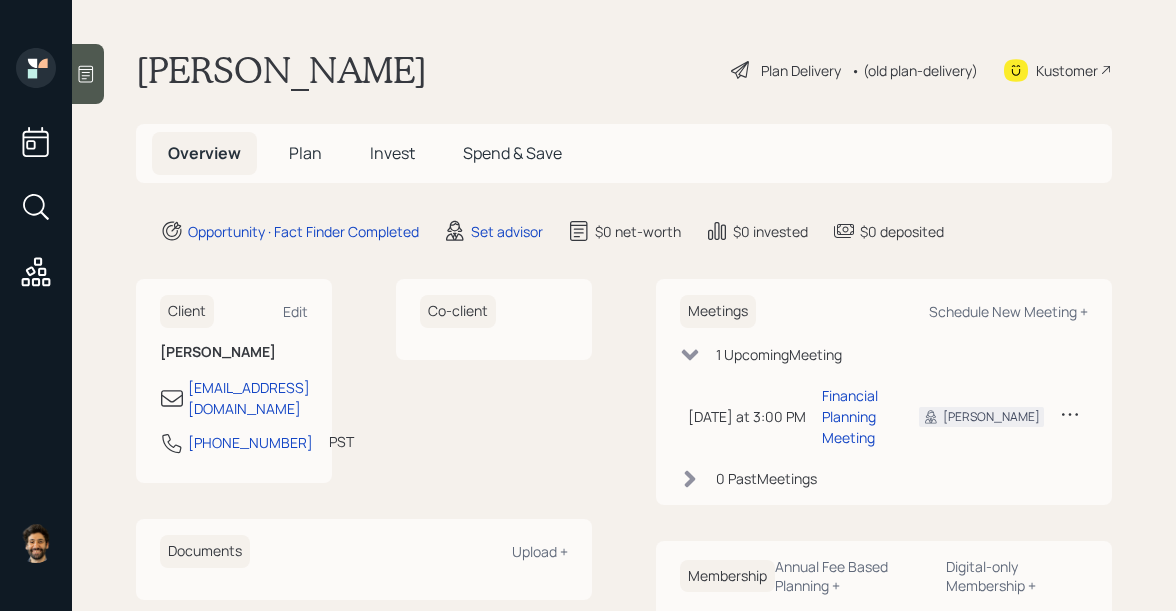 click 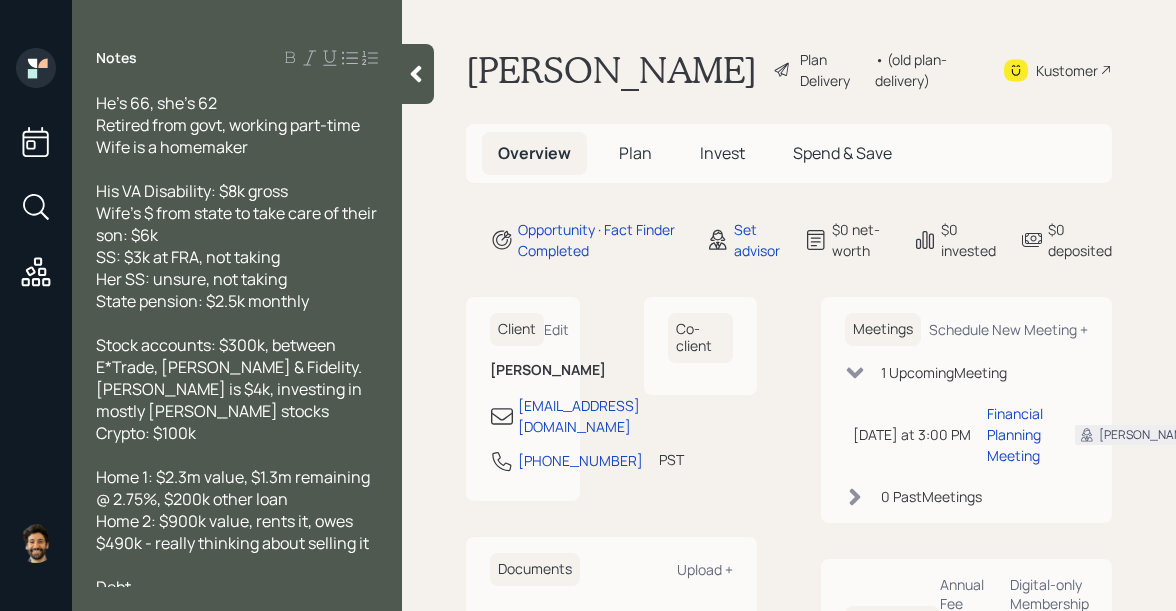 scroll, scrollTop: 98, scrollLeft: 0, axis: vertical 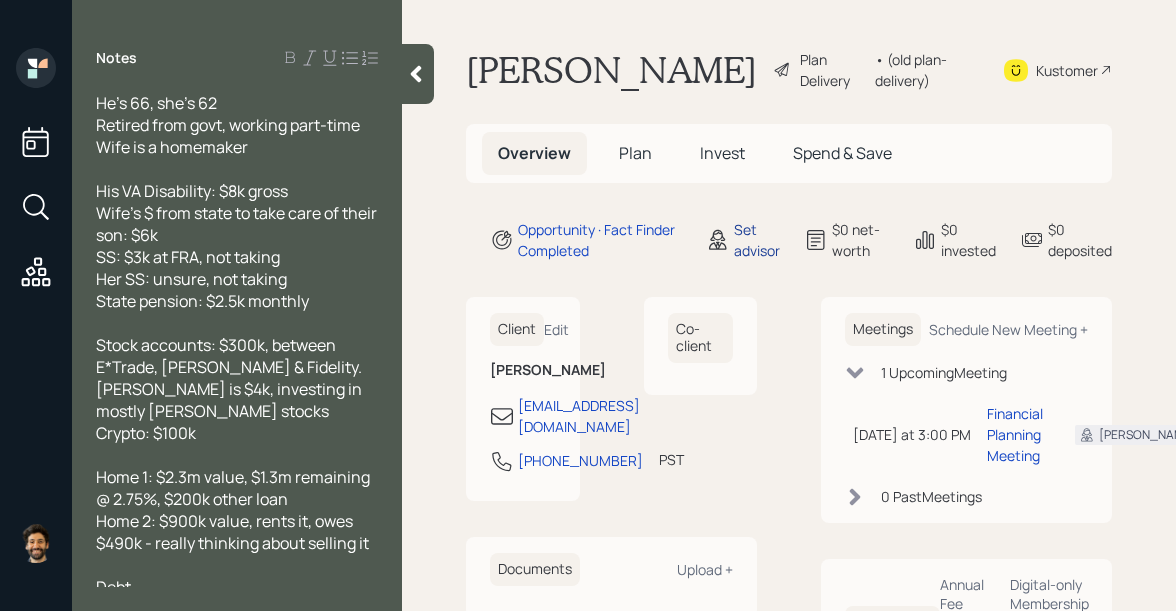 click on "Set advisor" at bounding box center [757, 240] 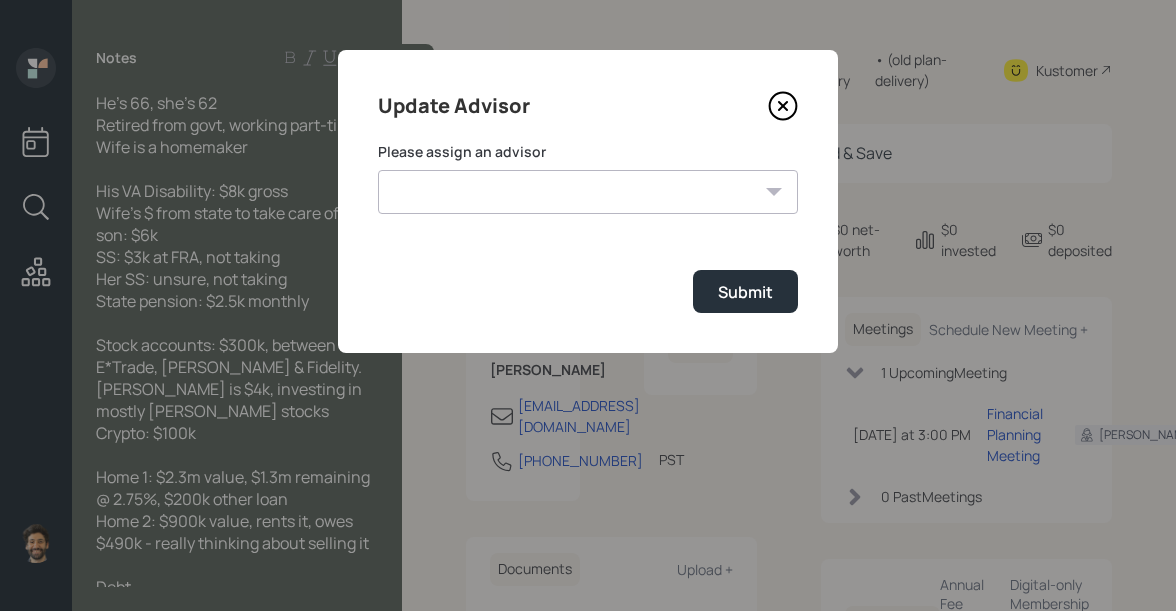 click on "[PERSON_NAME] [PERSON_NAME] End [PERSON_NAME] [PERSON_NAME] [PERSON_NAME] [PERSON_NAME] [PERSON_NAME] [PERSON_NAME] [PERSON_NAME]" at bounding box center (588, 192) 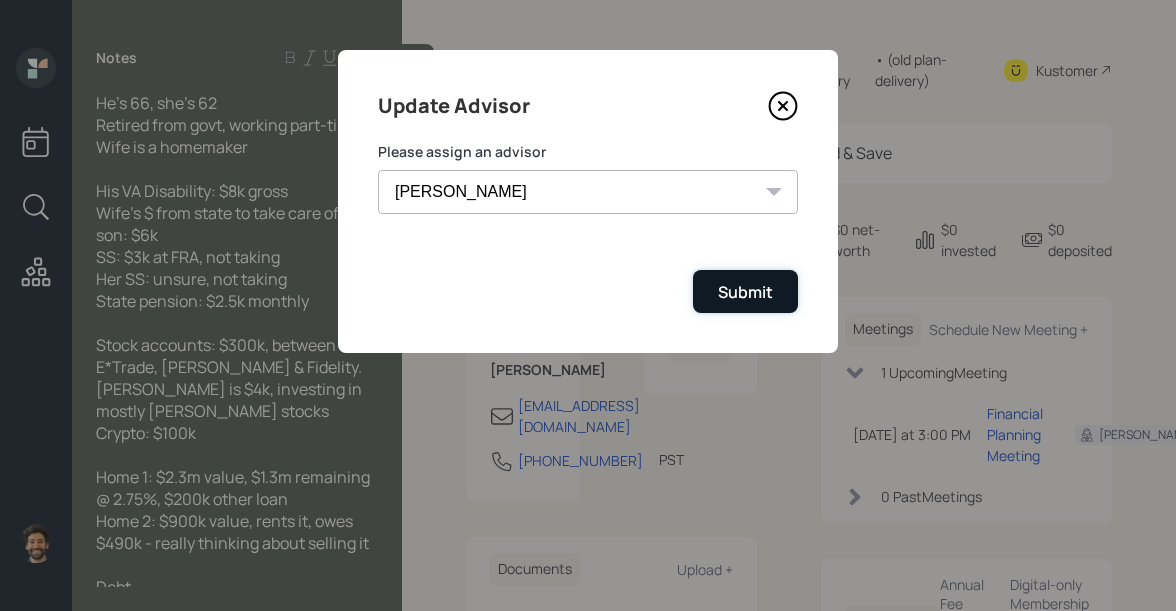 click on "Submit" at bounding box center [745, 292] 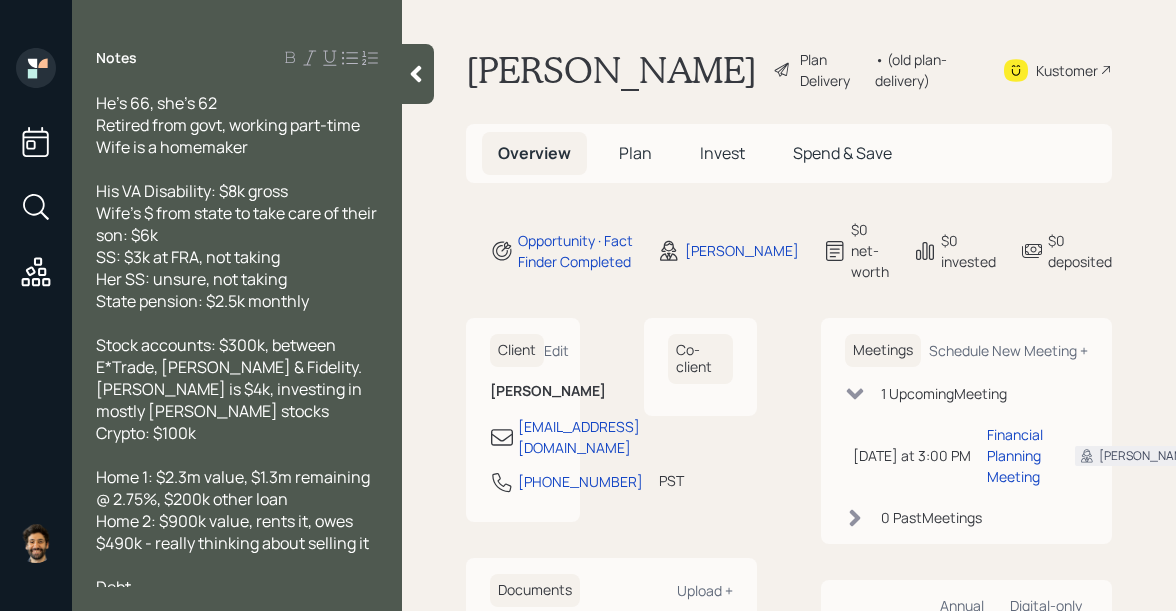 click on "Plan" at bounding box center [635, 153] 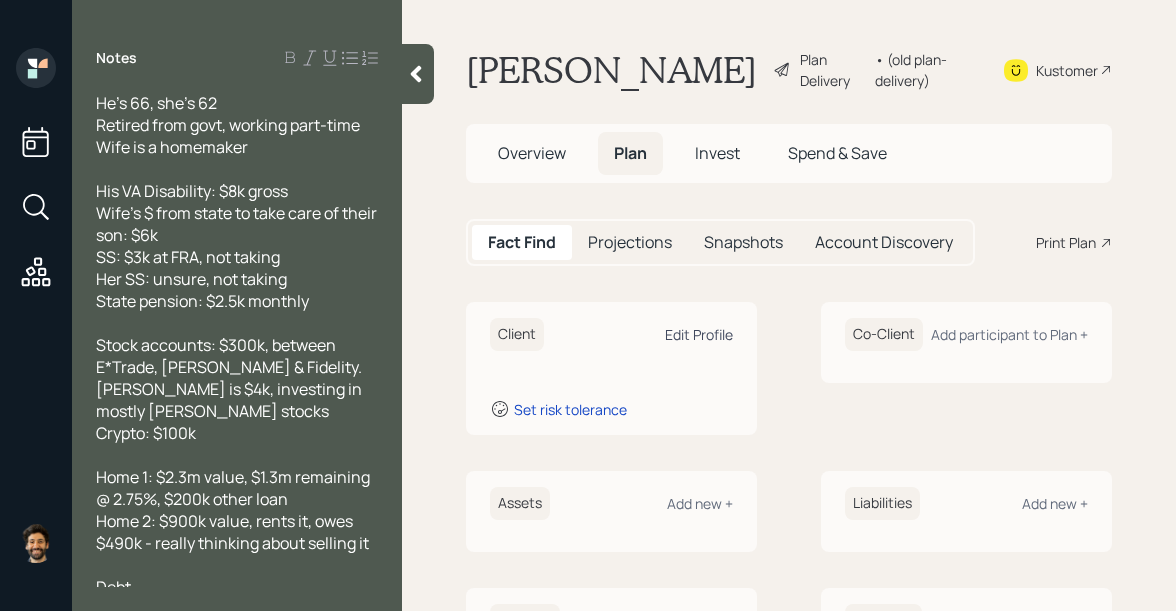 click on "Edit Profile" at bounding box center (699, 334) 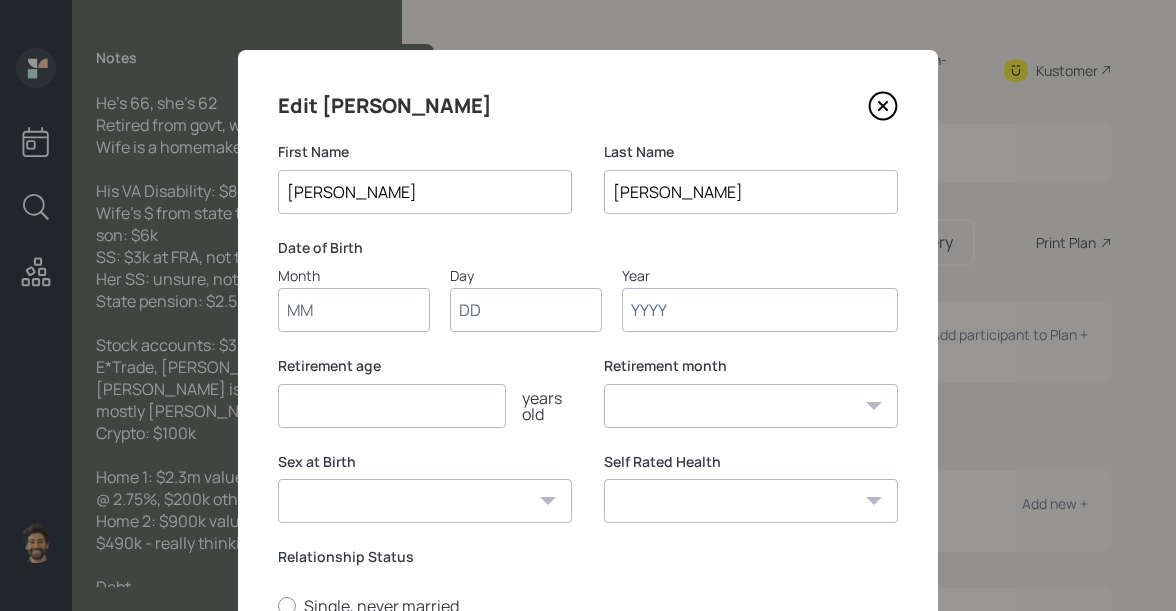 click on "Month" at bounding box center [354, 310] 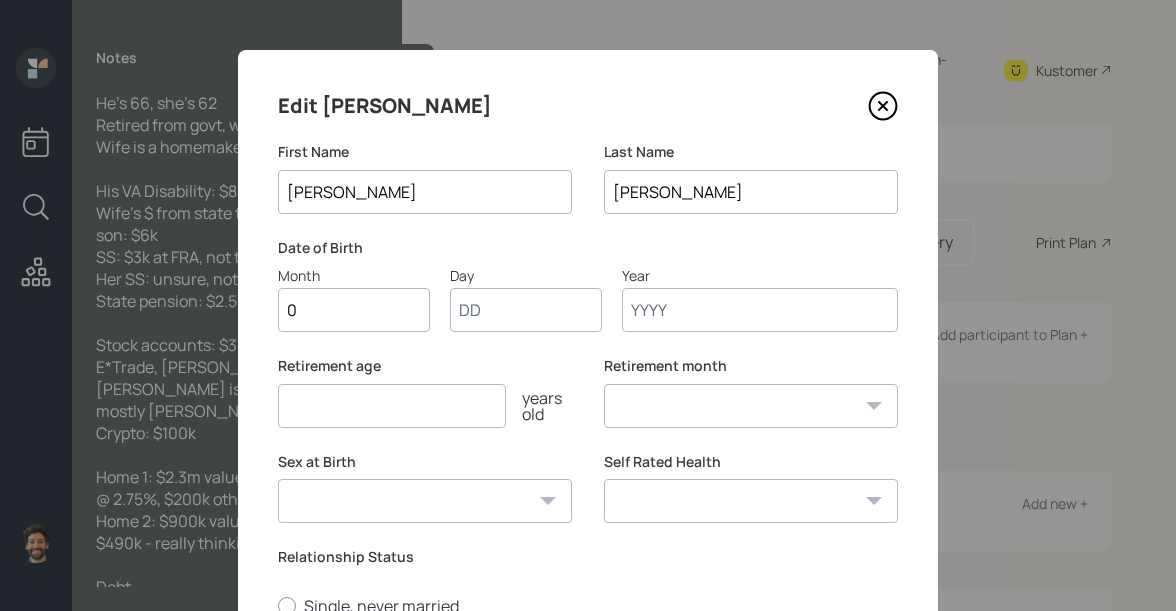 type on "01" 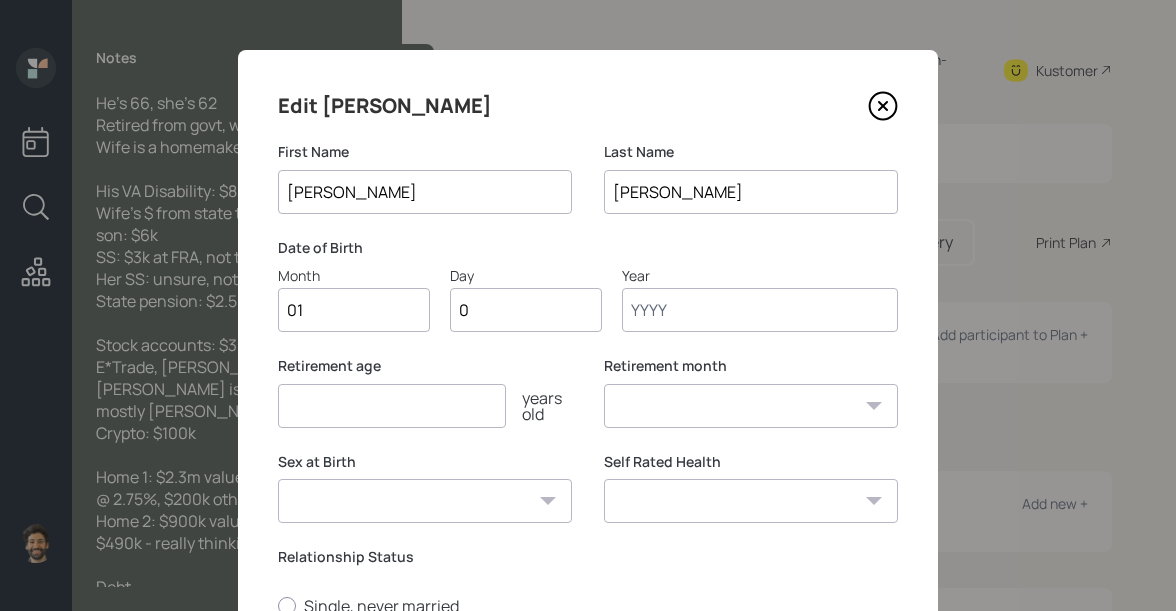 type on "01" 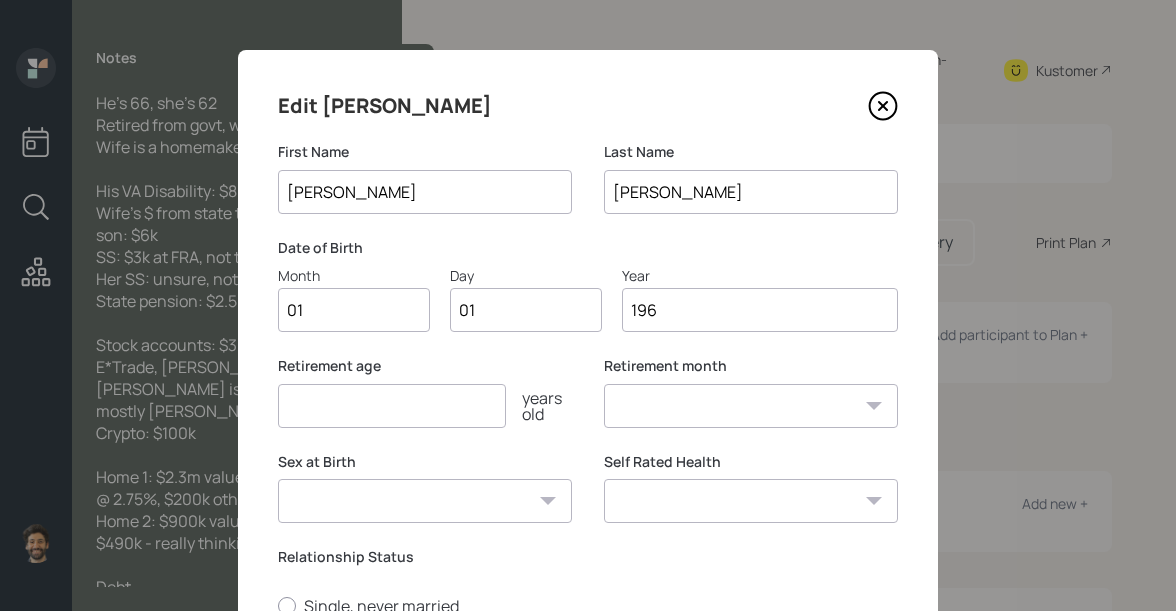 type on "1965" 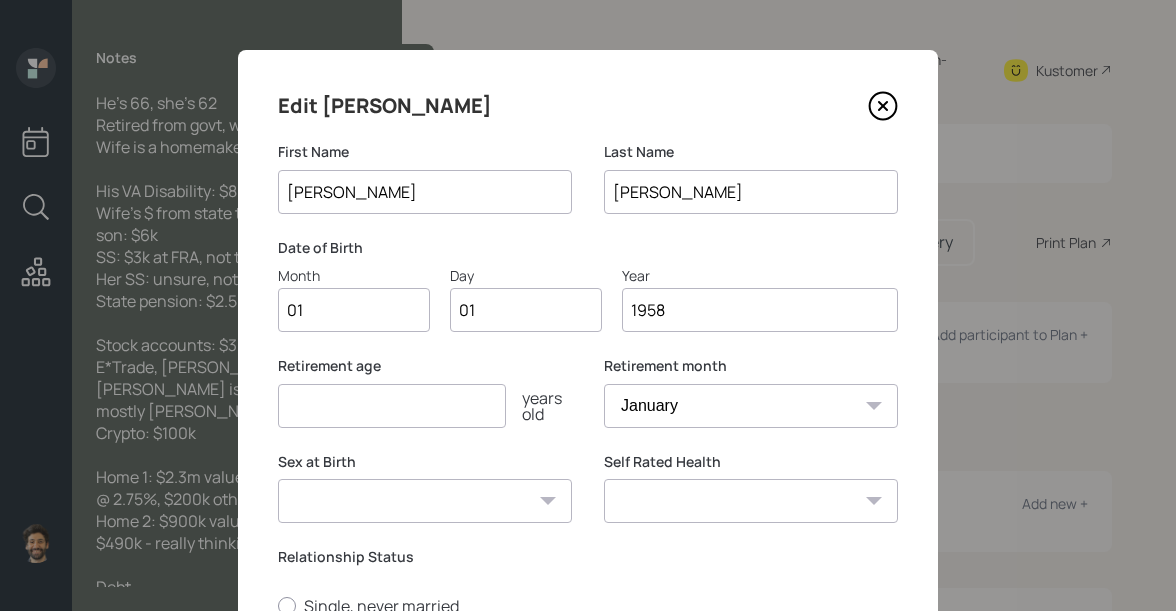 type on "1958" 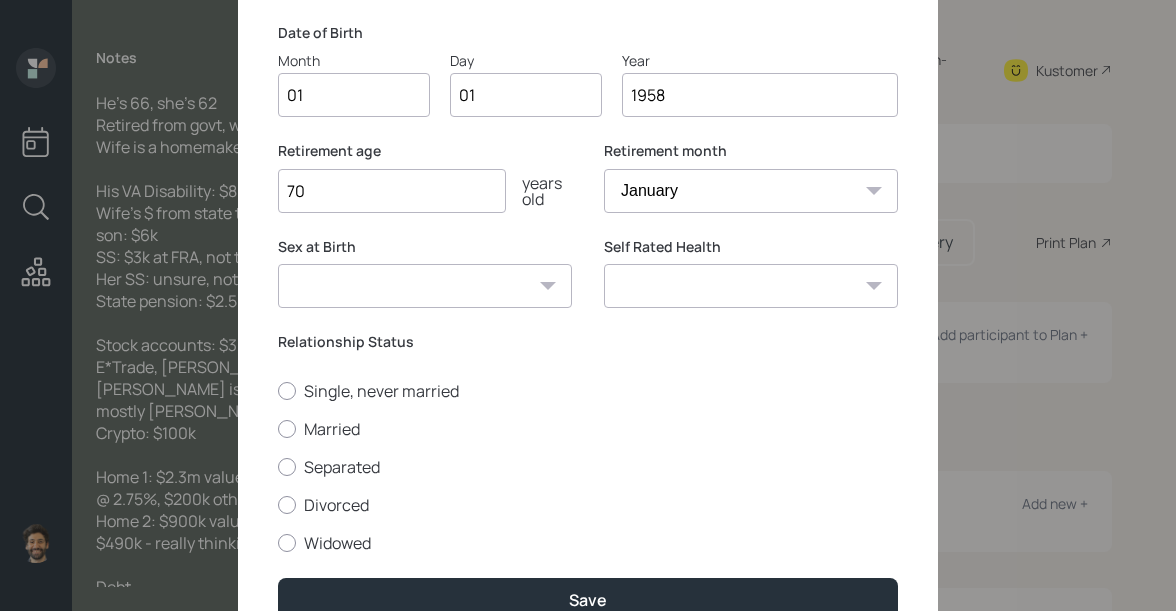 scroll, scrollTop: 254, scrollLeft: 0, axis: vertical 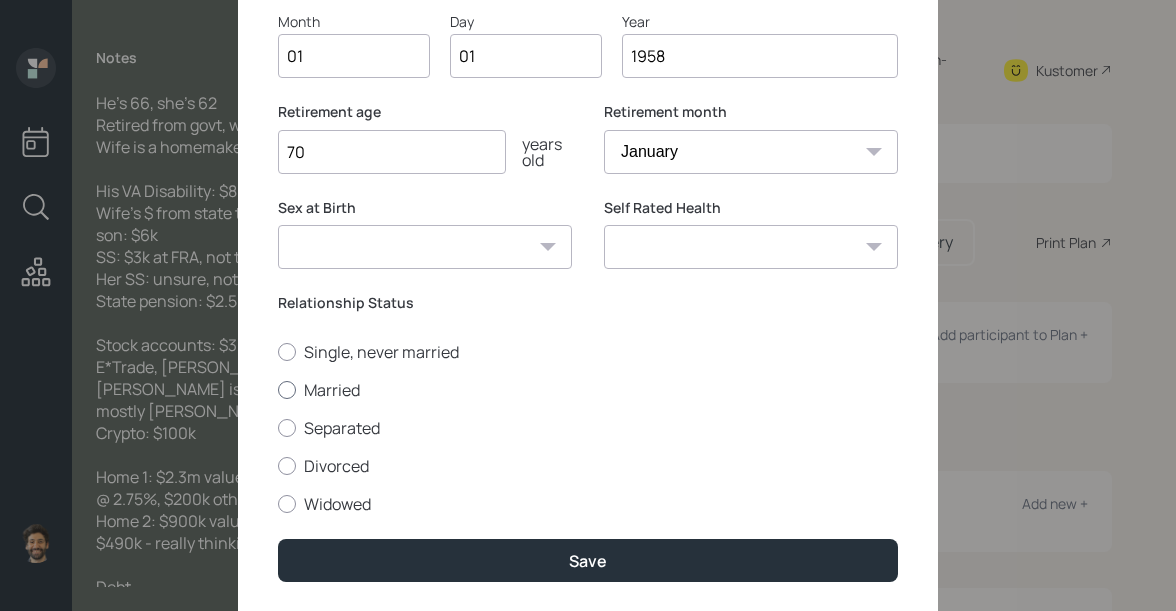 type on "70" 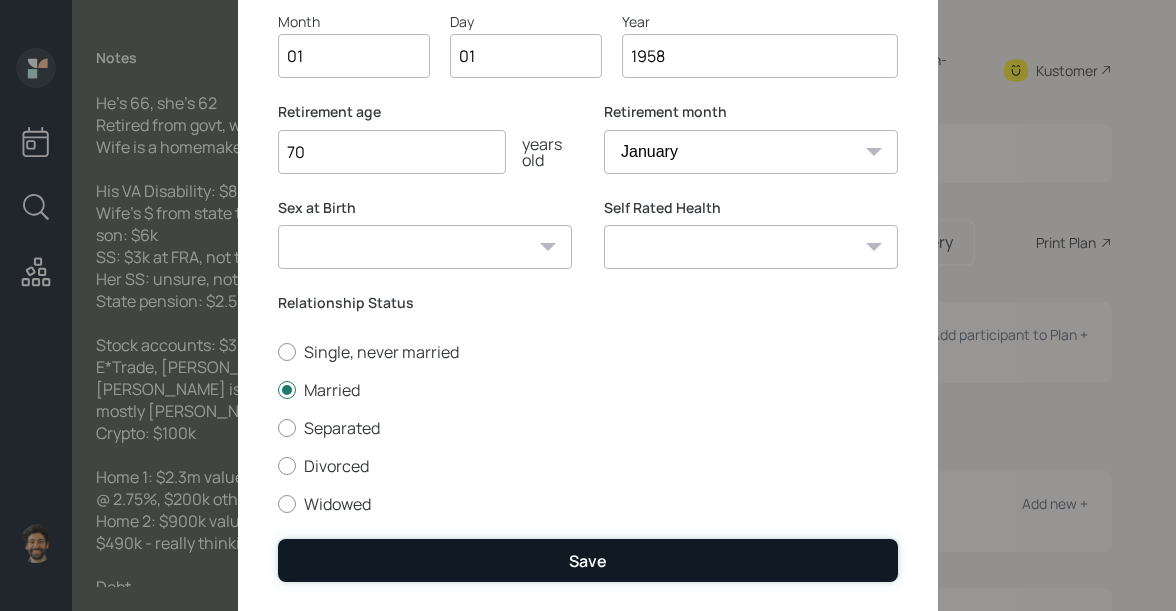 click on "Save" at bounding box center [588, 560] 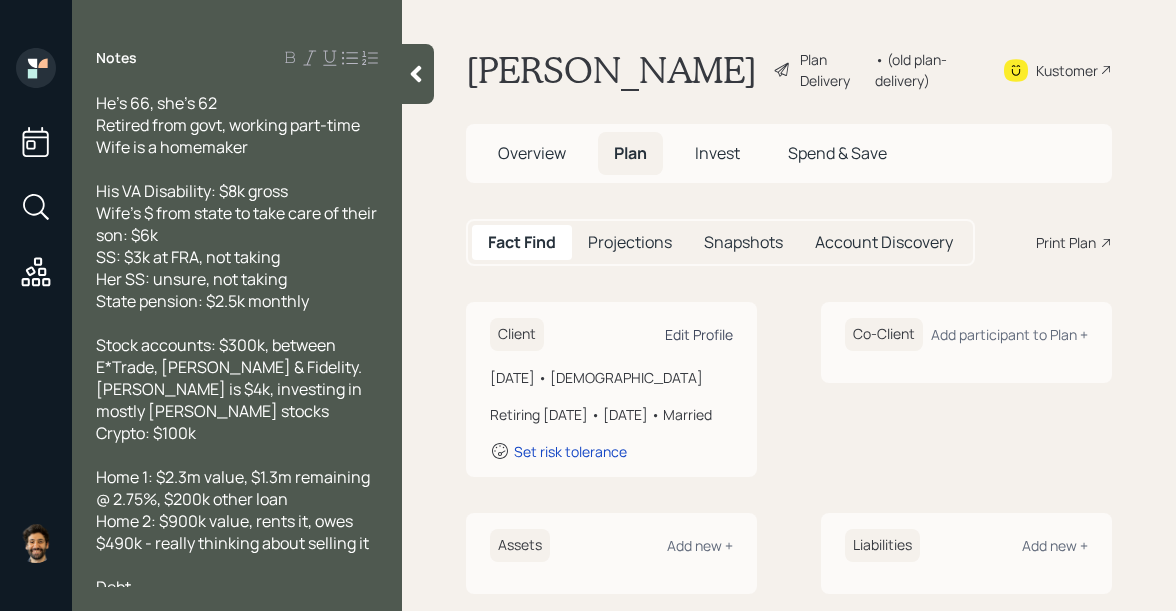 click on "Edit Profile" at bounding box center [699, 334] 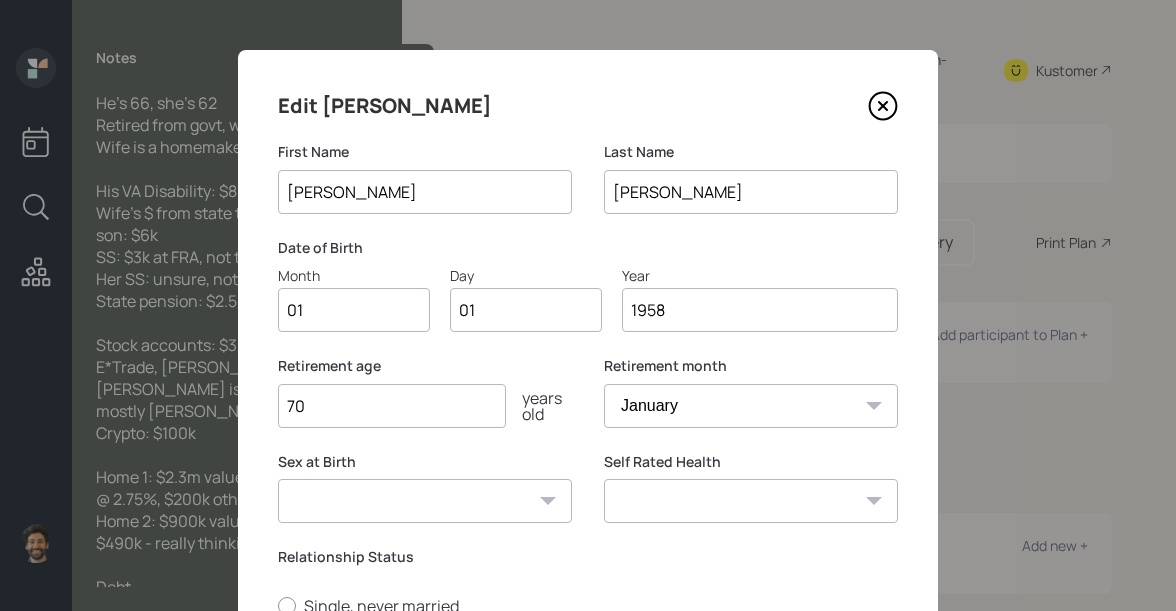 click on "1958" at bounding box center [760, 310] 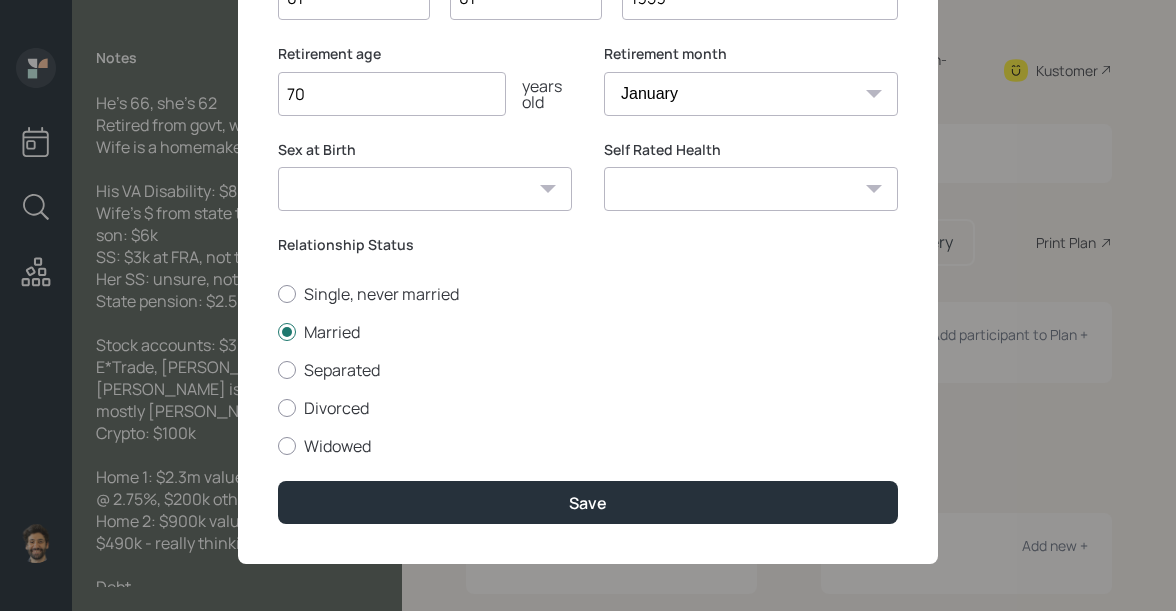 scroll, scrollTop: 315, scrollLeft: 0, axis: vertical 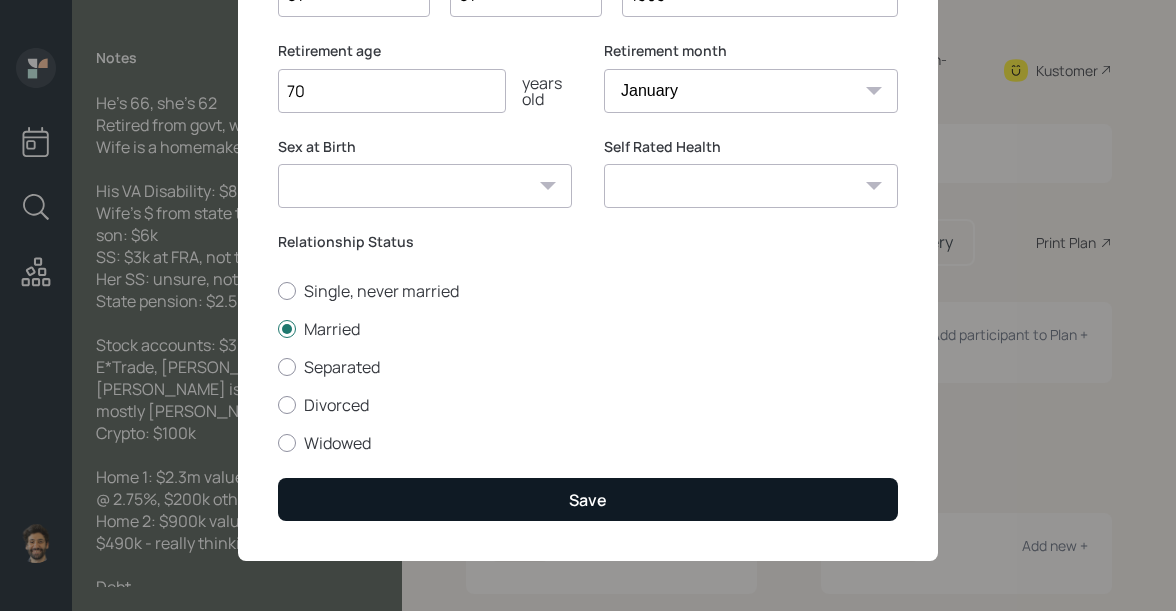 type on "1959" 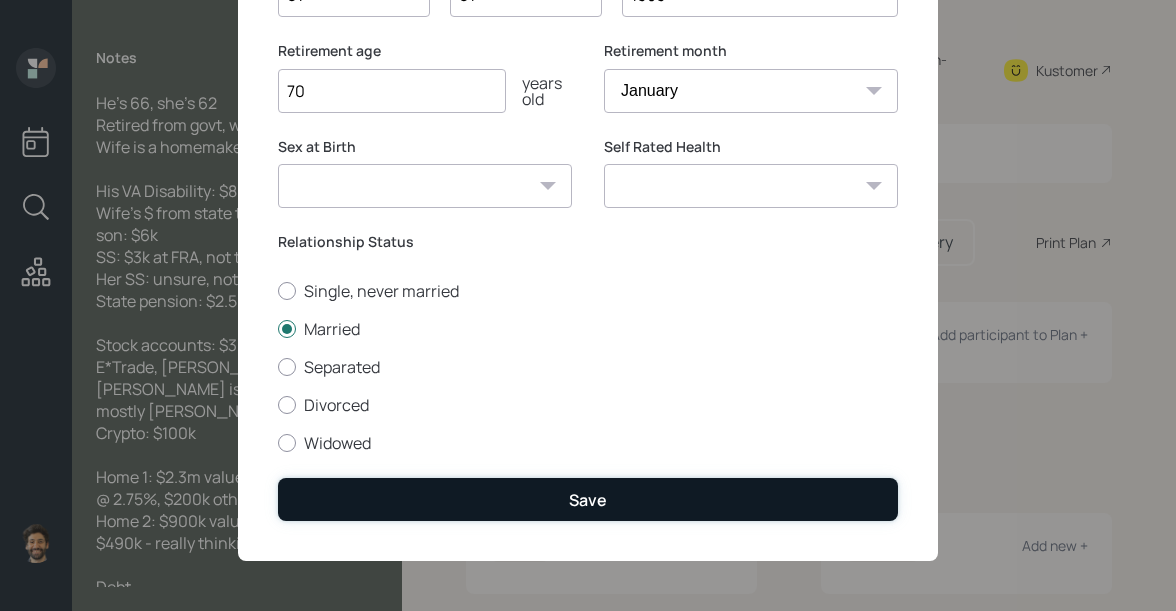click on "Save" at bounding box center (588, 499) 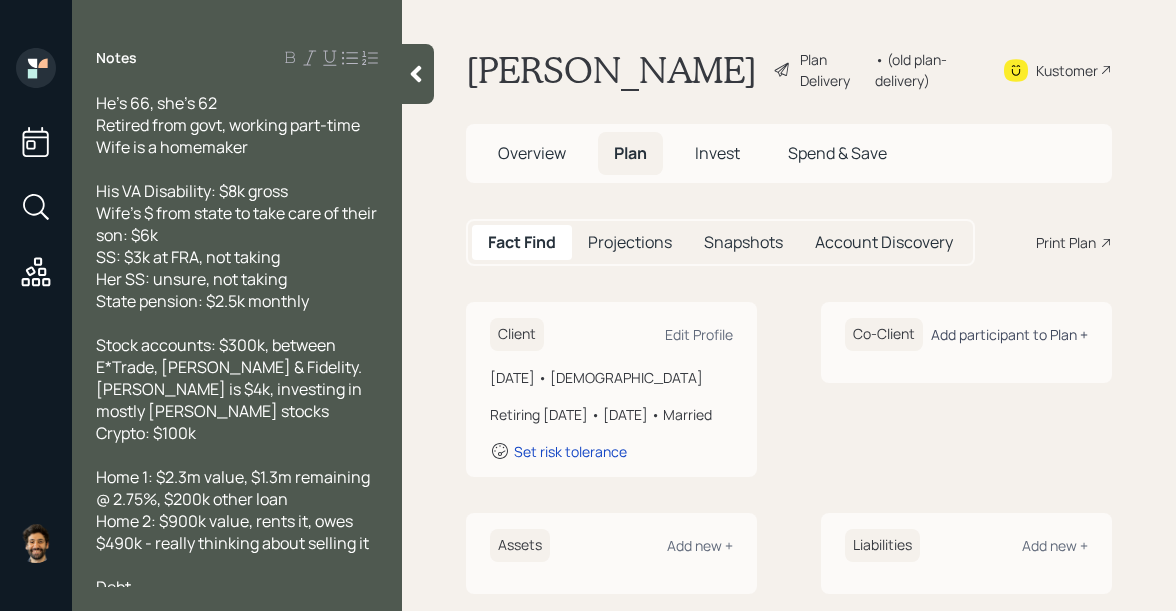 click on "Add participant to Plan +" at bounding box center (1009, 334) 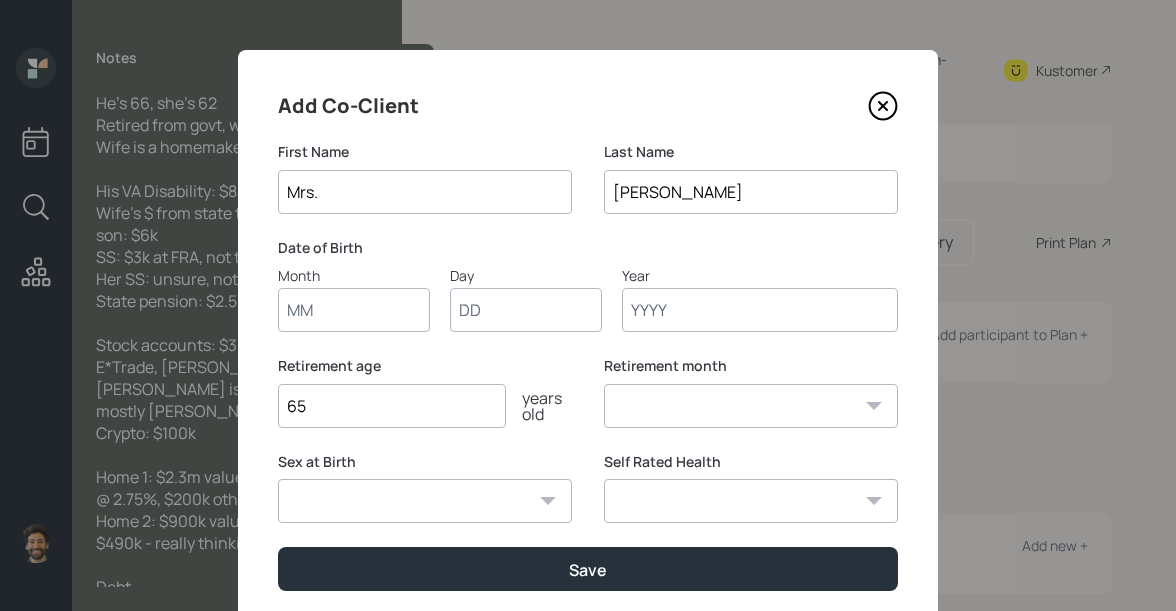 type on "Mrs." 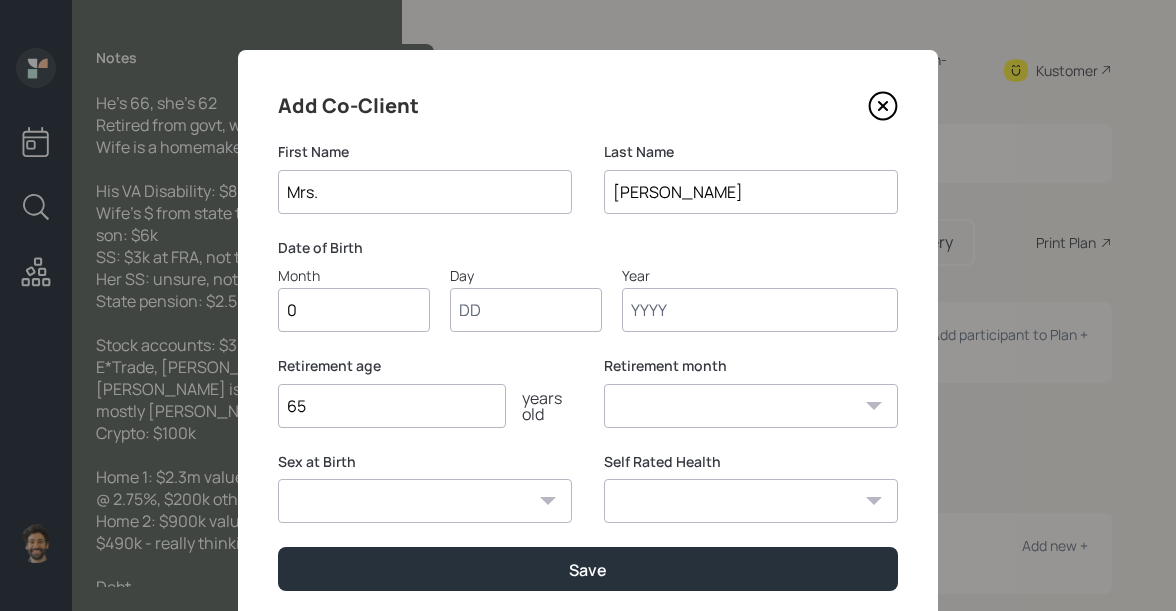 type on "01" 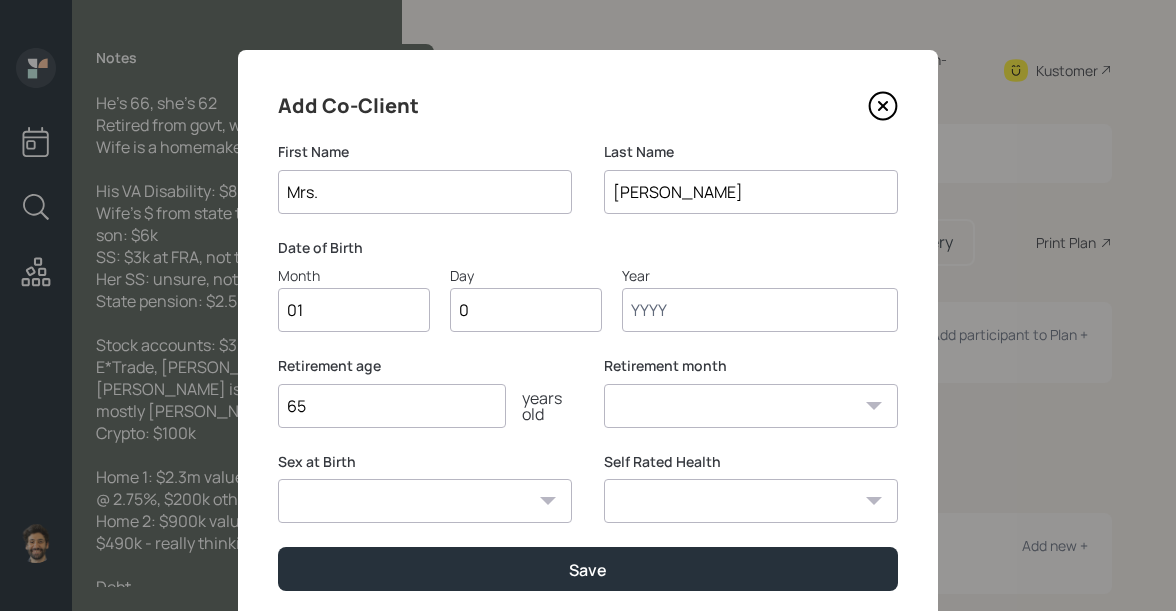 type on "01" 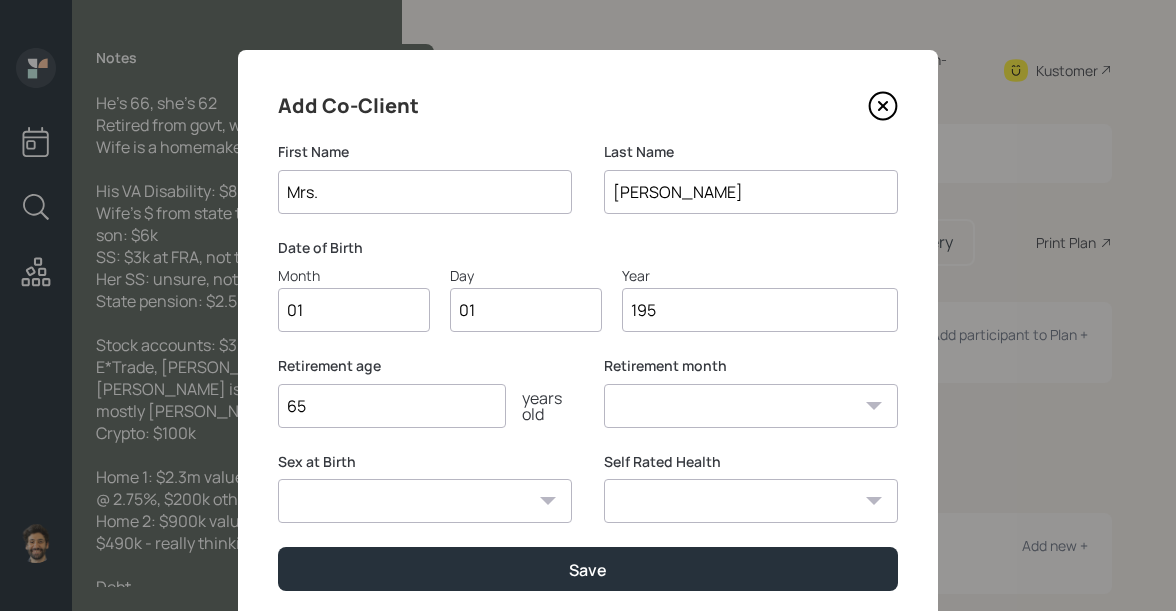 type on "1950" 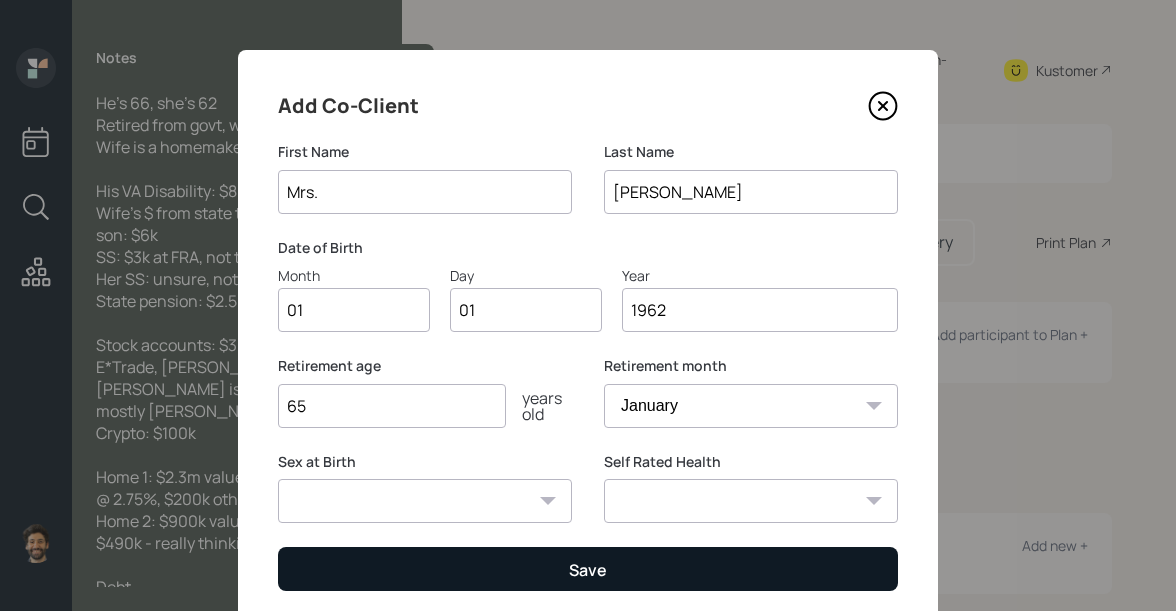 type on "1962" 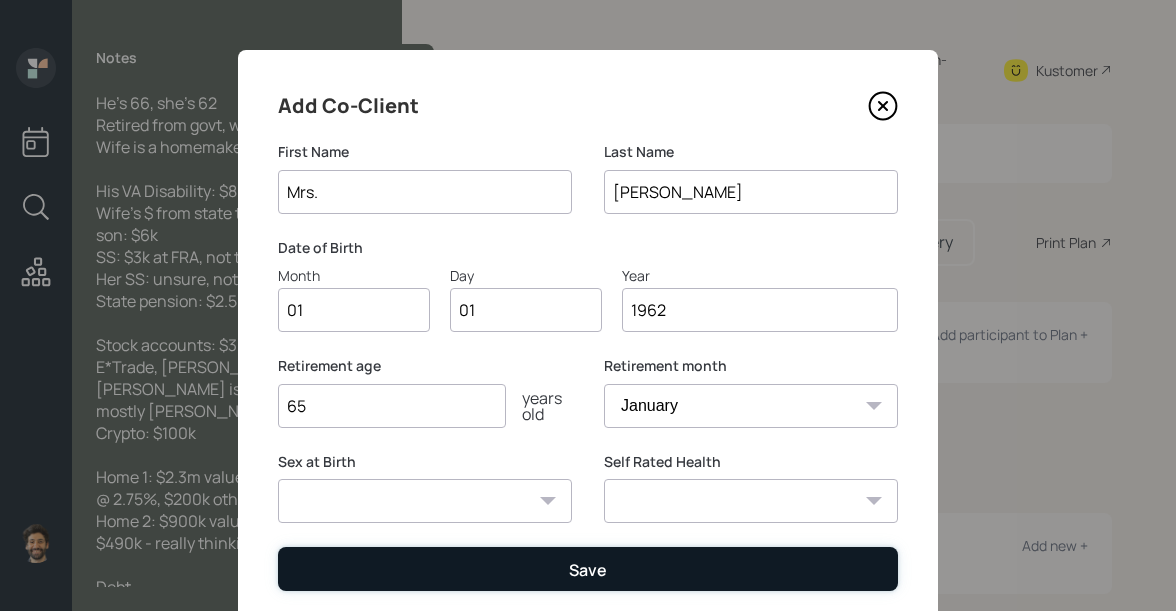 click on "Save" at bounding box center [588, 568] 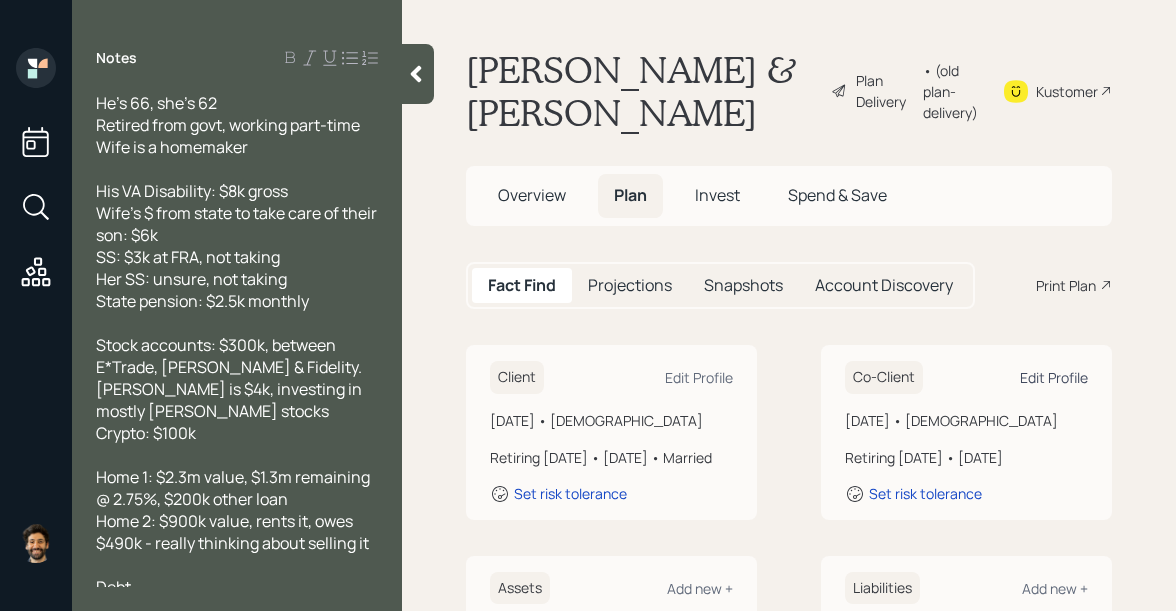 click on "Edit Profile" at bounding box center (1054, 377) 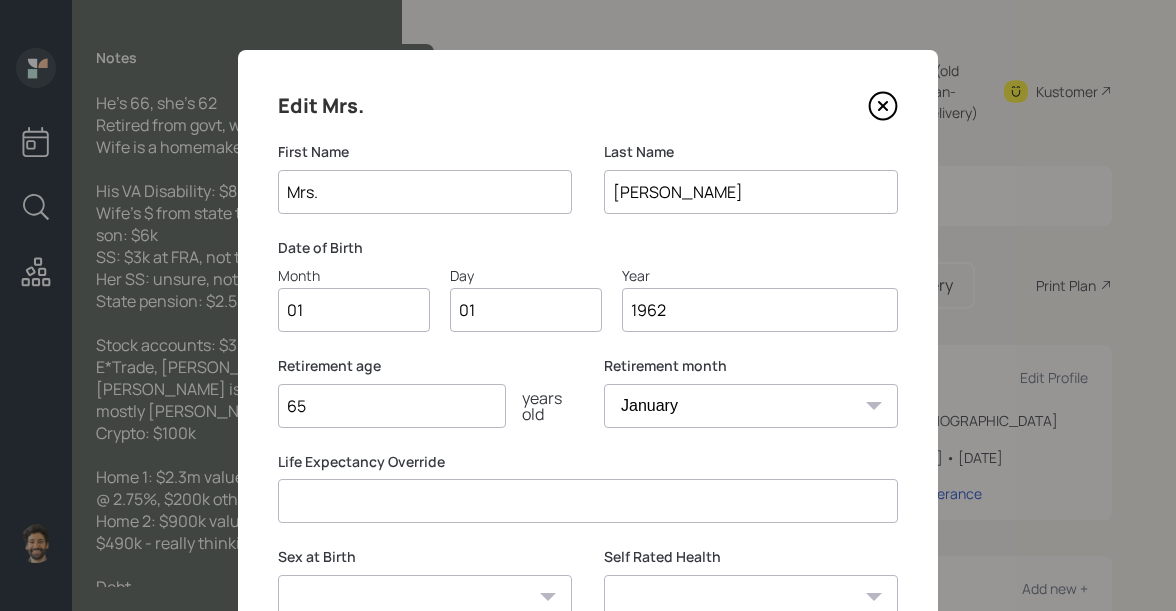 click on "1962" at bounding box center [760, 310] 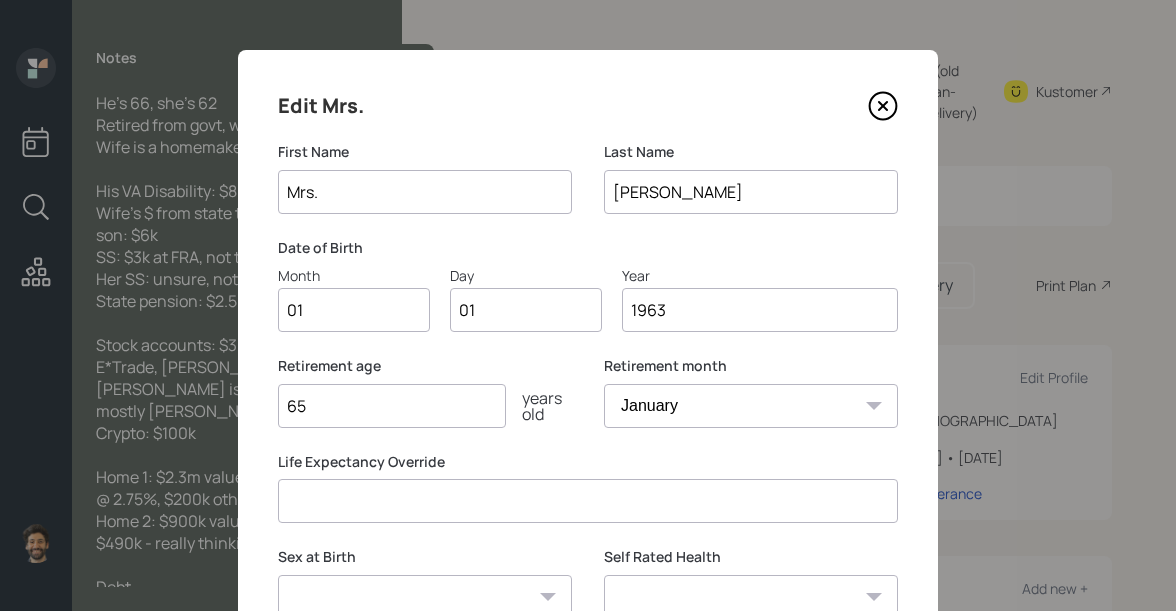 type on "1963" 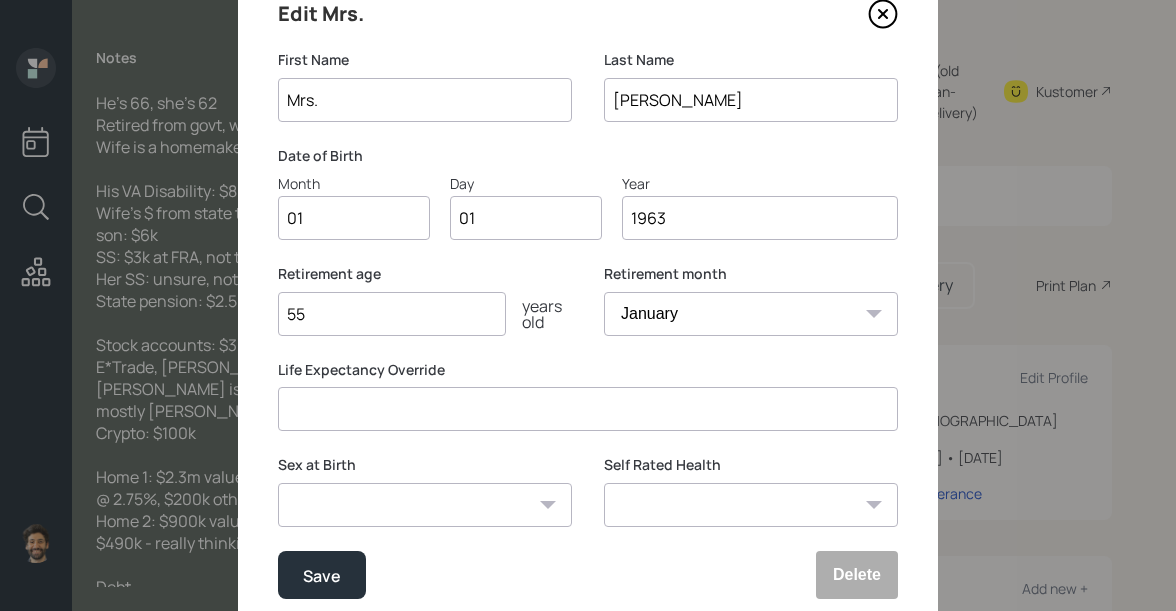scroll, scrollTop: 170, scrollLeft: 0, axis: vertical 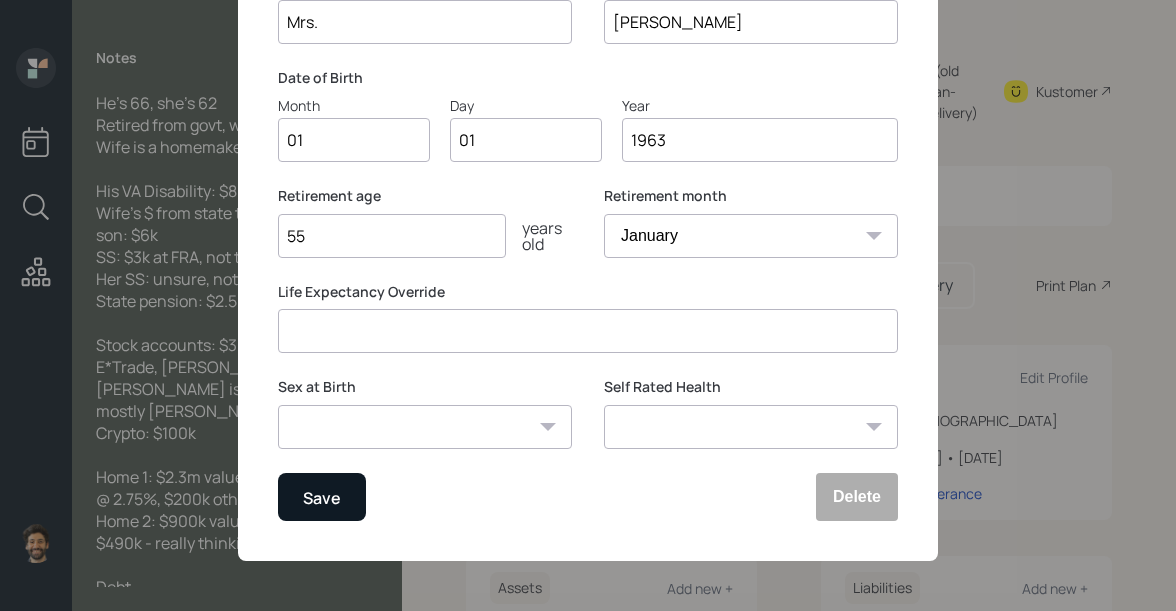 type on "55" 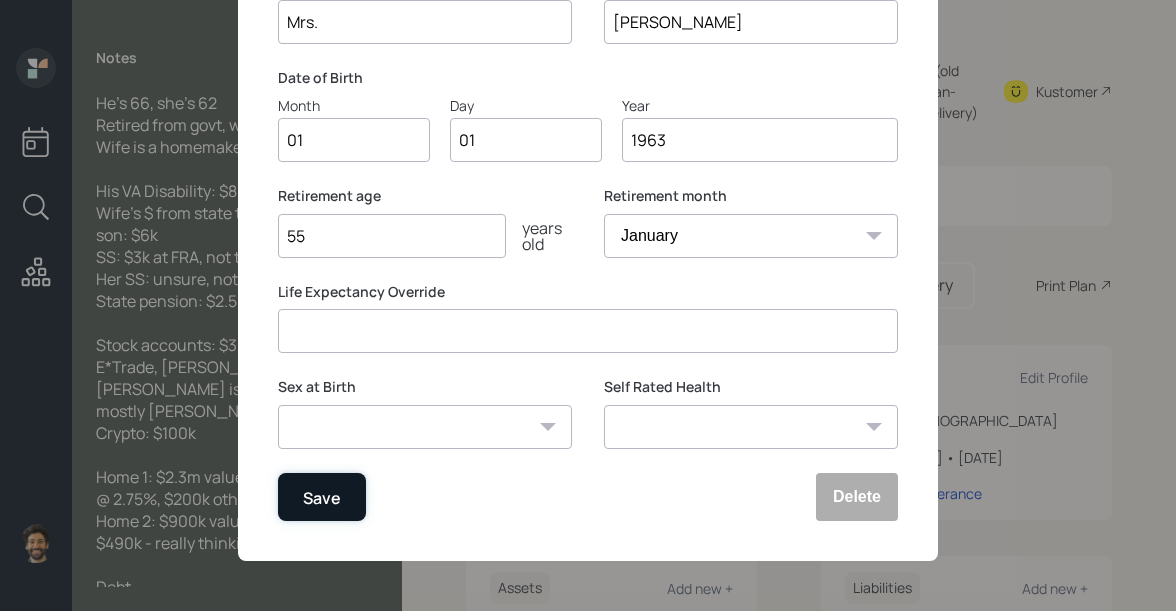 click on "Save" at bounding box center [322, 497] 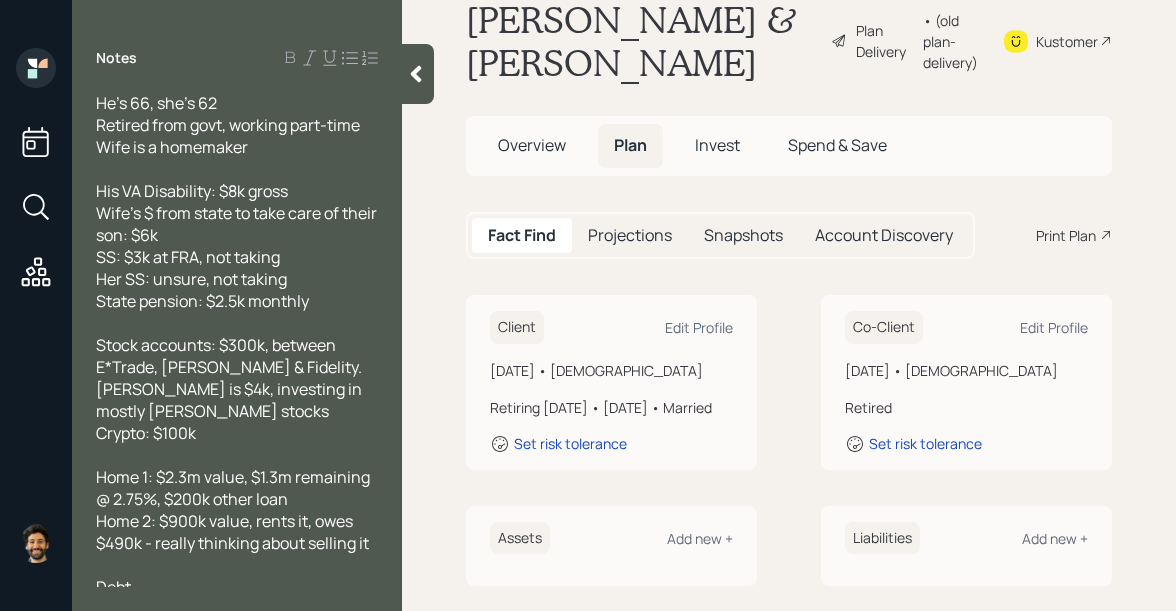 scroll, scrollTop: 71, scrollLeft: 0, axis: vertical 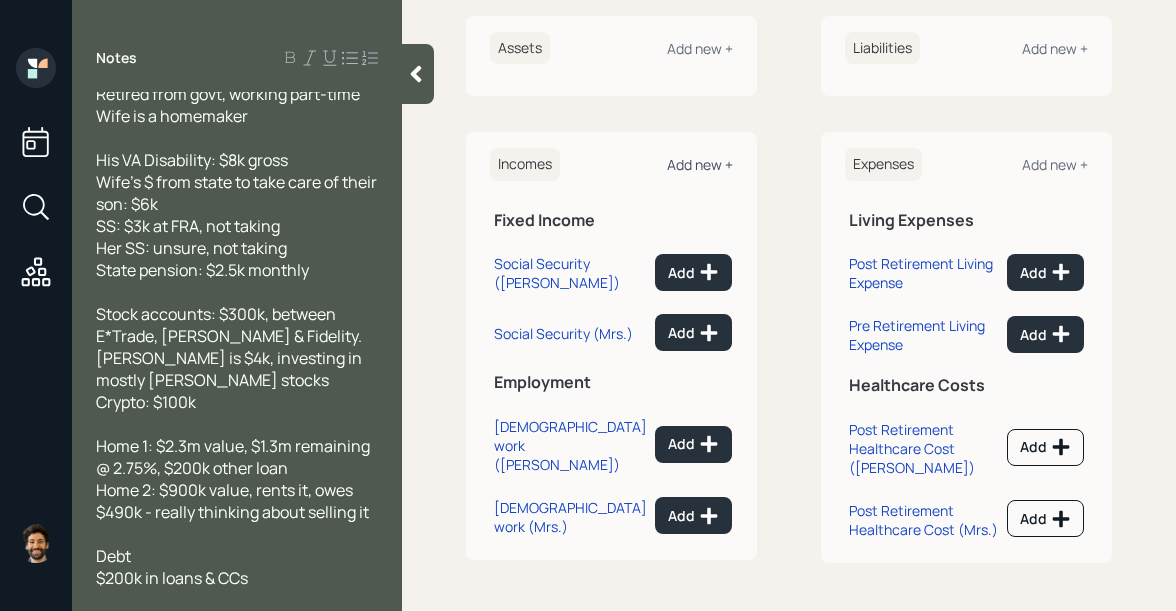 click on "Add new +" at bounding box center [700, 164] 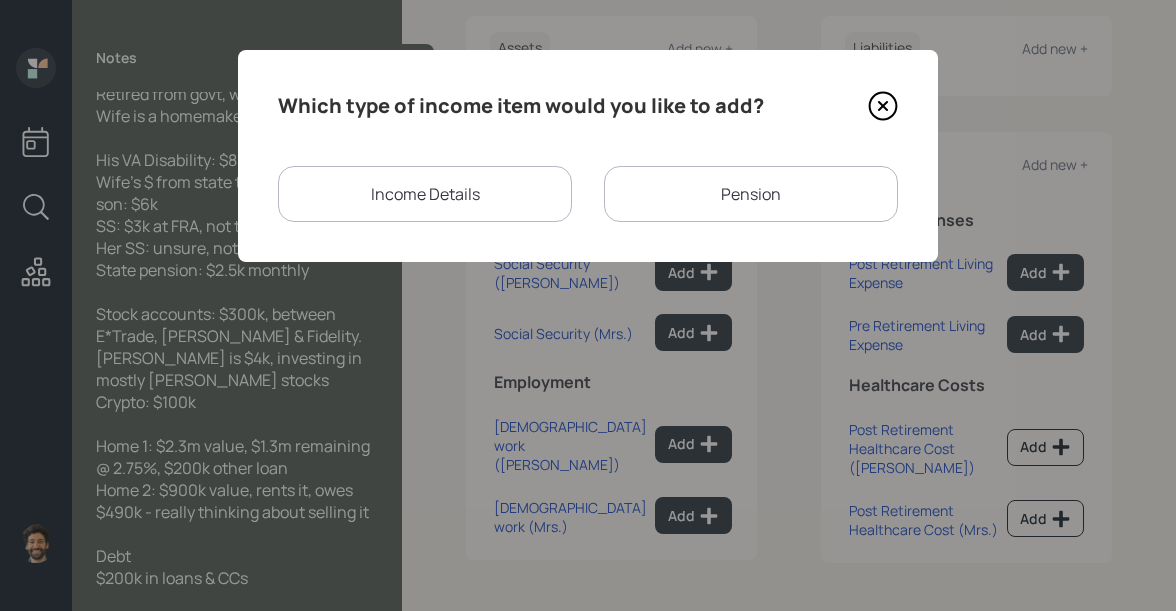 click on "Income Details" at bounding box center (425, 194) 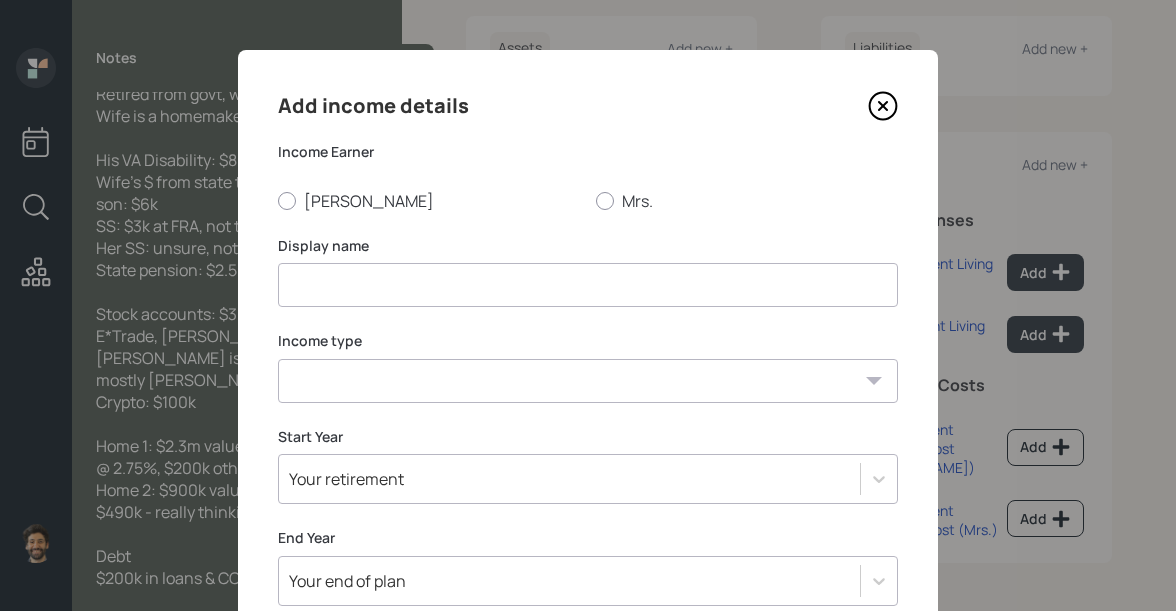 click on "Add income details Income Earner [PERSON_NAME] Mrs. Display name Income type [DEMOGRAPHIC_DATA] work [DEMOGRAPHIC_DATA] work Self employment Other Start Year Your retirement End Year Your end of plan Annual amount $ Annual Percentage Increase 3 % Save" at bounding box center (588, 477) 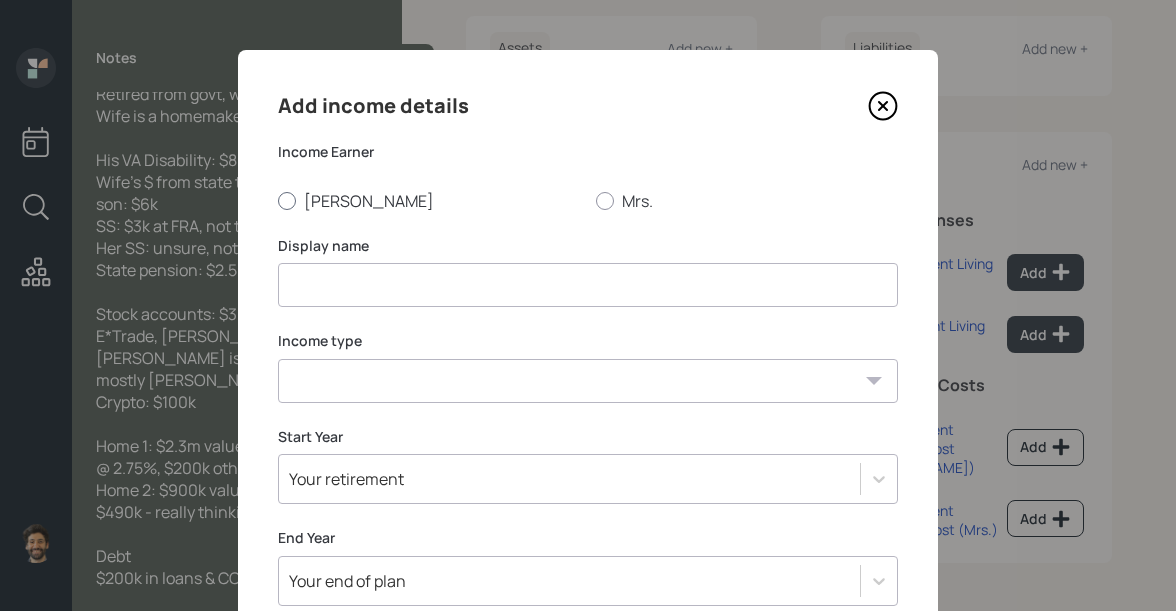 click on "[PERSON_NAME]" at bounding box center (429, 201) 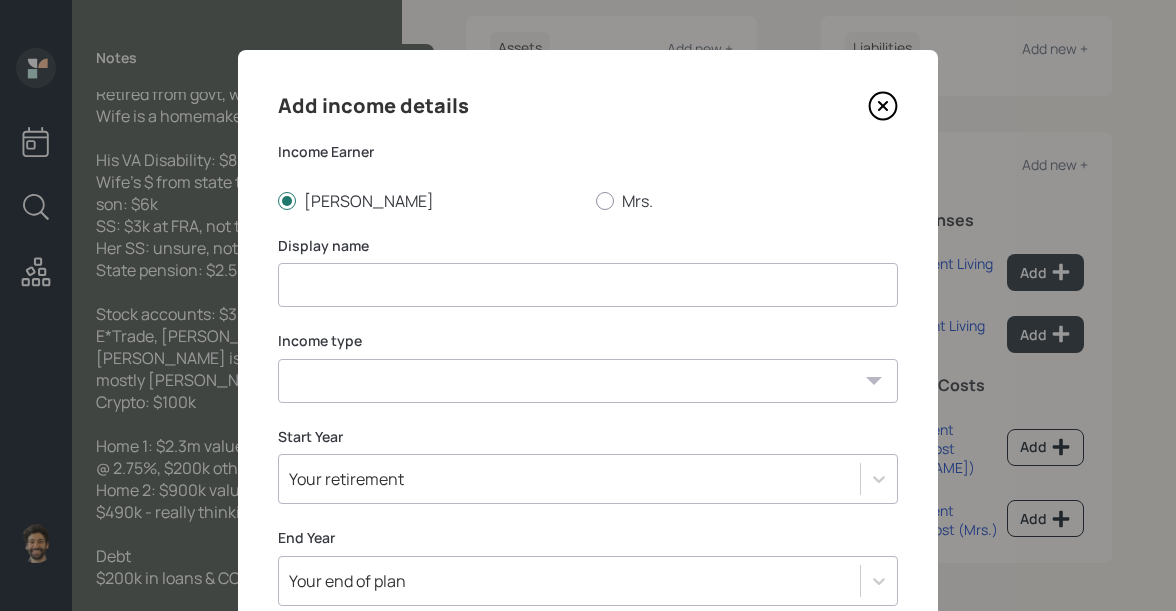 click at bounding box center [588, 285] 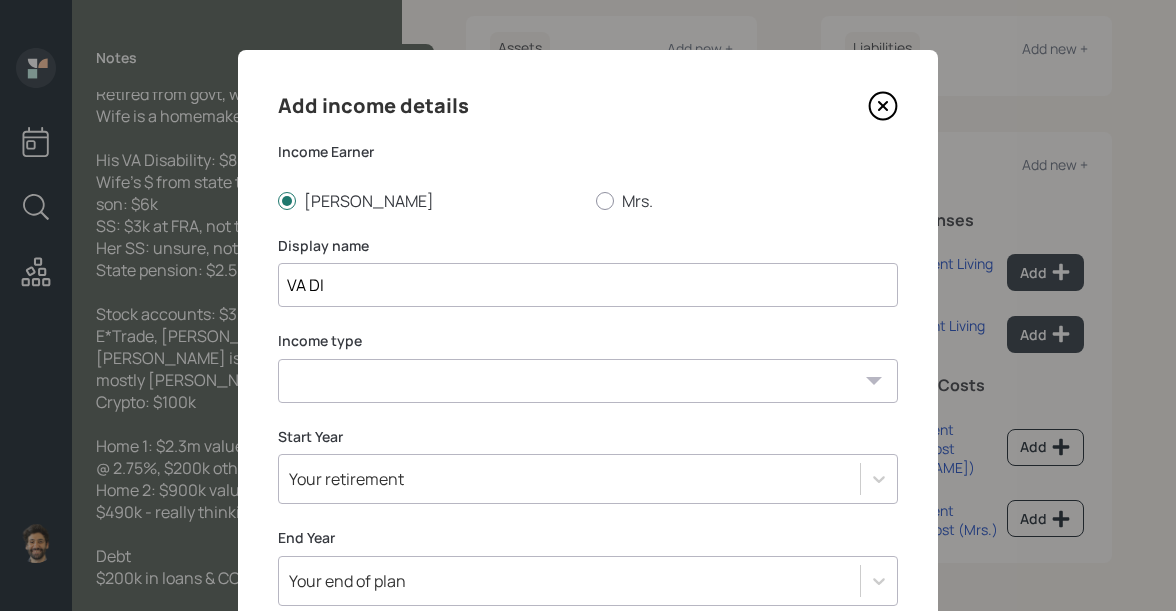 type on "VA DI" 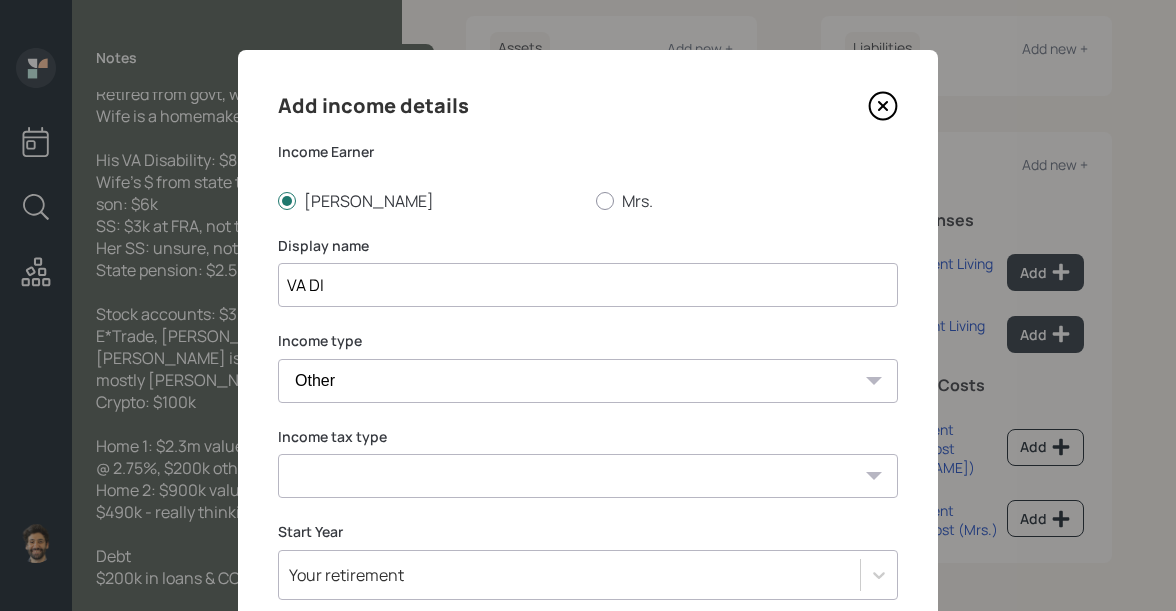 click on "Tax-free Earned Self Employment Alimony Royalties Pension / Annuity Interest Dividend Short-Term Gain Long-Term Gain Social Security" at bounding box center (588, 476) 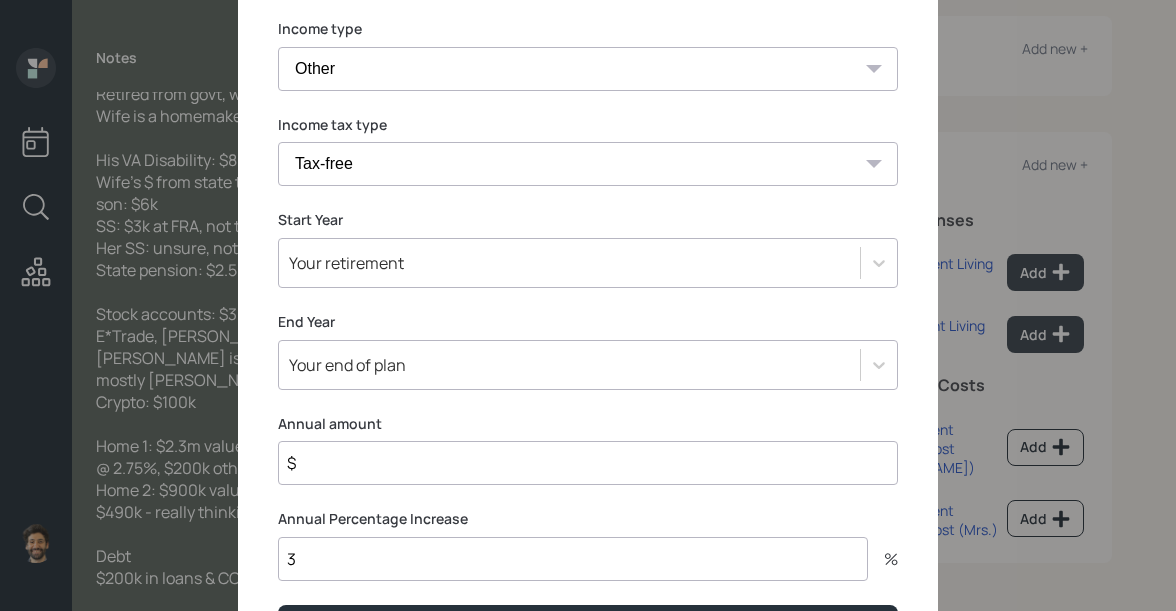 scroll, scrollTop: 348, scrollLeft: 0, axis: vertical 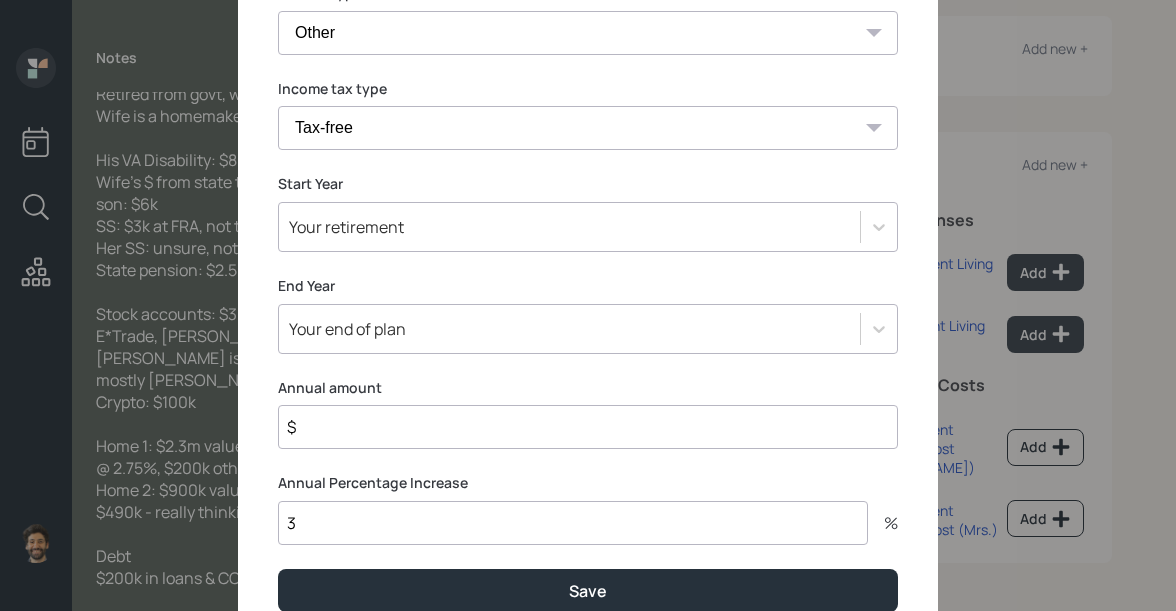 click on "Tax-free Earned Self Employment Alimony Royalties Pension / Annuity Interest Dividend Short-Term Gain Long-Term Gain Social Security" at bounding box center [588, 128] 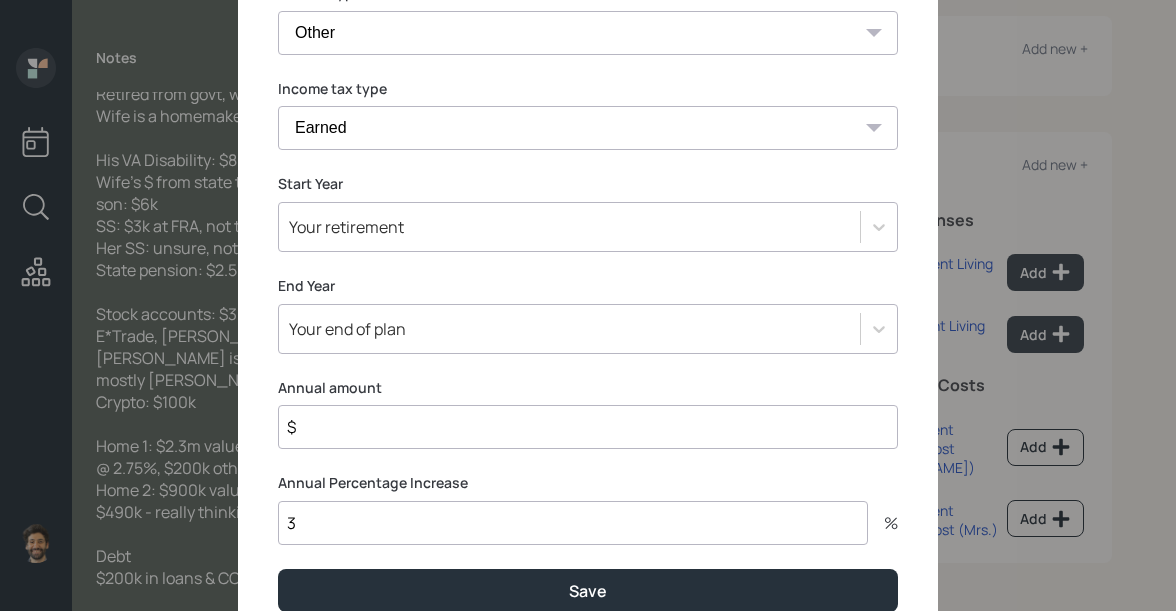 click on "Tax-free Earned Self Employment Alimony Royalties Pension / Annuity Interest Dividend Short-Term Gain Long-Term Gain Social Security" at bounding box center [588, 128] 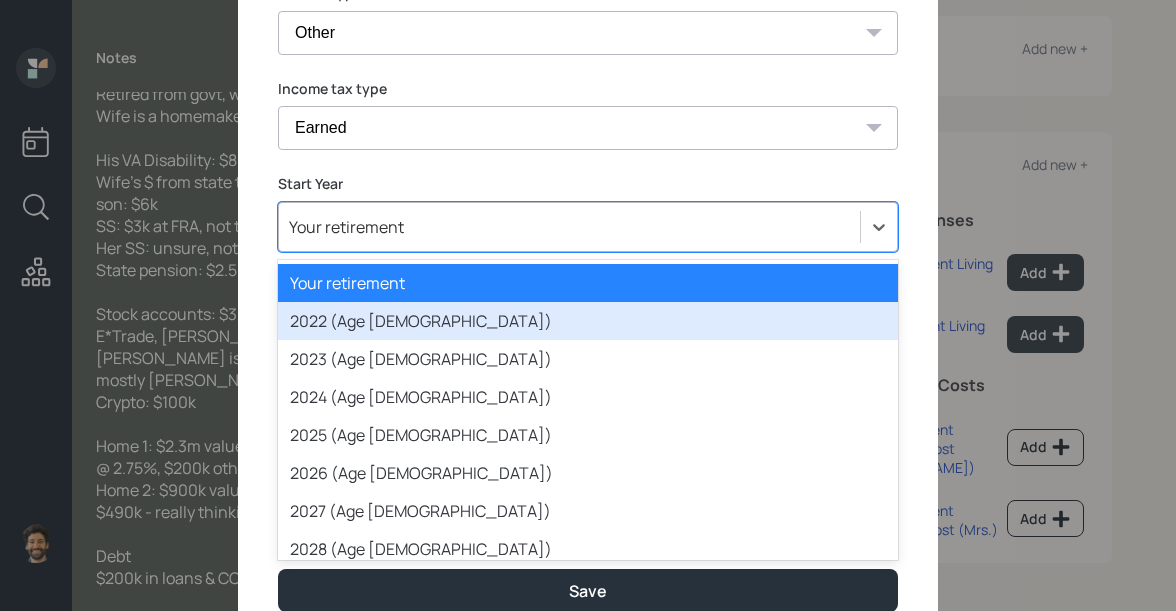 click on "2022 (Age [DEMOGRAPHIC_DATA])" at bounding box center (588, 321) 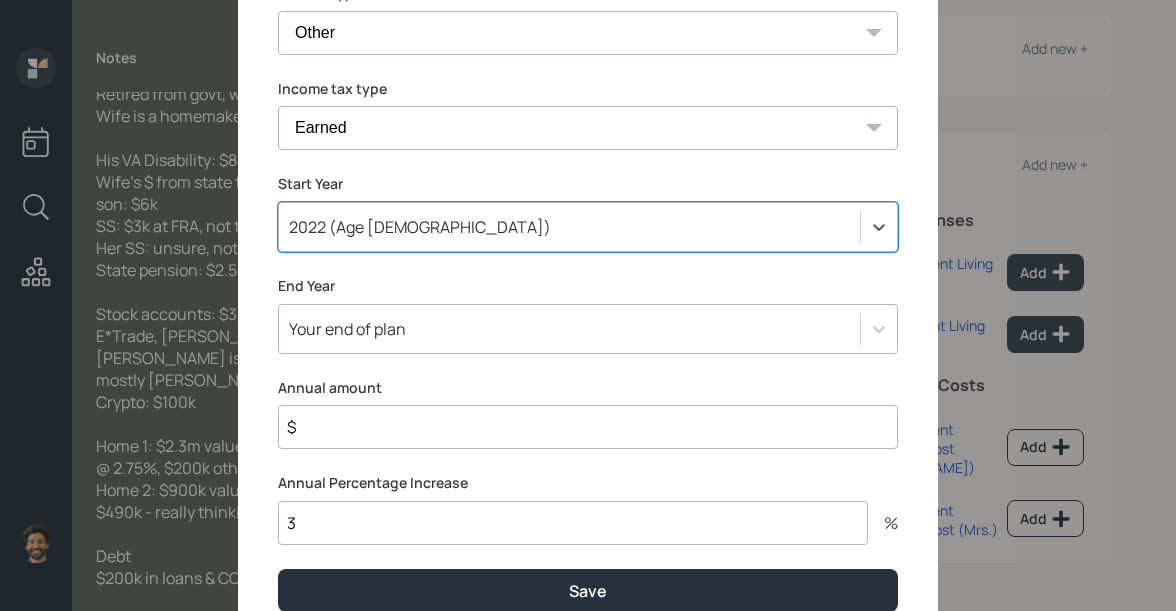 click on "$" at bounding box center (588, 427) 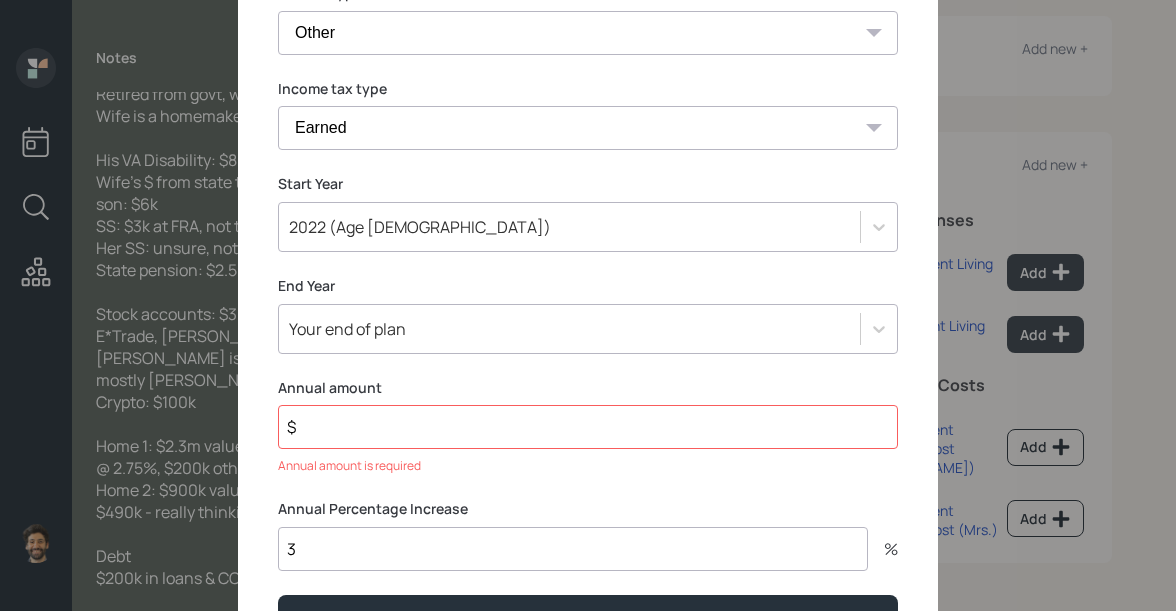 click on "$" at bounding box center (588, 427) 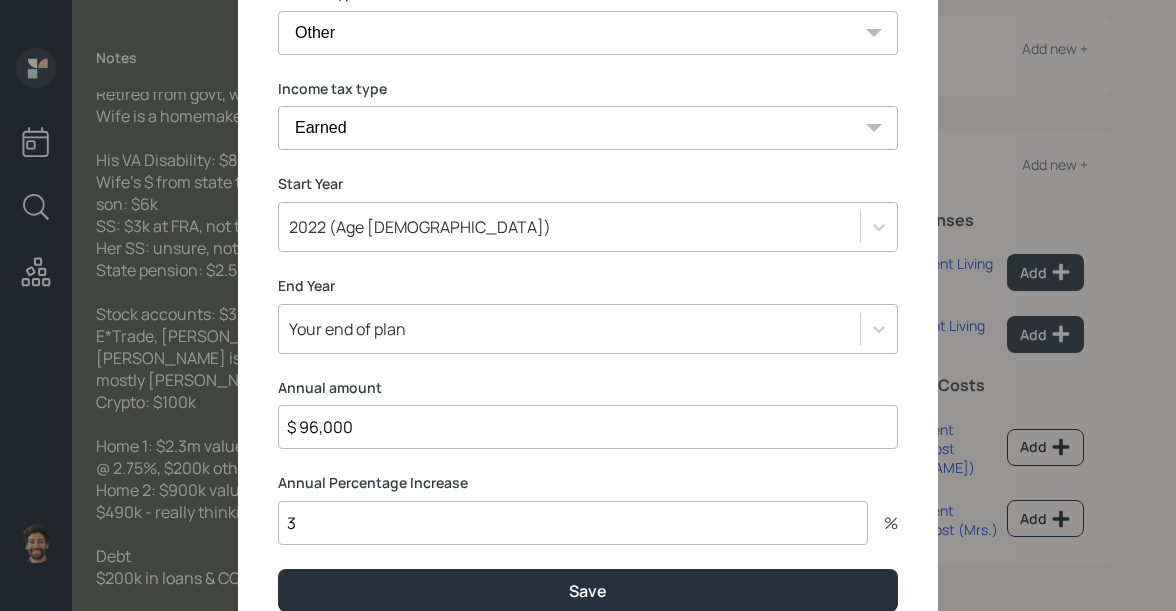 type on "$ 96,000" 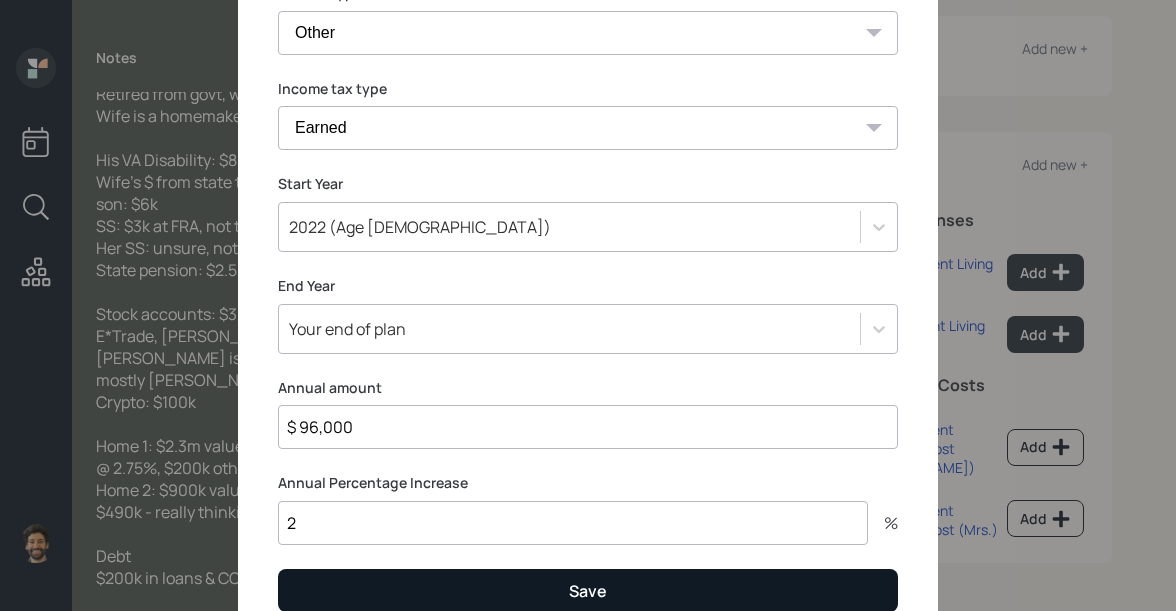 type on "2" 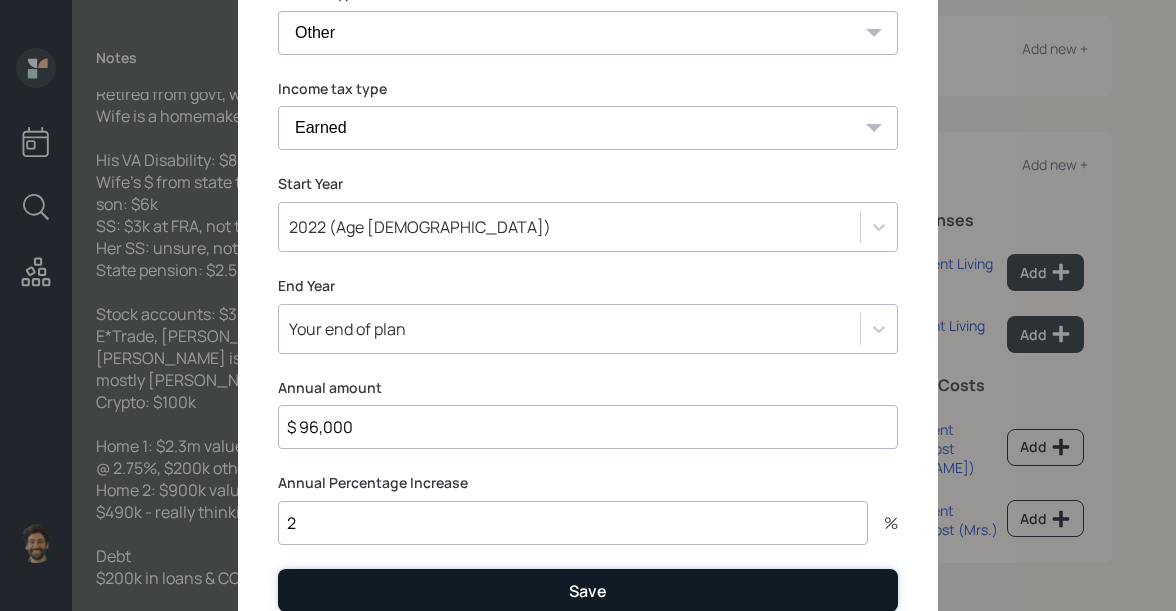 click on "Save" at bounding box center (588, 590) 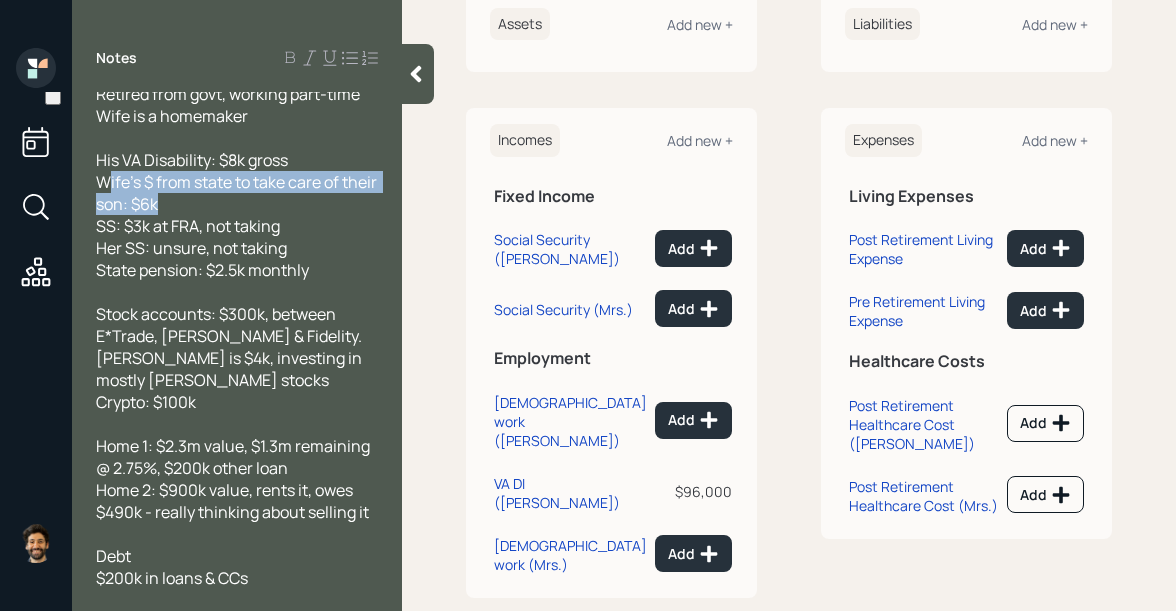 drag, startPoint x: 206, startPoint y: 198, endPoint x: 108, endPoint y: 186, distance: 98.731964 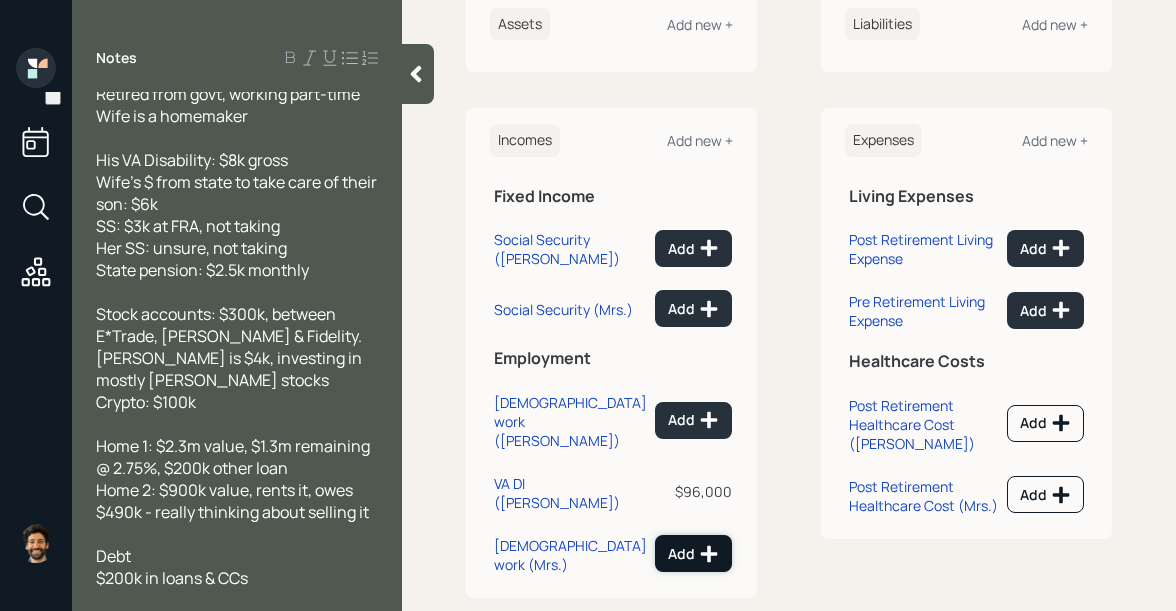 click on "Add" at bounding box center [693, 553] 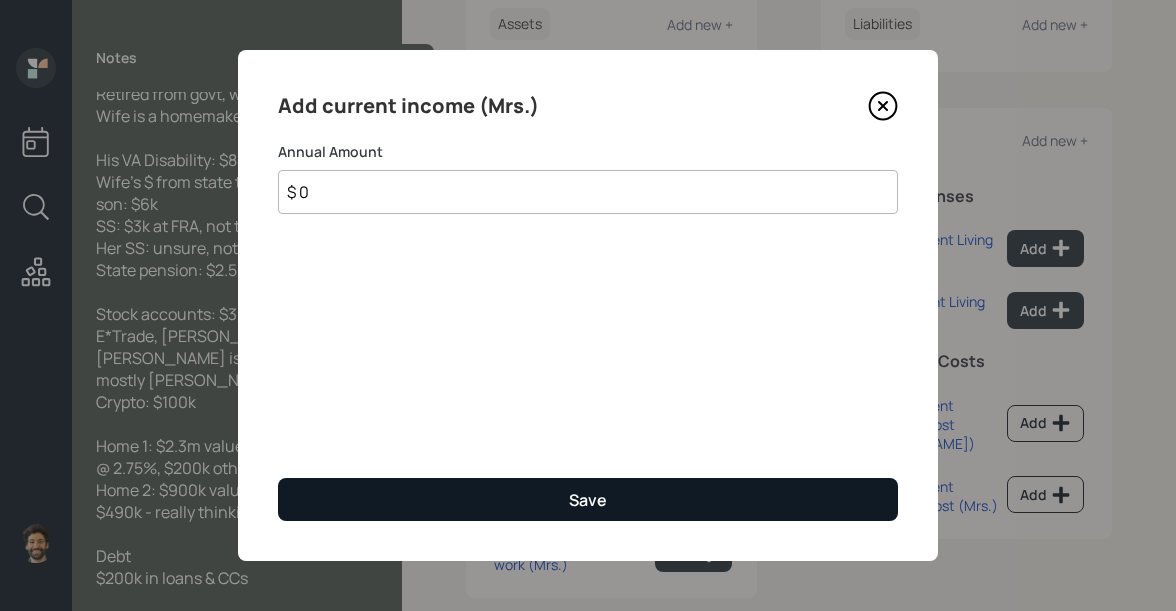 type on "$ 0" 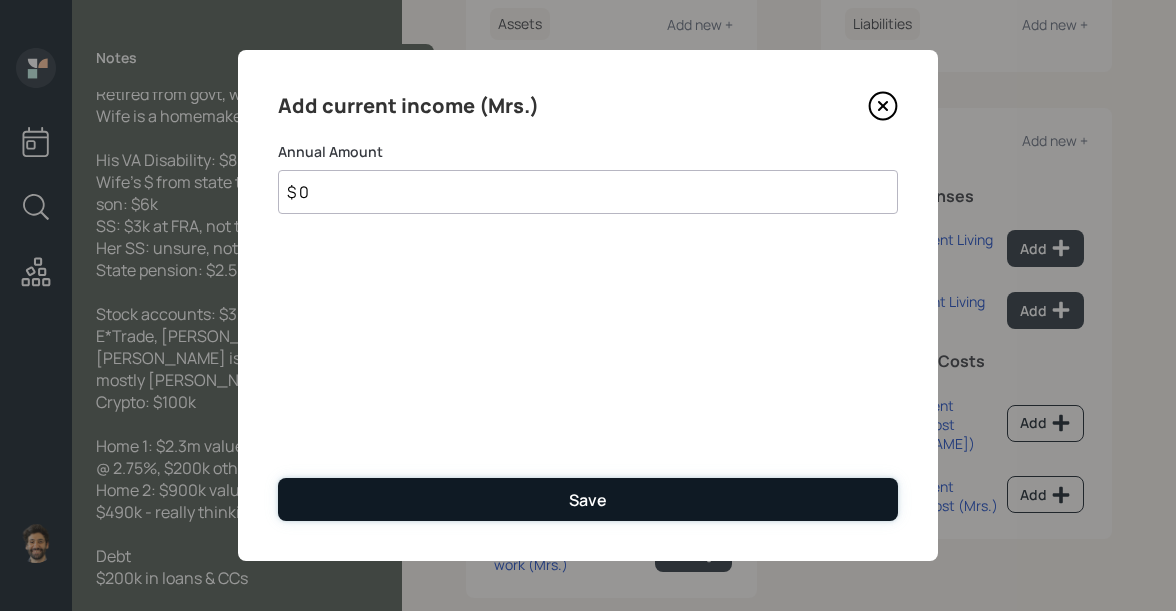 click on "Save" at bounding box center (588, 500) 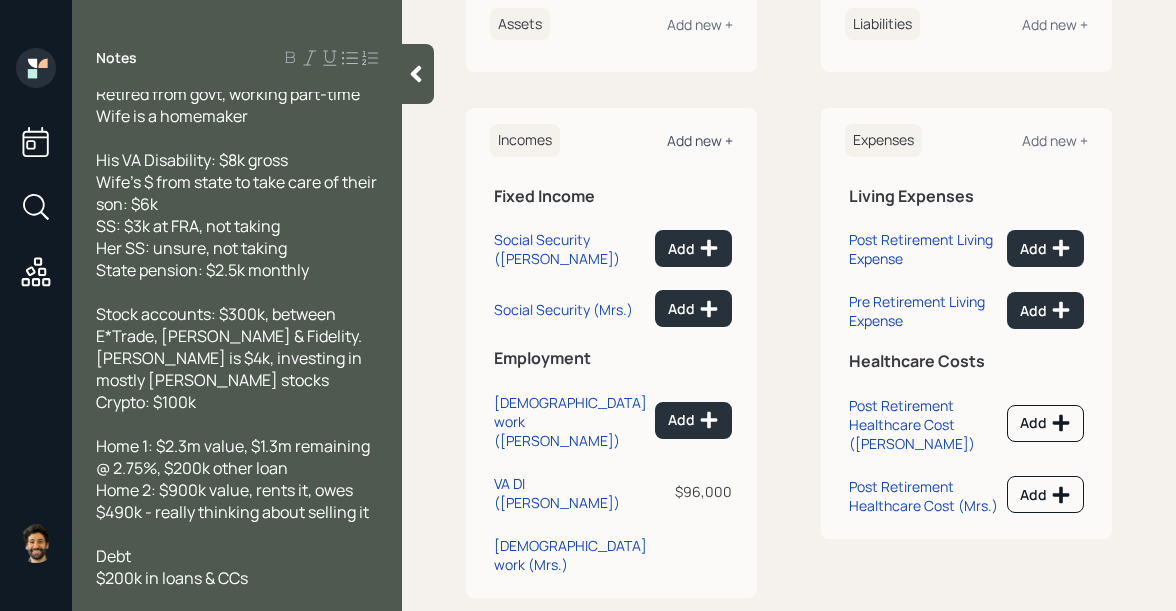 click on "Add new +" at bounding box center [700, 140] 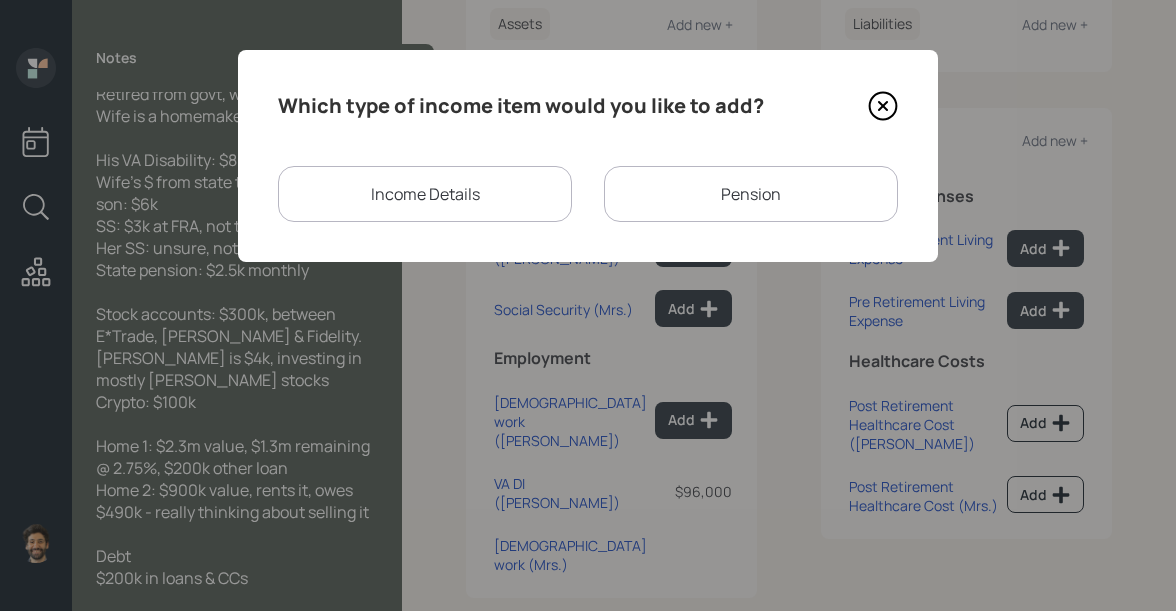 click on "Income Details" at bounding box center (425, 194) 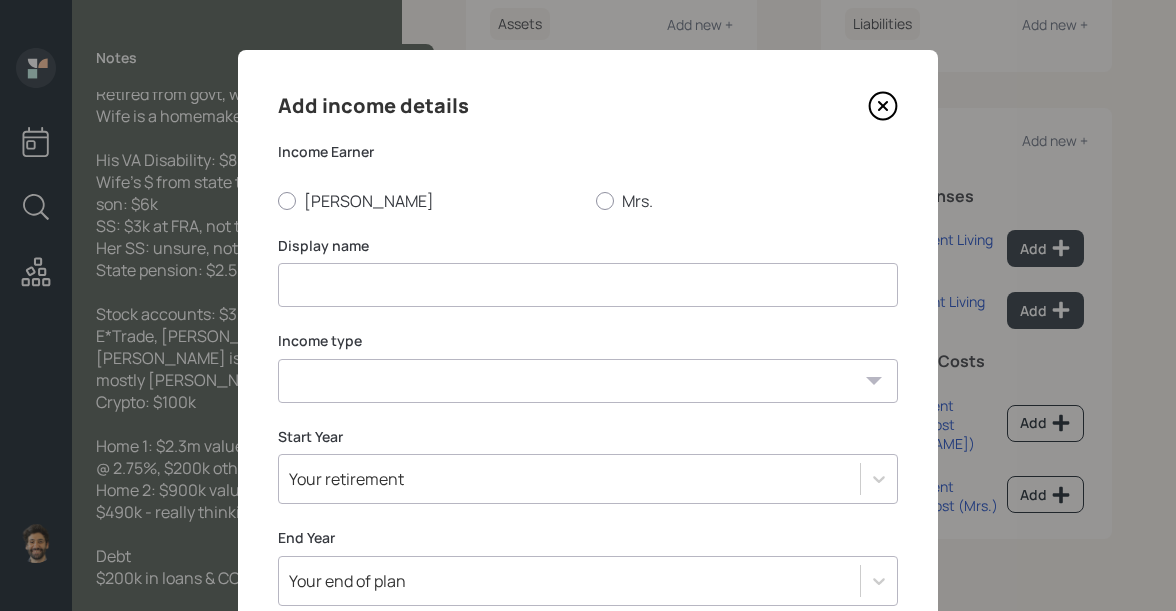 click at bounding box center (588, 285) 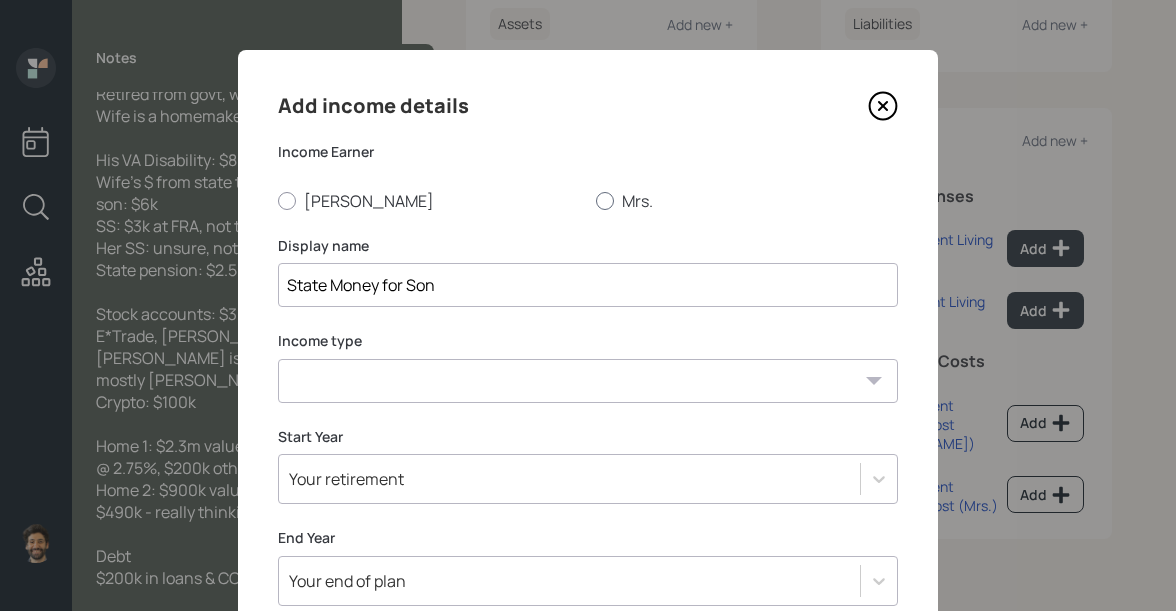 type on "State Money for Son" 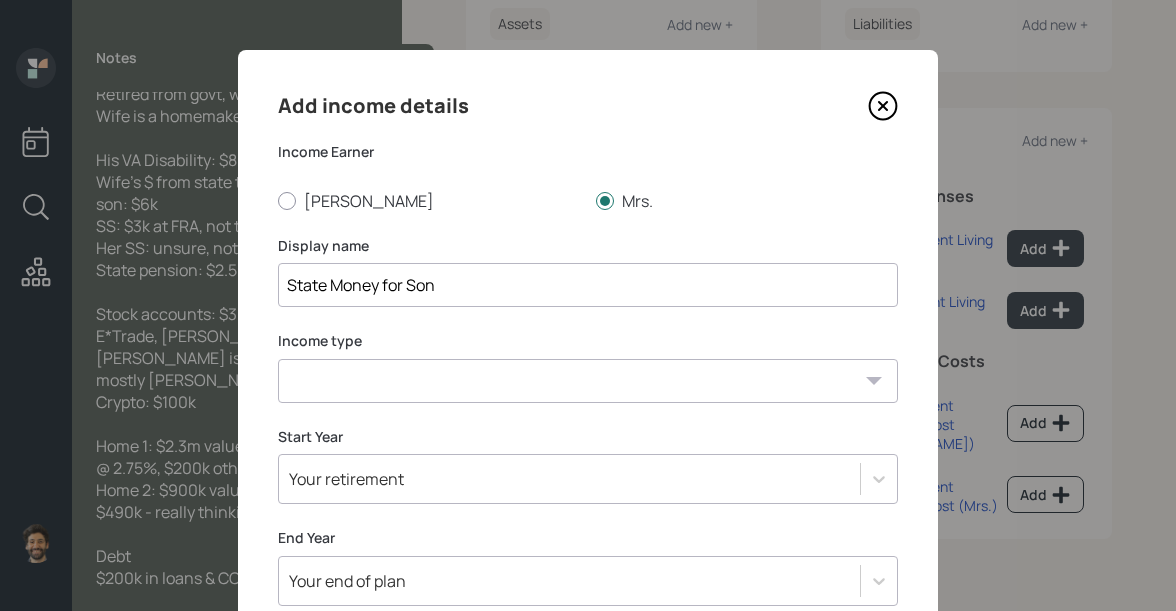 scroll, scrollTop: 145, scrollLeft: 0, axis: vertical 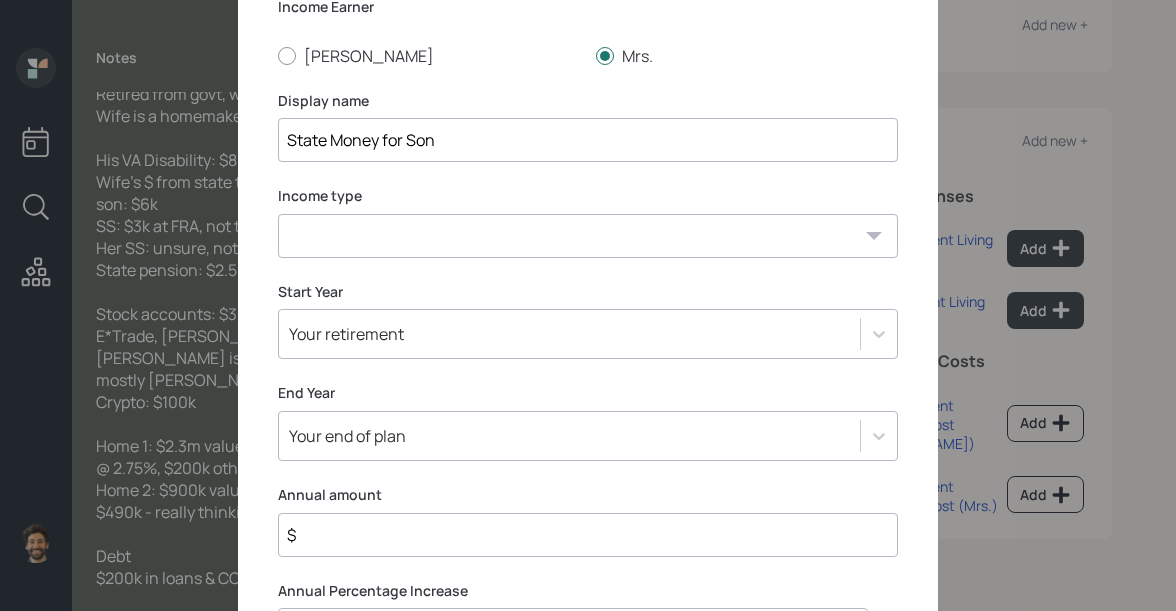 click on "[DEMOGRAPHIC_DATA] work [DEMOGRAPHIC_DATA] work Self employment Other" at bounding box center [588, 236] 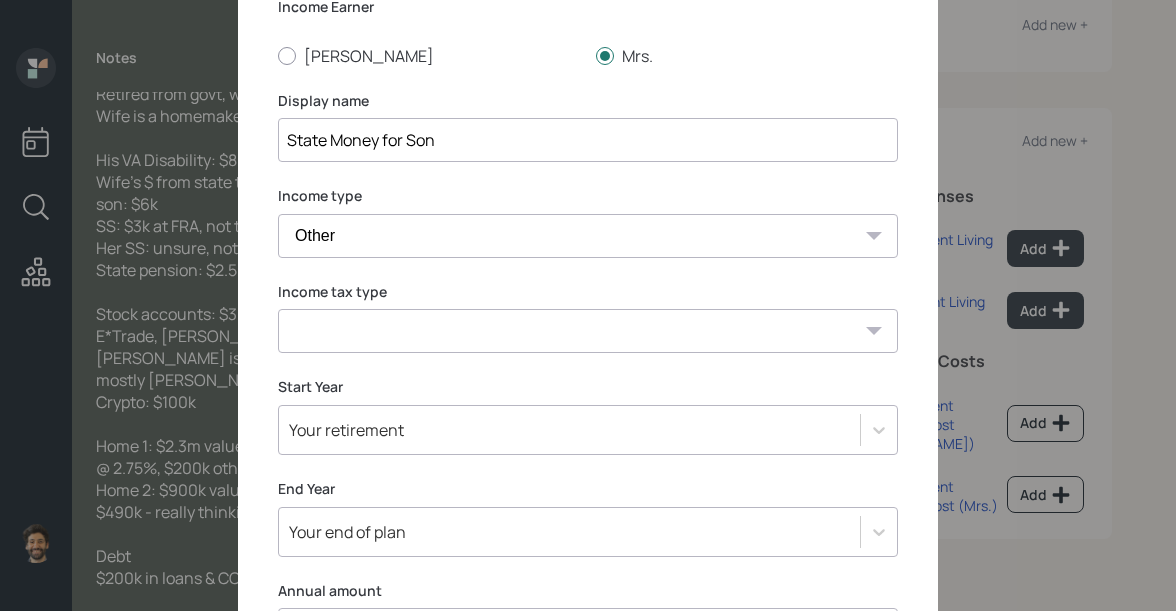 click on "Tax-free Earned Self Employment Alimony Royalties Pension / Annuity Interest Dividend Short-Term Gain Long-Term Gain Social Security" at bounding box center [588, 331] 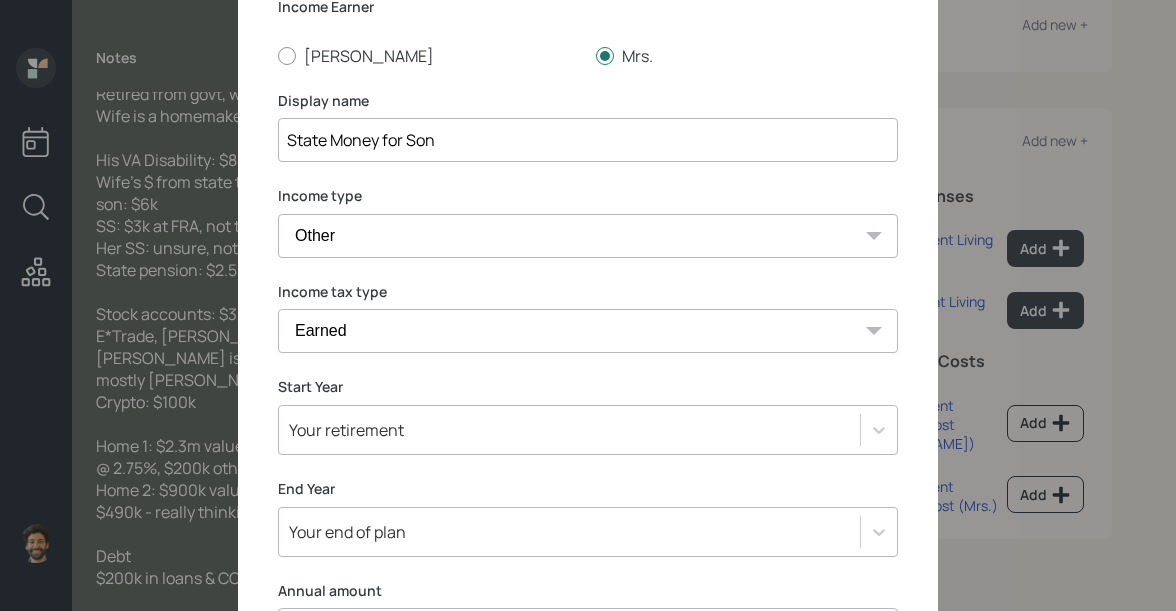 click on "Your retirement" at bounding box center [588, 430] 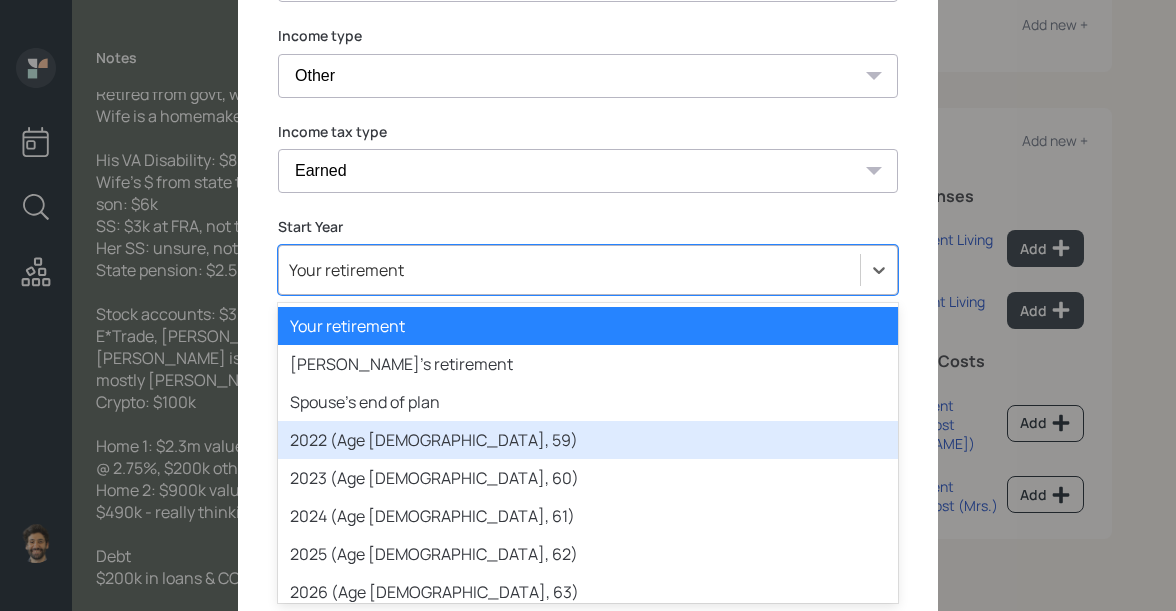 click on "2022 (Age [DEMOGRAPHIC_DATA], 59)" at bounding box center (588, 440) 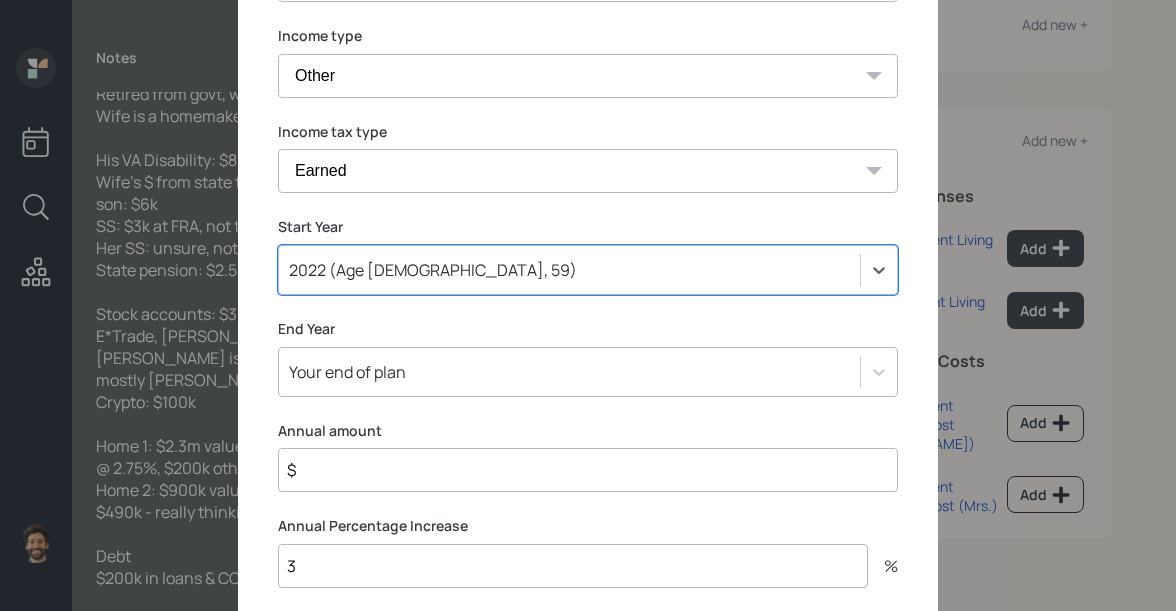 scroll, scrollTop: 439, scrollLeft: 0, axis: vertical 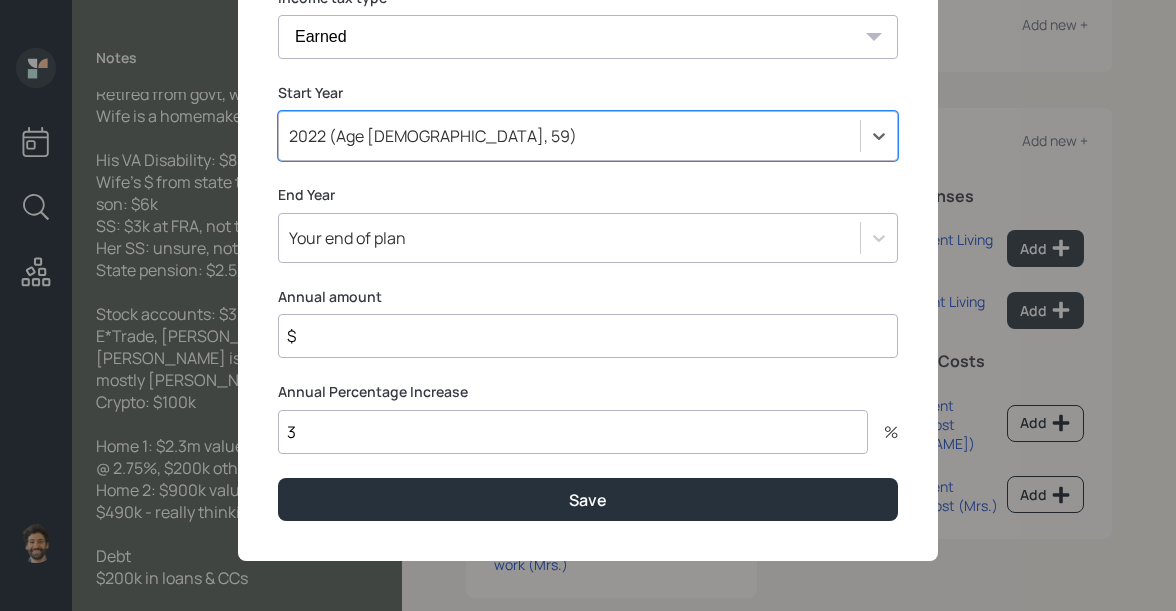 click on "$" at bounding box center [588, 336] 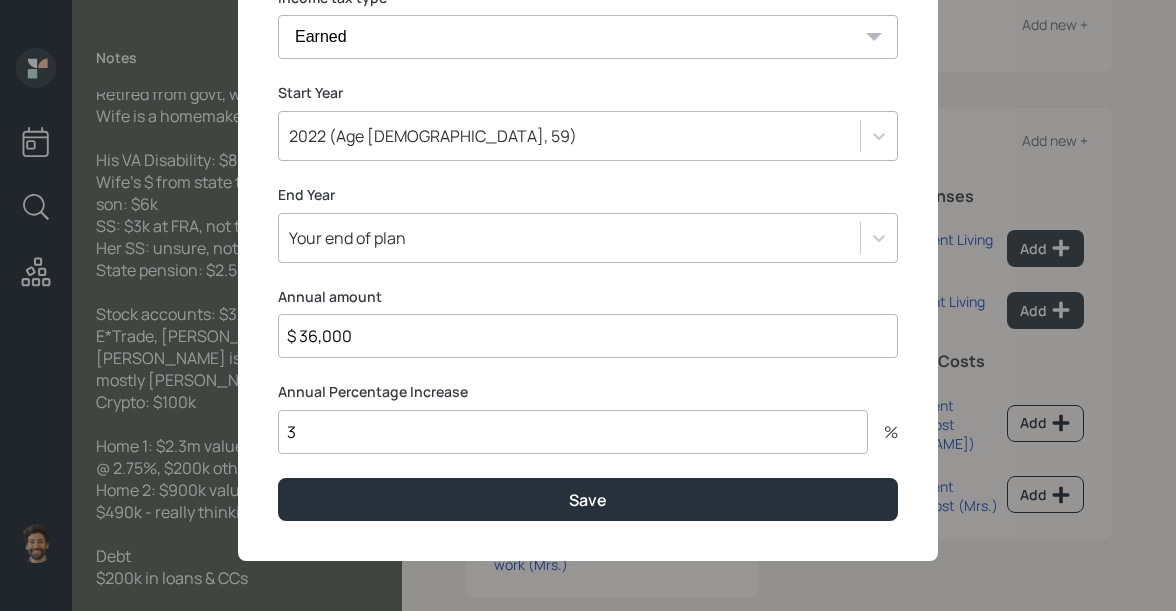 type on "$ 36,000" 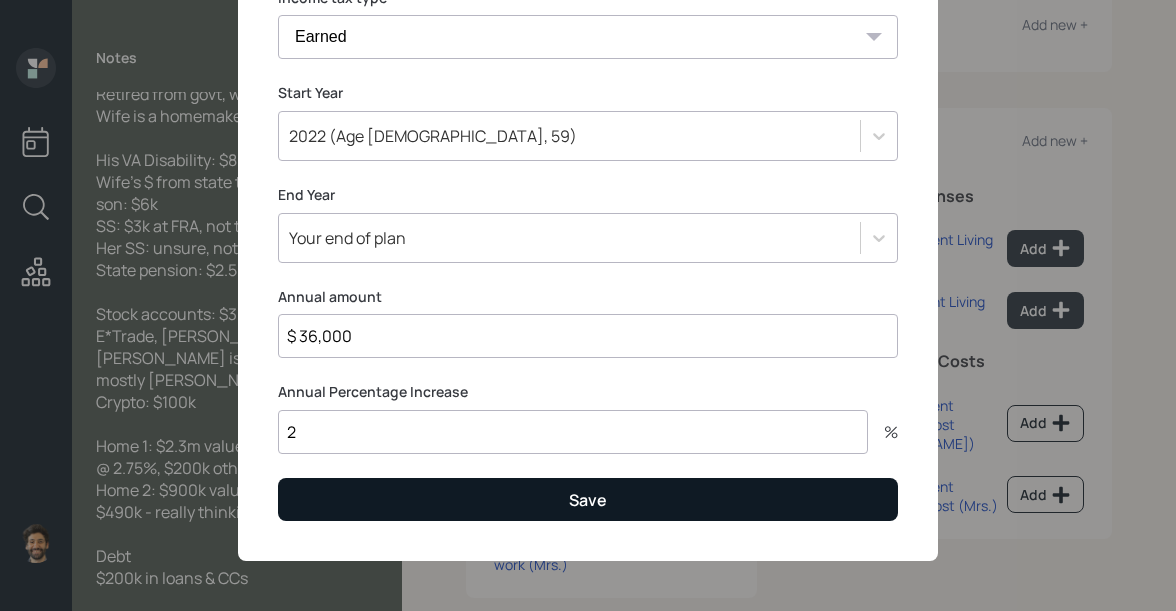 type on "2" 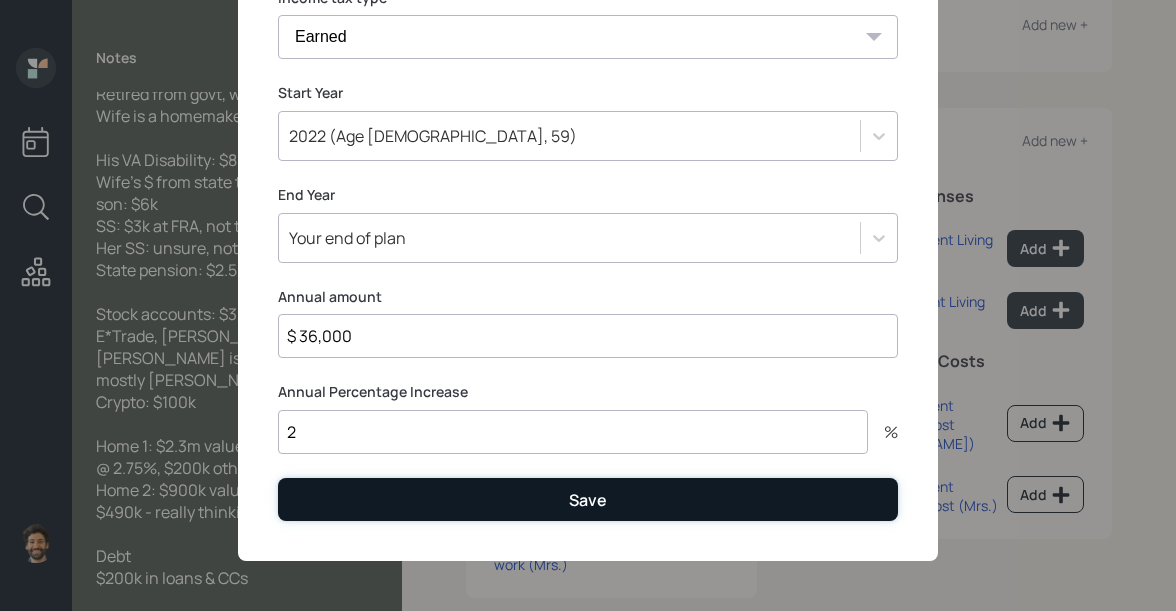 click on "Save" at bounding box center (588, 499) 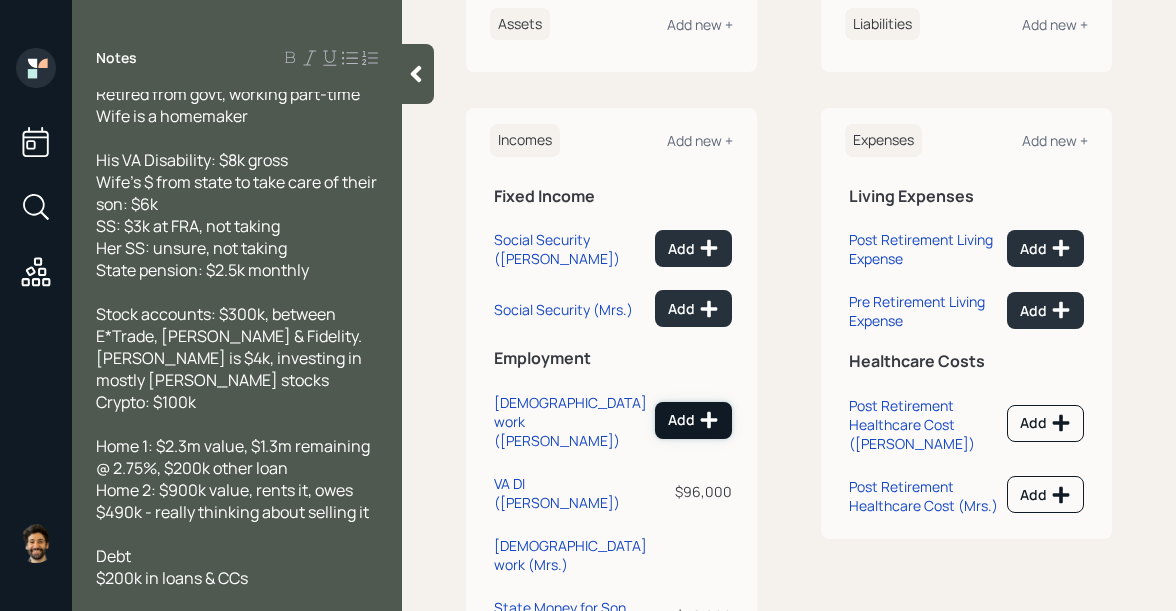 click on "Add" at bounding box center (693, 420) 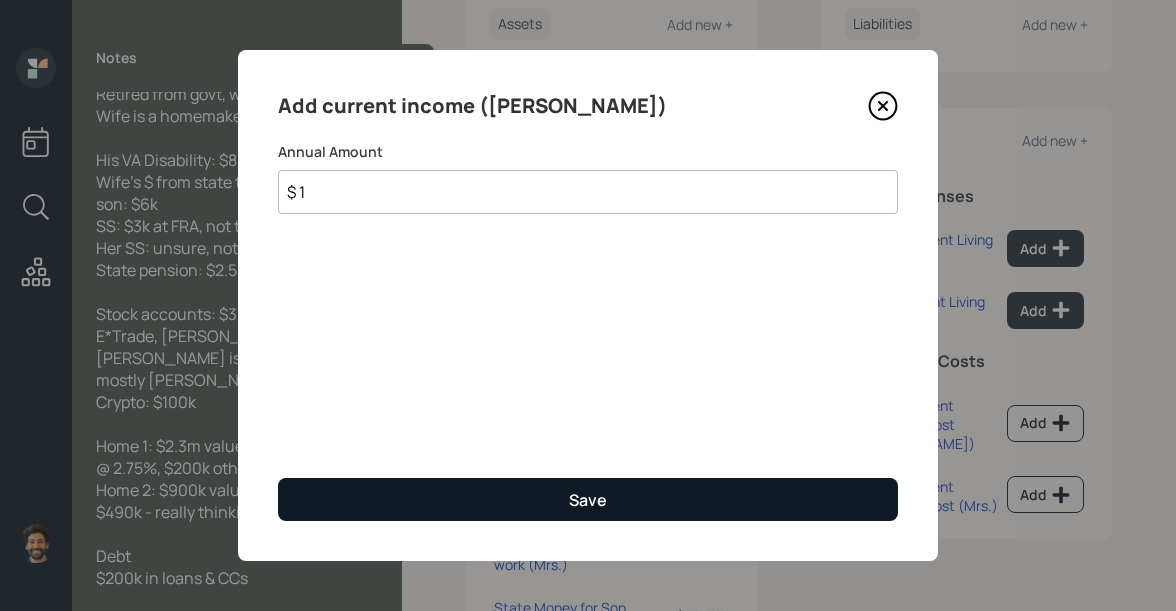 type on "$ 1" 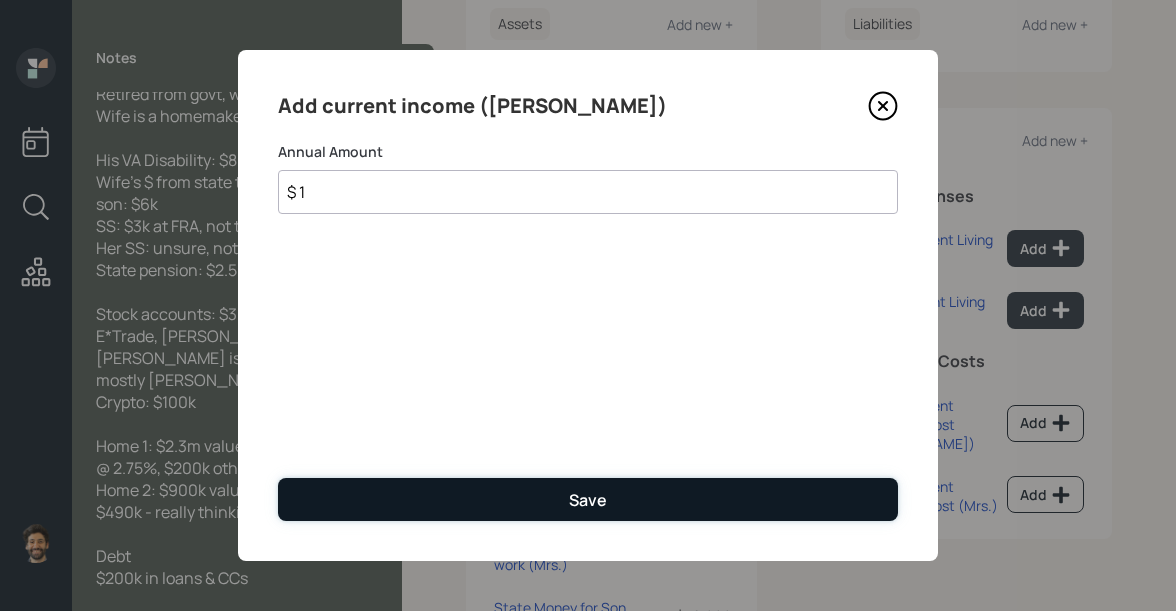click on "Save" at bounding box center [588, 499] 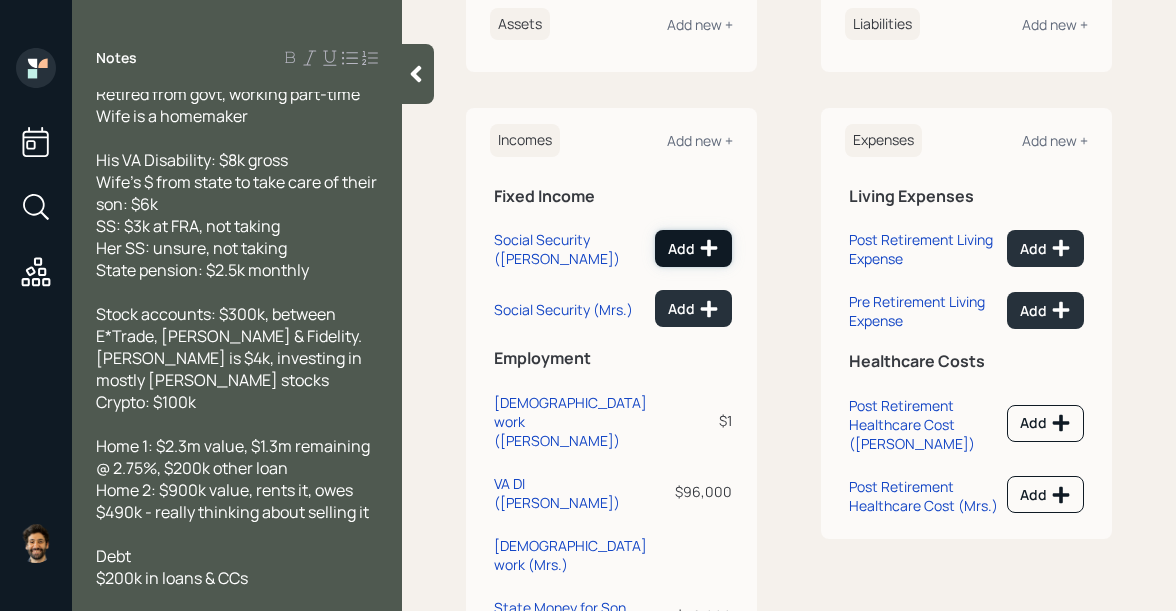 click on "Add" at bounding box center [693, 248] 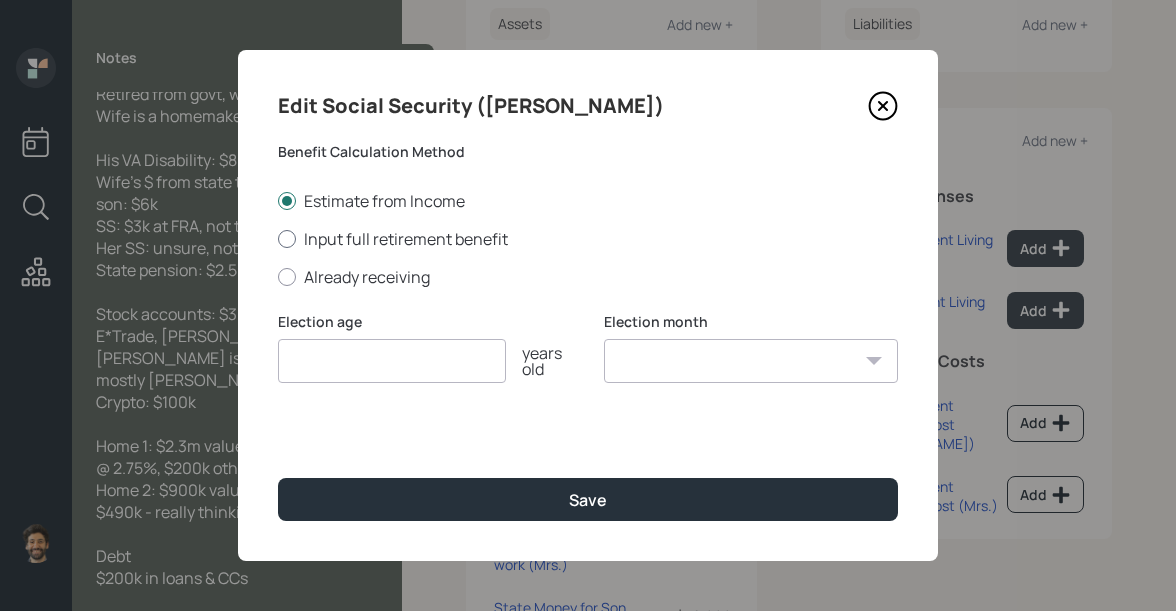 click on "Input full retirement benefit" at bounding box center (588, 239) 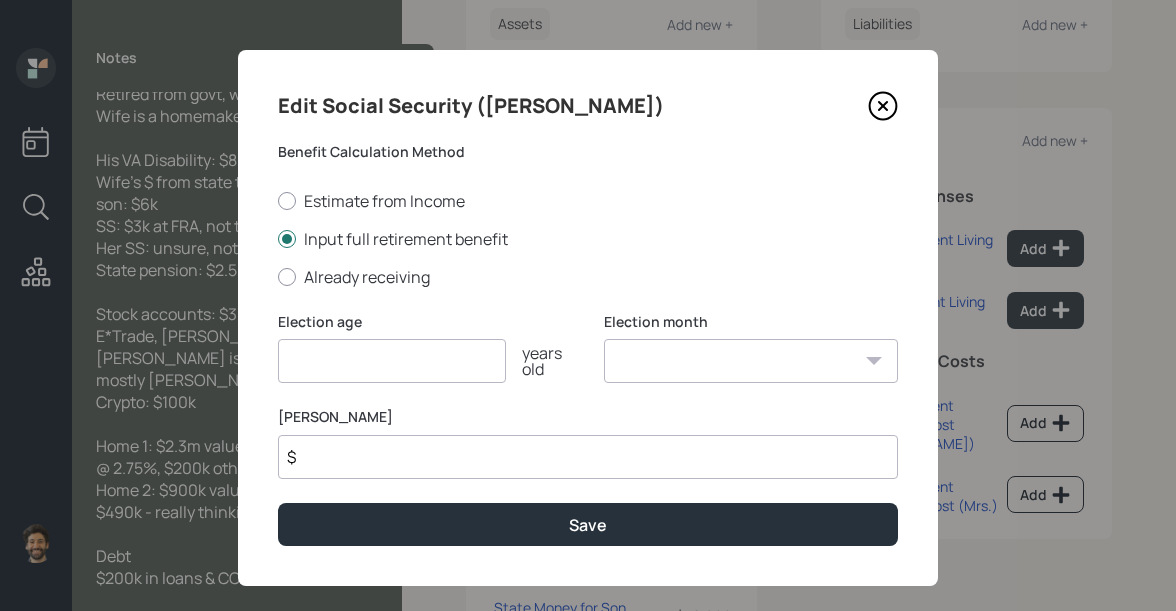 click on "$" at bounding box center [588, 457] 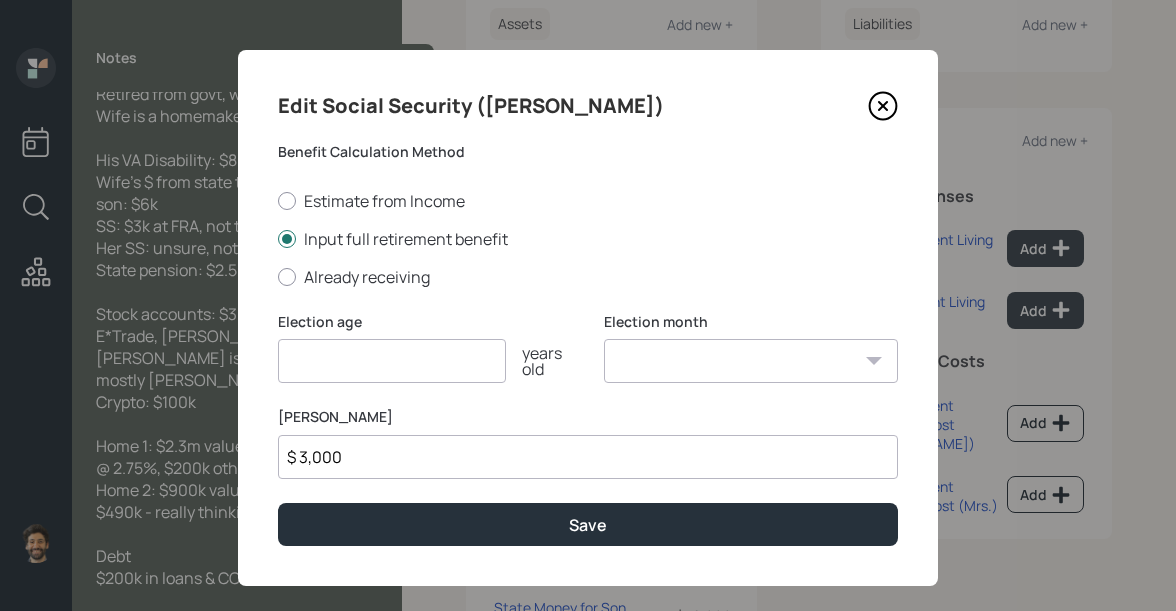 type on "$ 3,000" 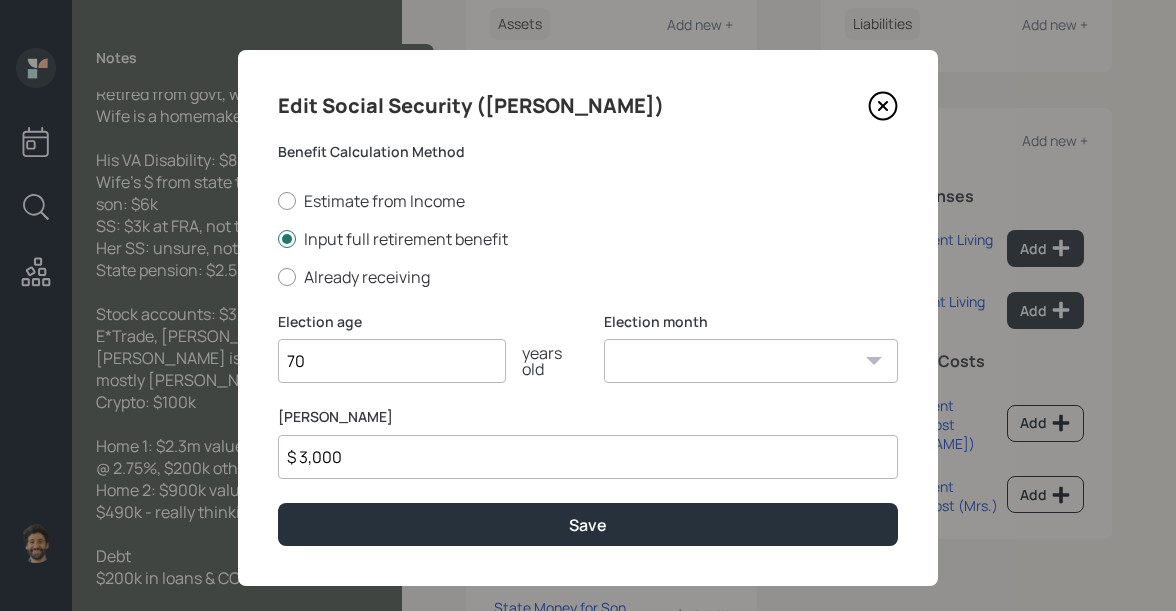 type on "70" 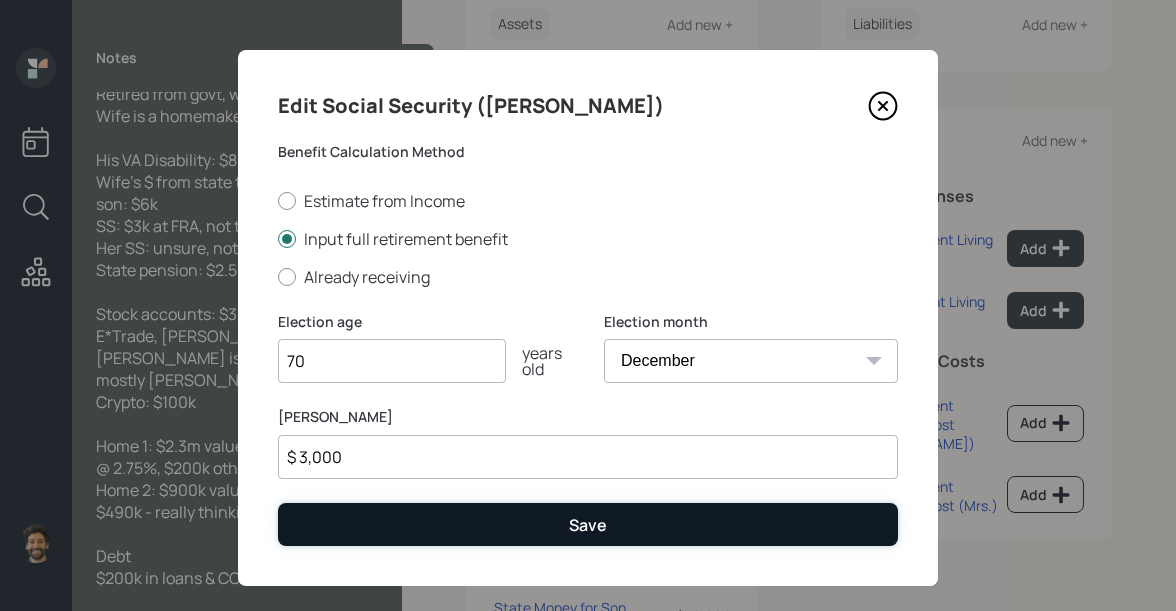 click on "Save" at bounding box center [588, 524] 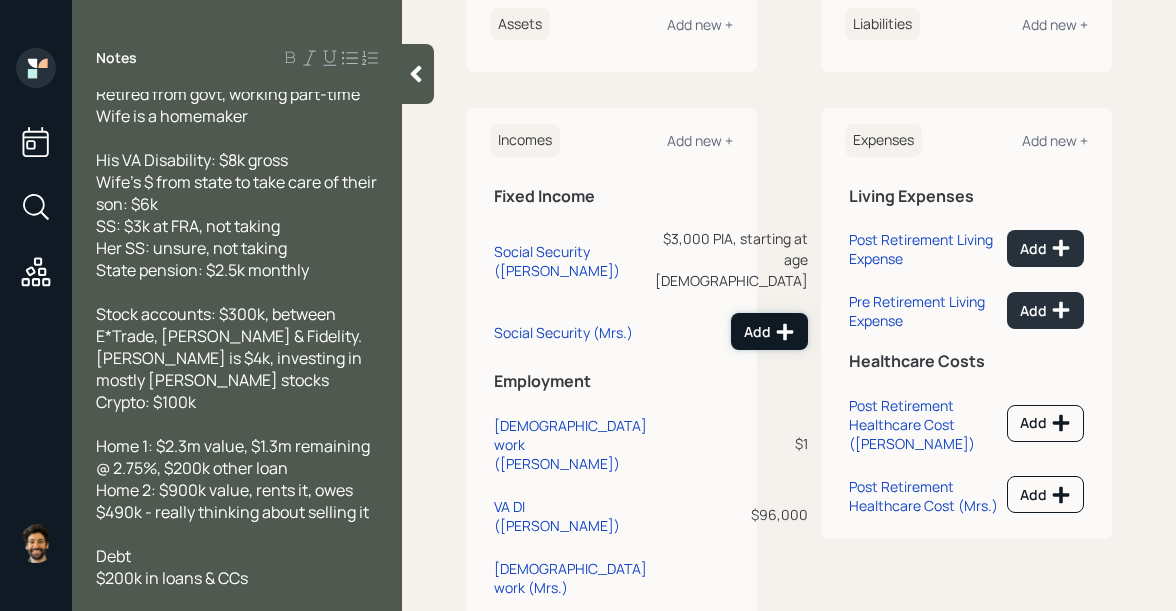 click on "Add" at bounding box center [769, 332] 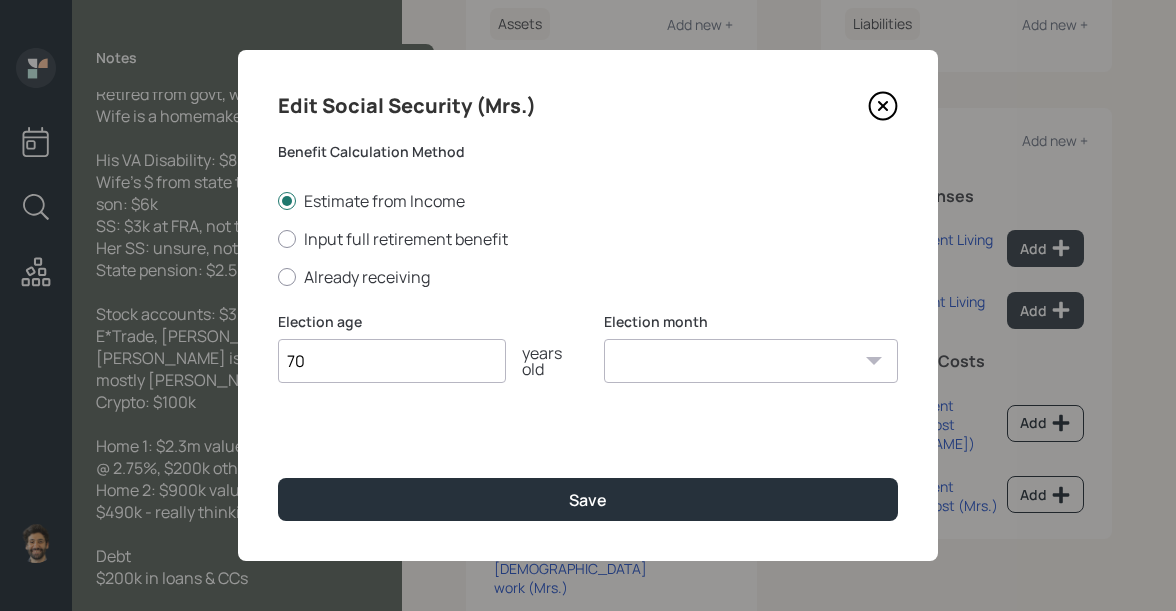 type on "70" 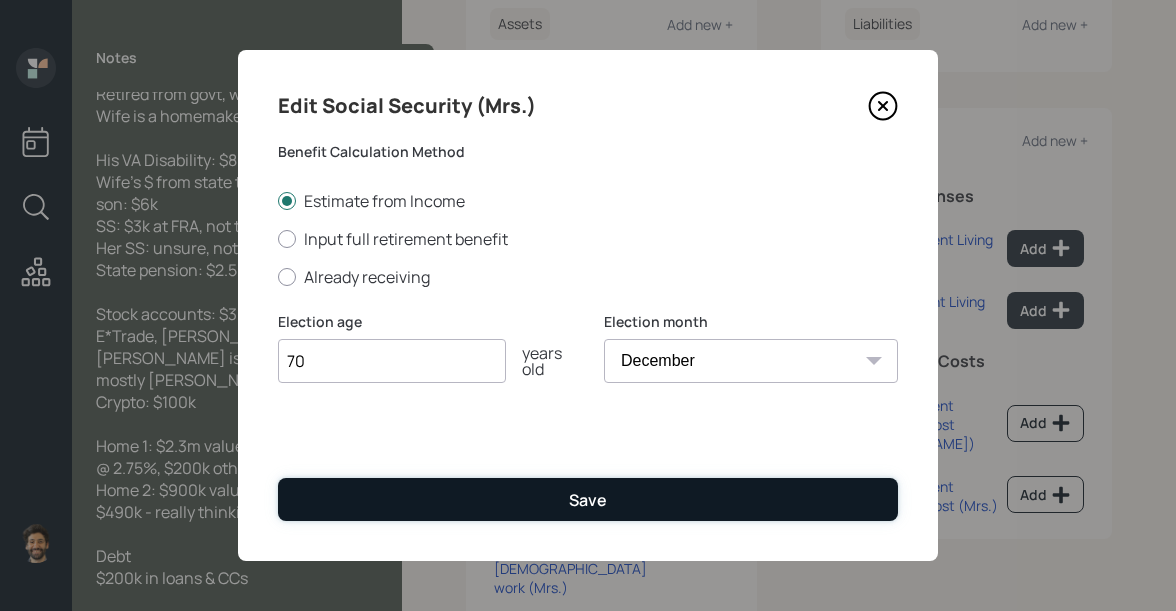 click on "Save" at bounding box center [588, 499] 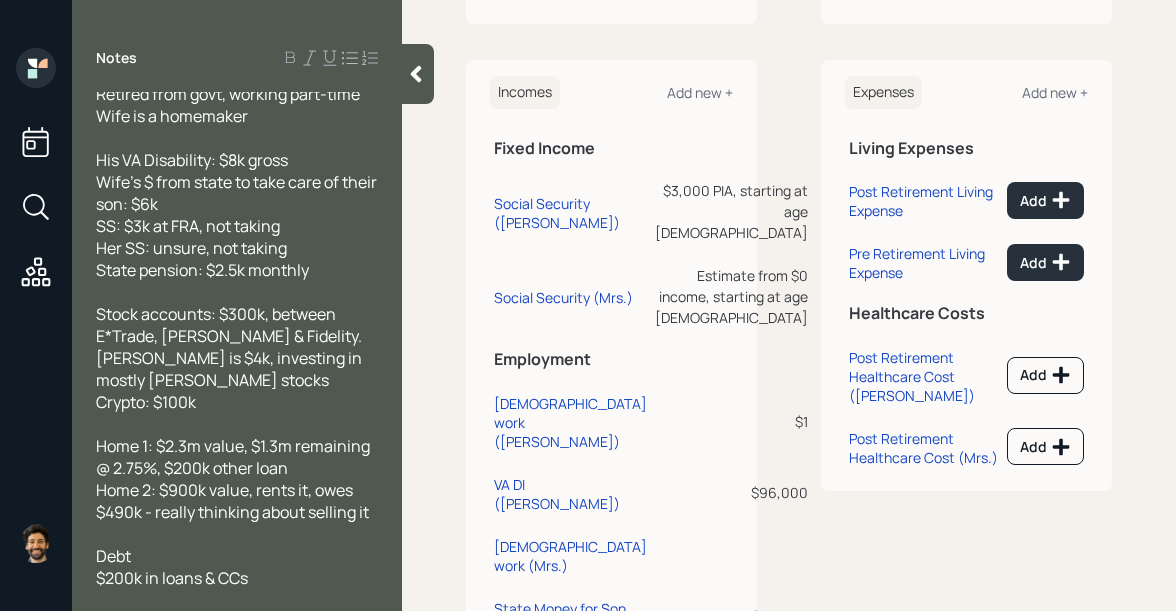 scroll, scrollTop: 613, scrollLeft: 0, axis: vertical 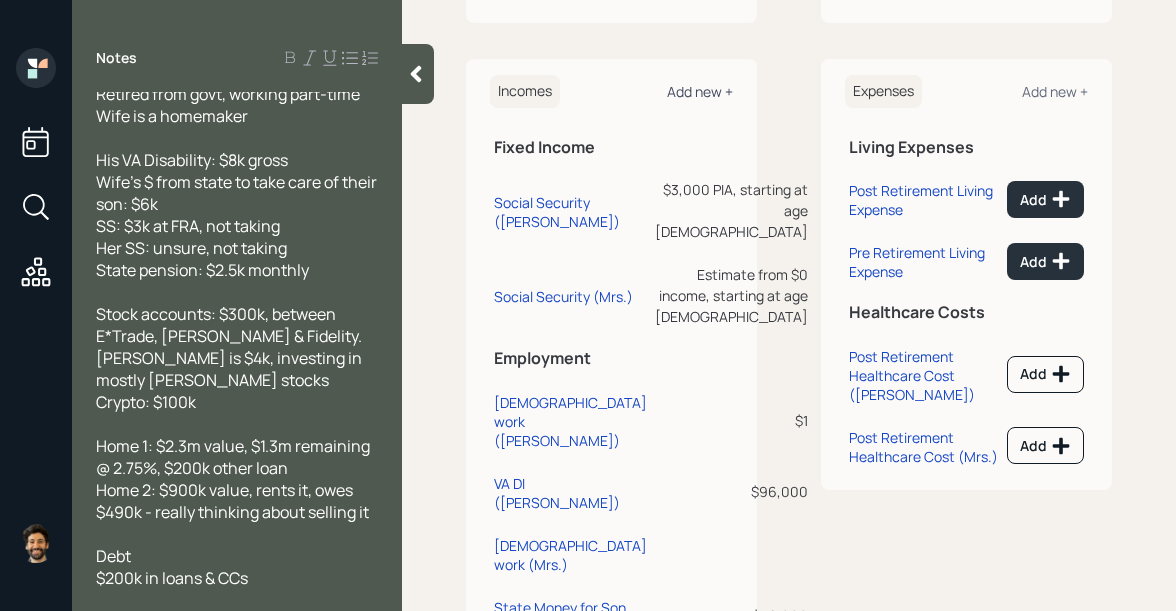 click on "Add new +" at bounding box center [700, 91] 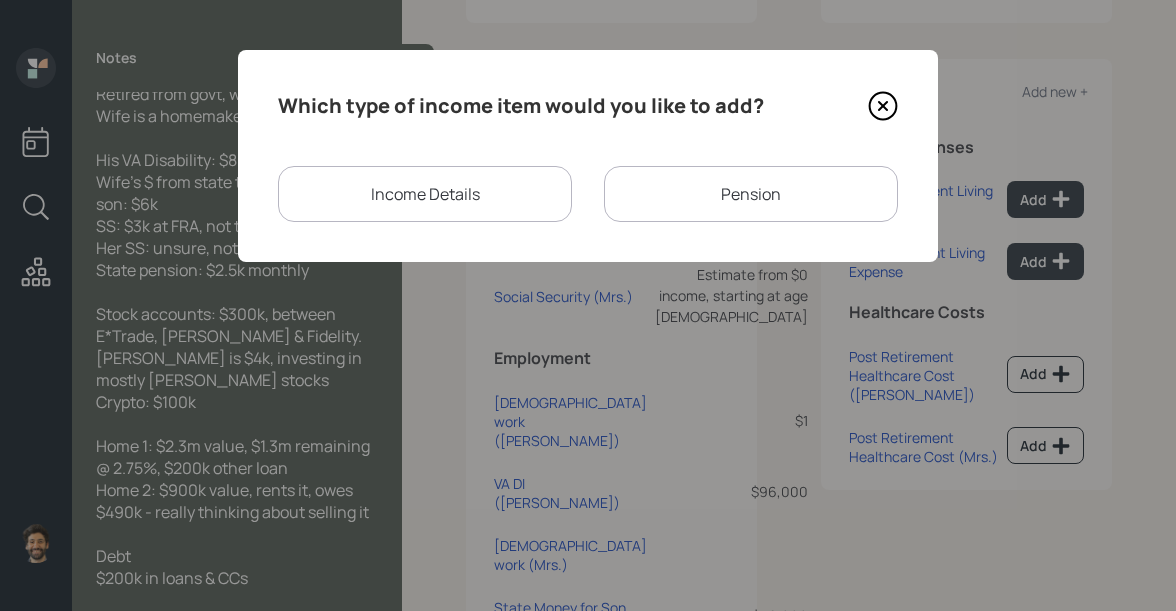 click on "Income Details" at bounding box center [425, 194] 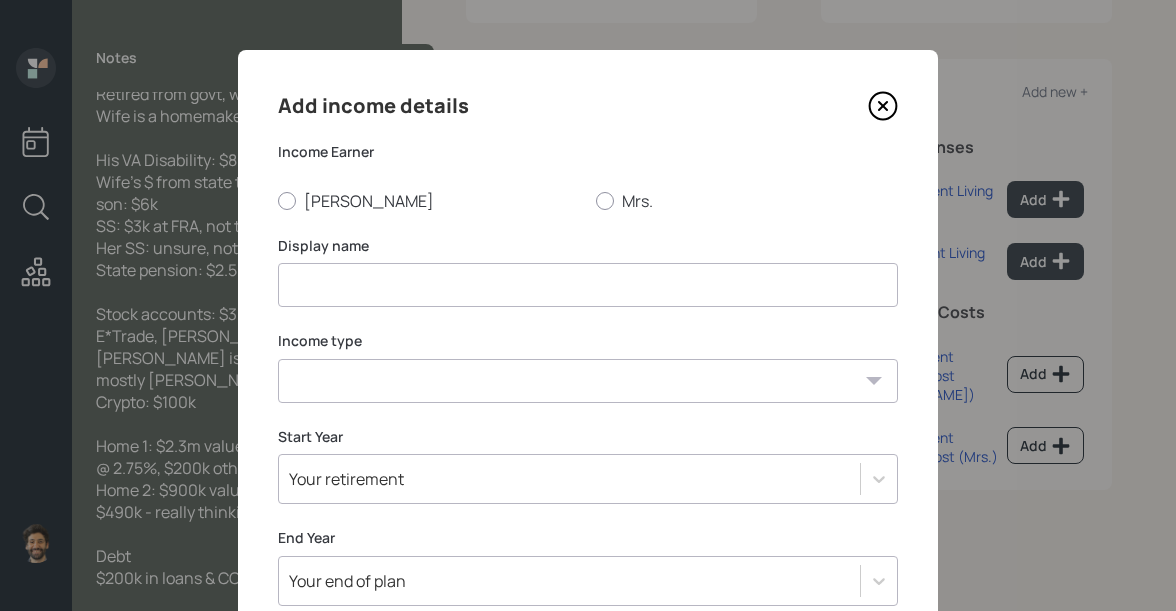 click 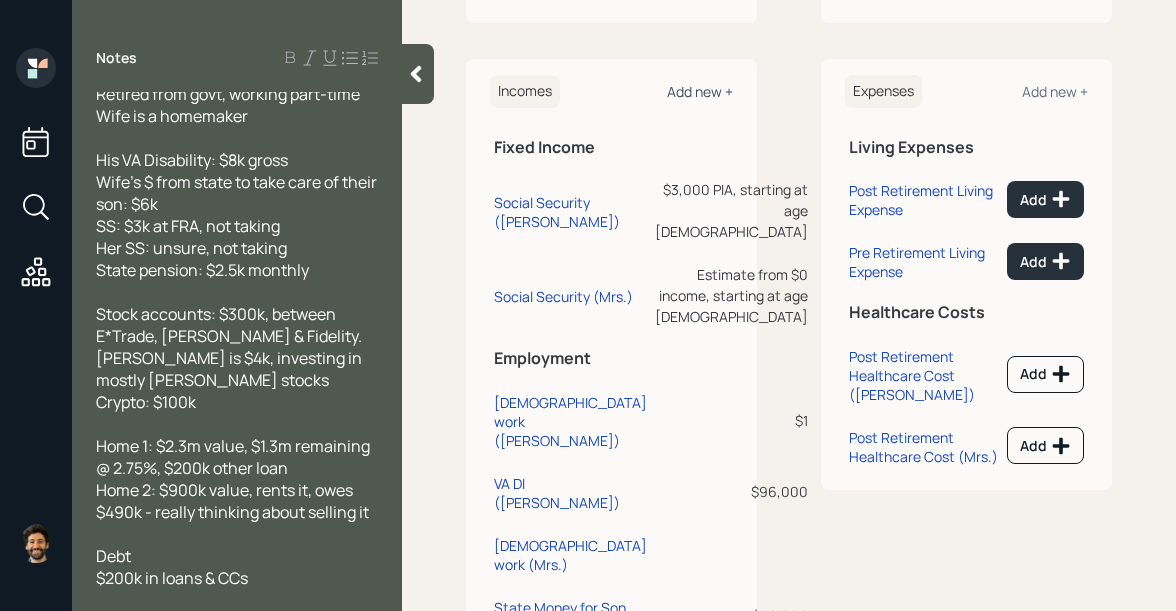 click on "Add new +" at bounding box center [700, 91] 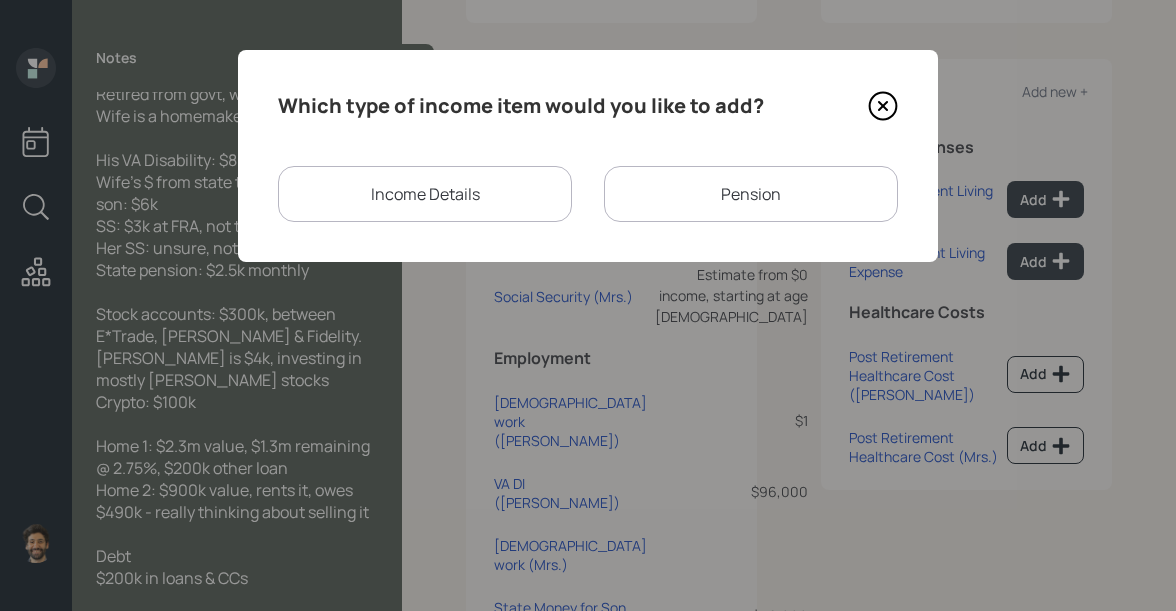 click on "Pension" at bounding box center [751, 194] 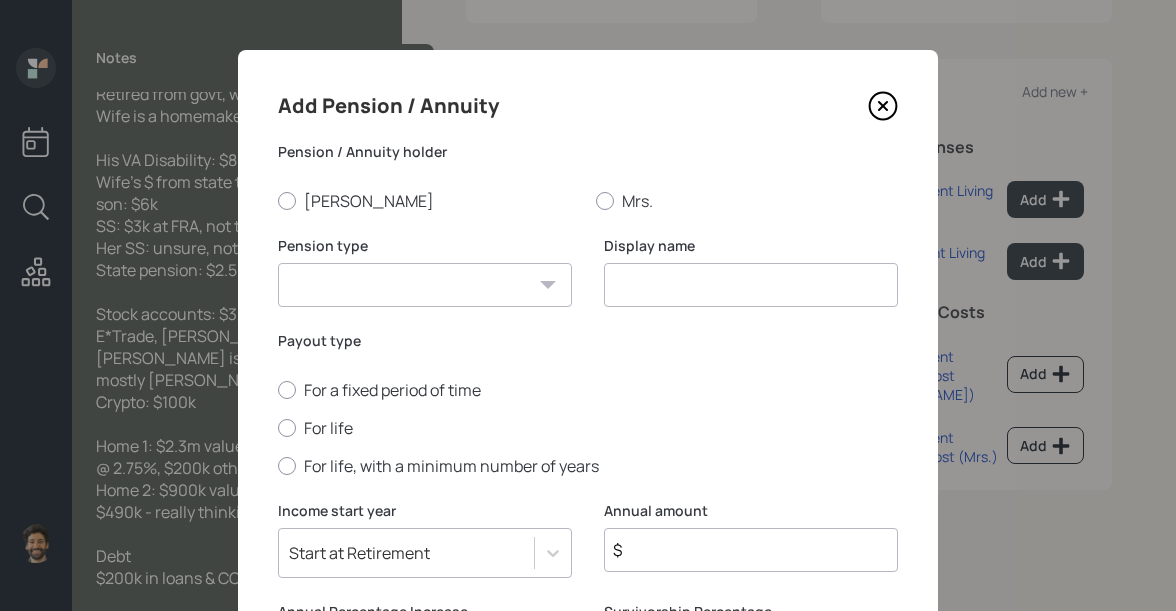 click on "Pension Annuity" at bounding box center (425, 285) 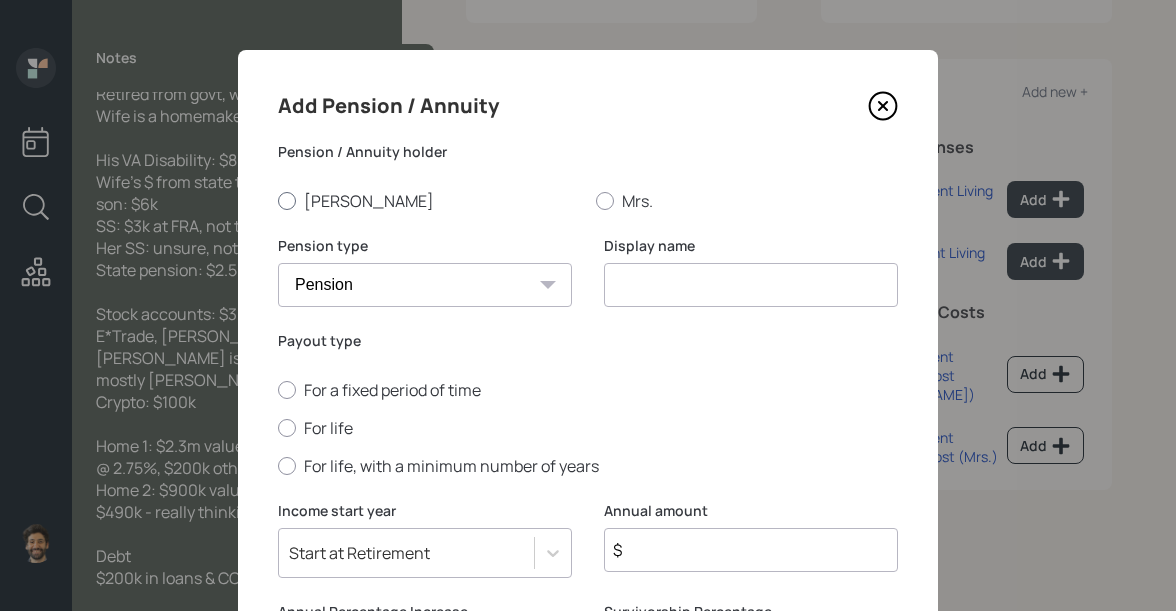 click on "[PERSON_NAME]" at bounding box center (429, 201) 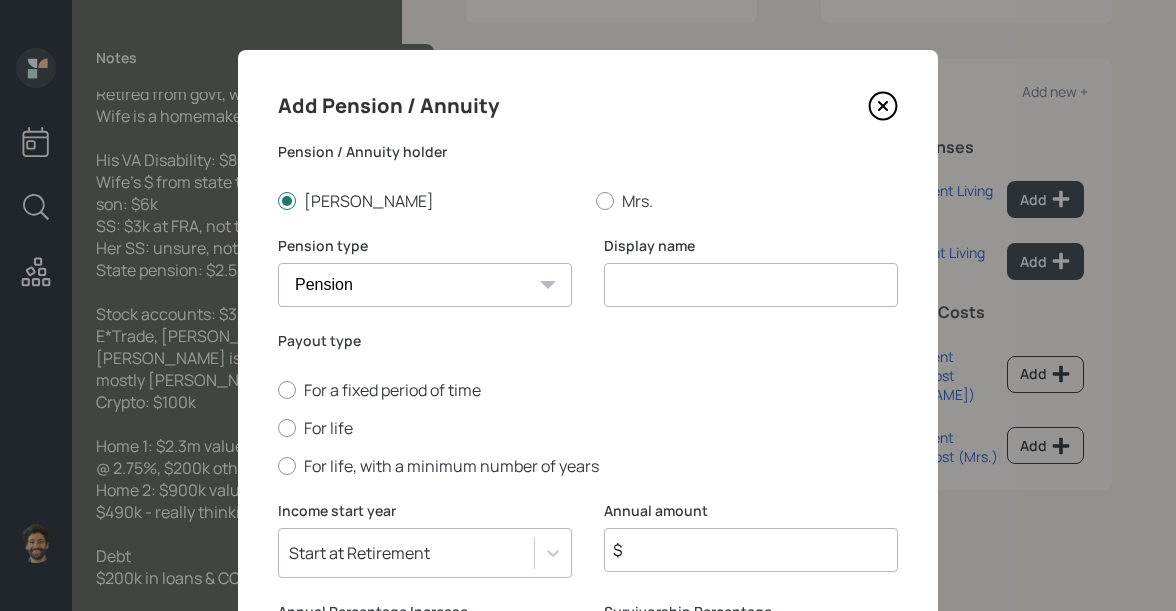 click at bounding box center [751, 285] 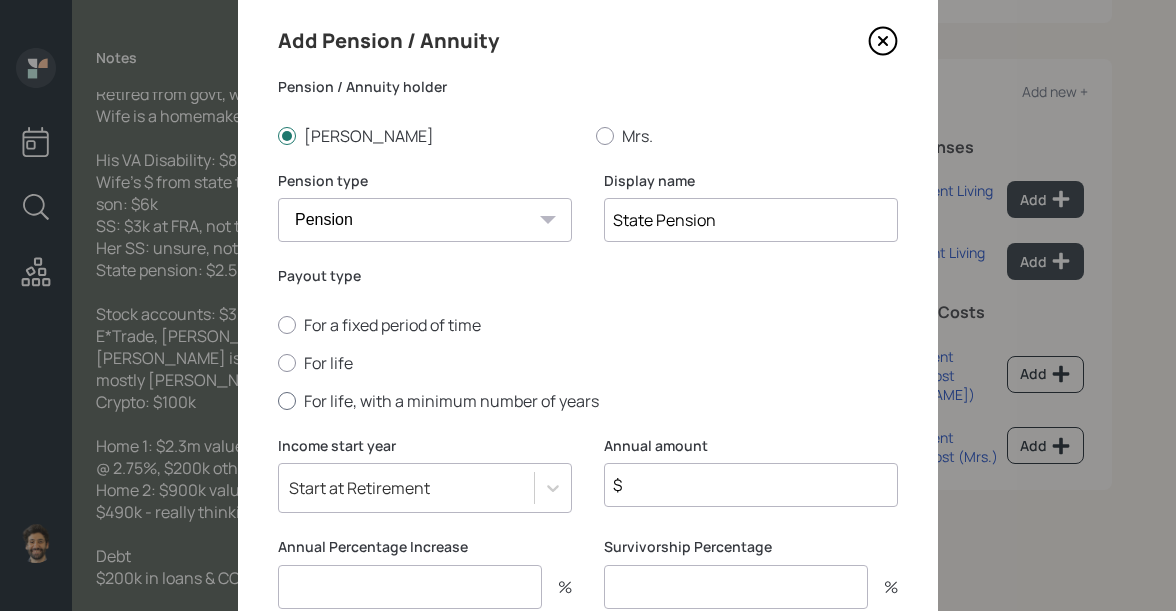 scroll, scrollTop: 193, scrollLeft: 0, axis: vertical 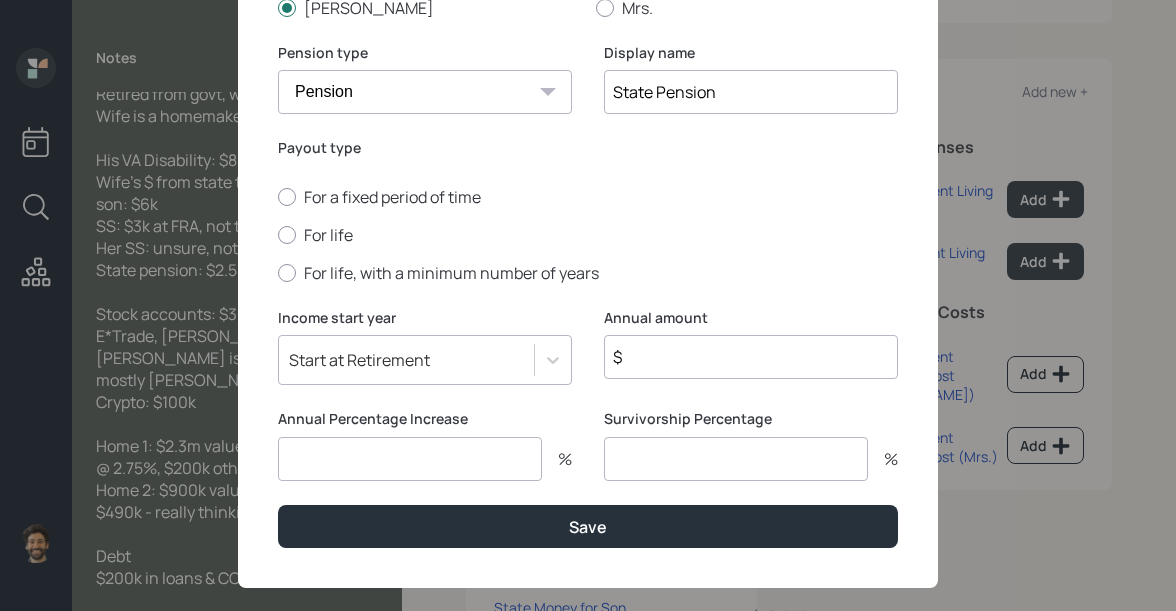 type on "State Pension" 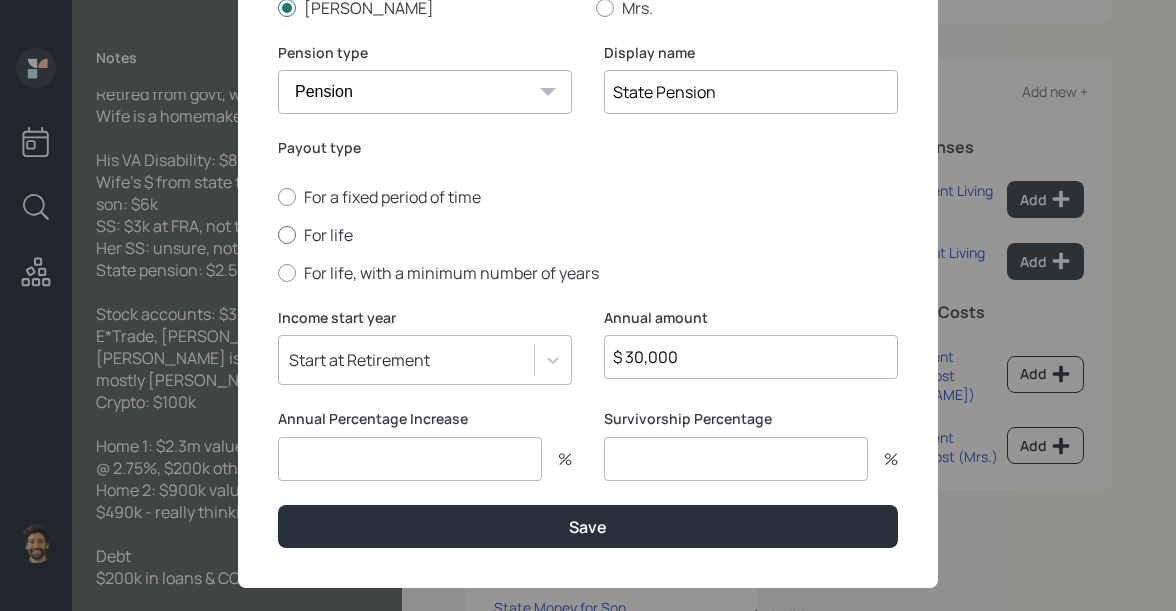 type on "$ 30,000" 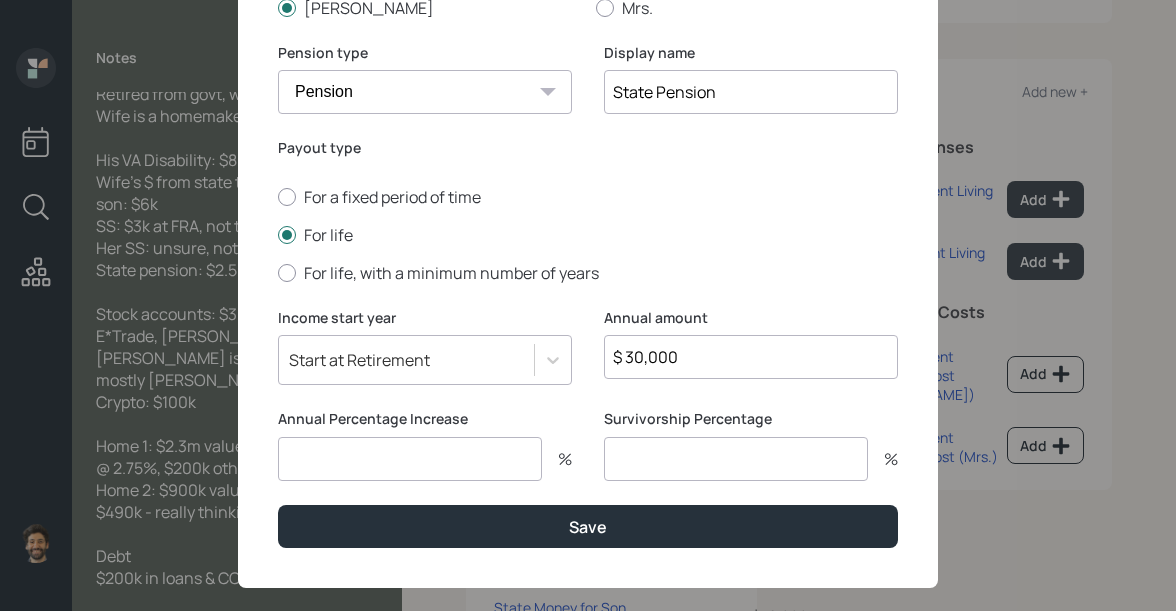 click on "Start at Retirement" at bounding box center (425, 360) 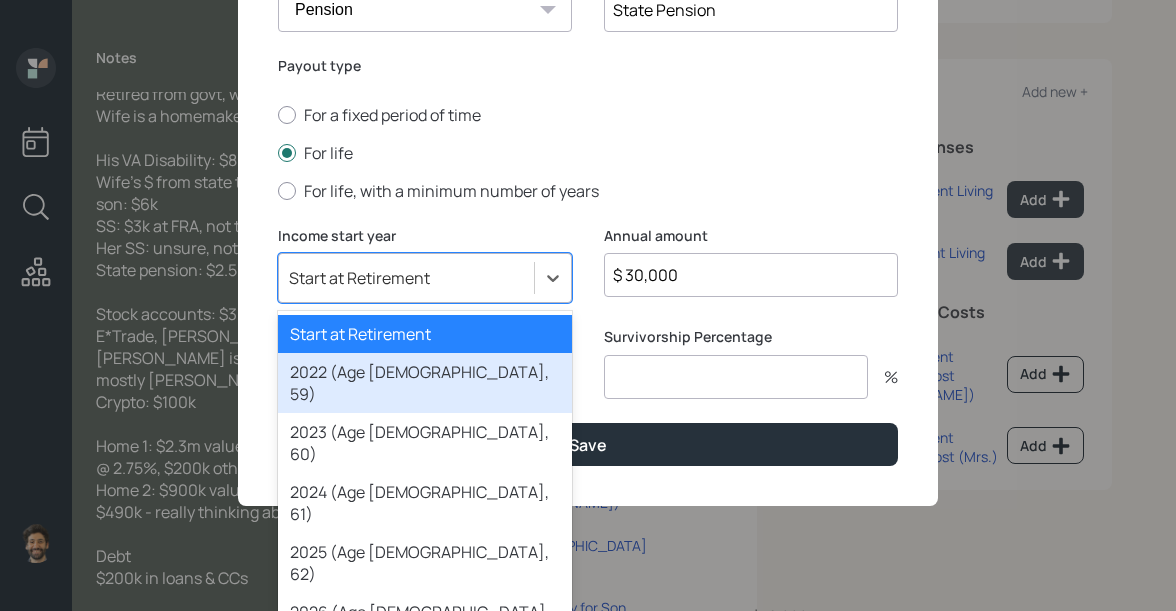 click on "2022 (Age [DEMOGRAPHIC_DATA], 59)" at bounding box center (425, 383) 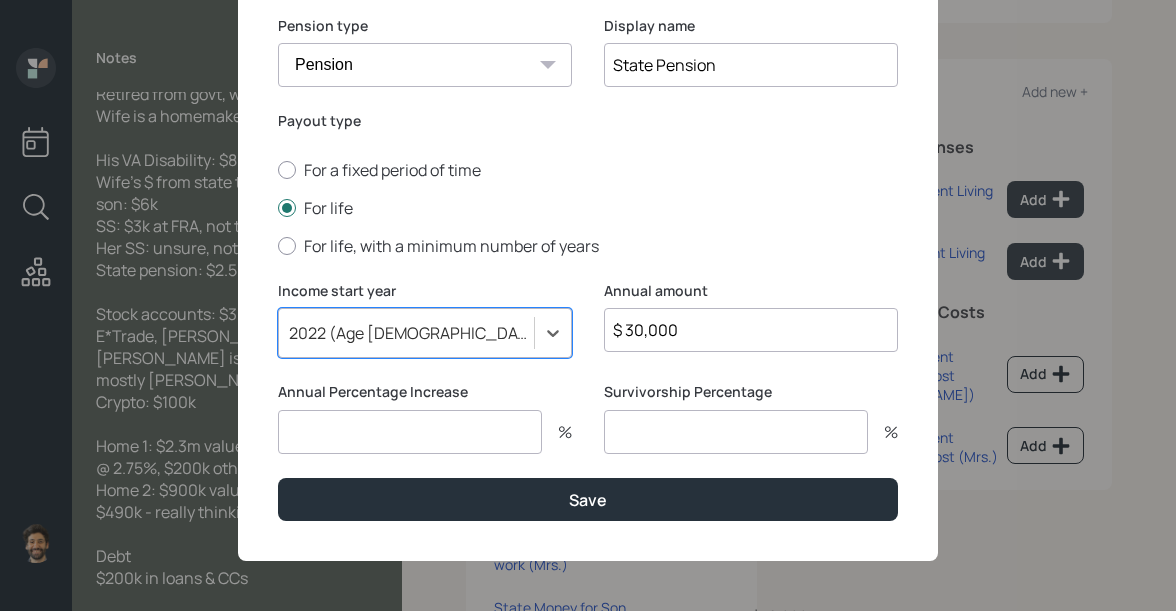 scroll, scrollTop: 220, scrollLeft: 0, axis: vertical 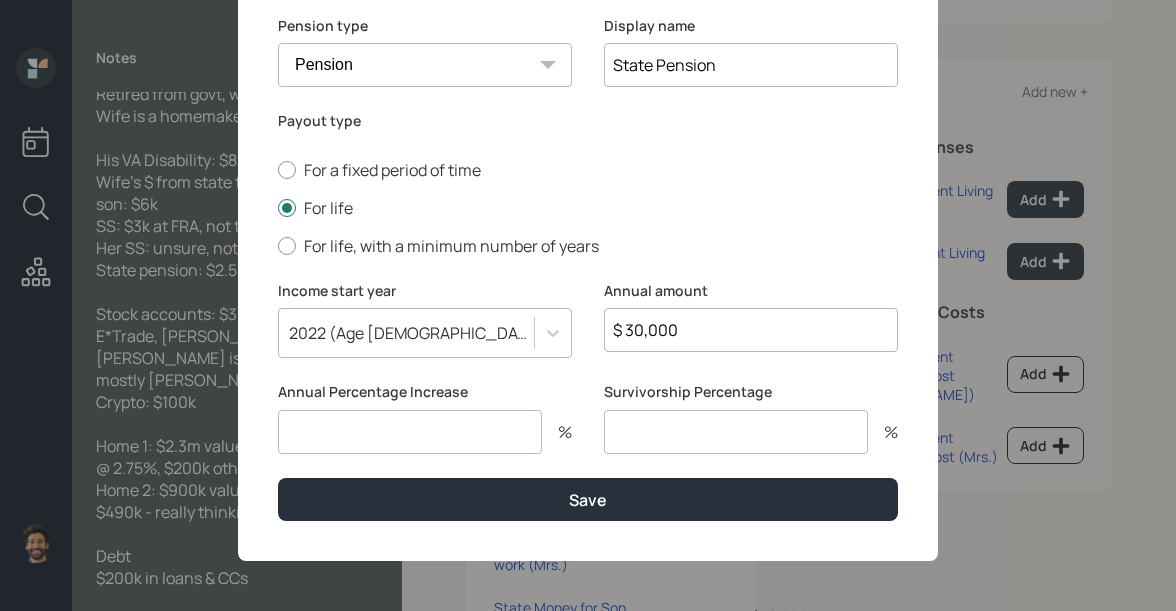click at bounding box center [410, 432] 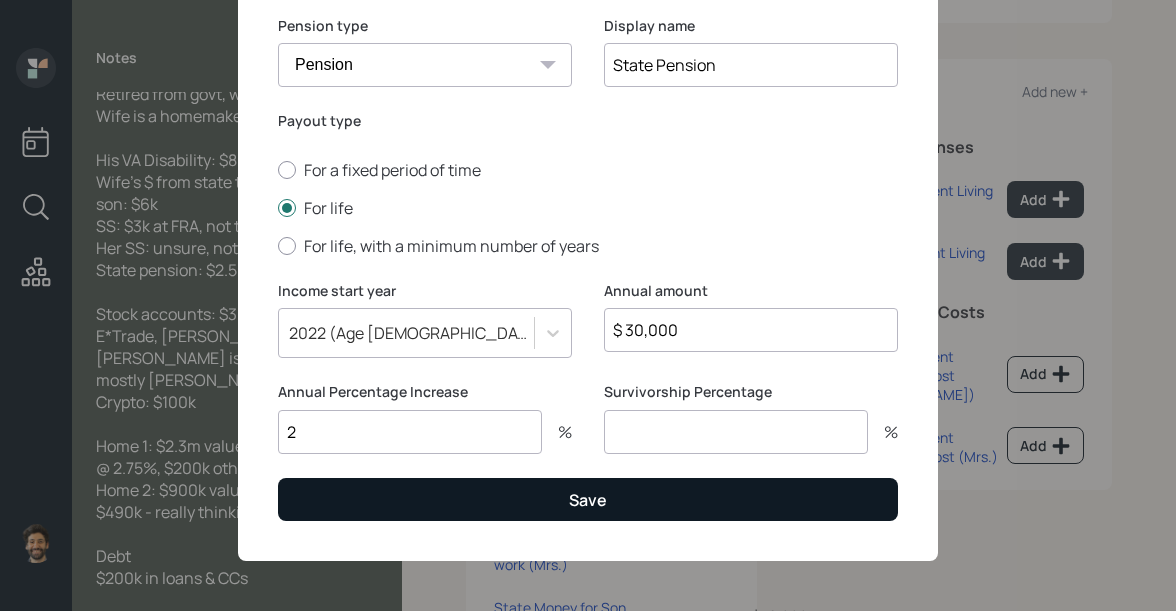 type on "2" 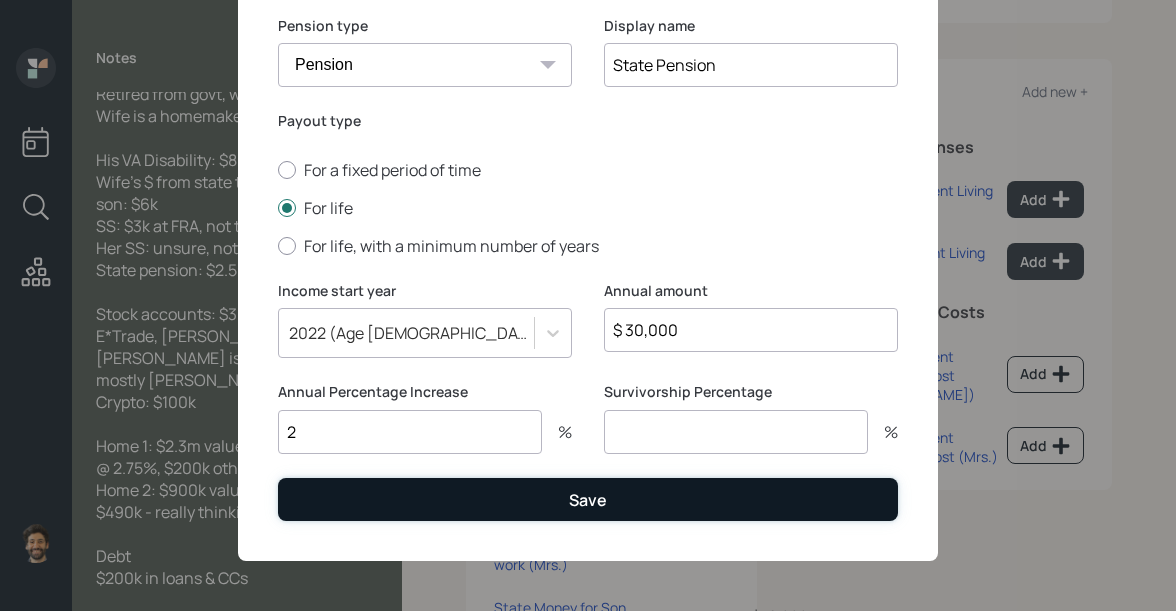 click on "Save" at bounding box center [588, 499] 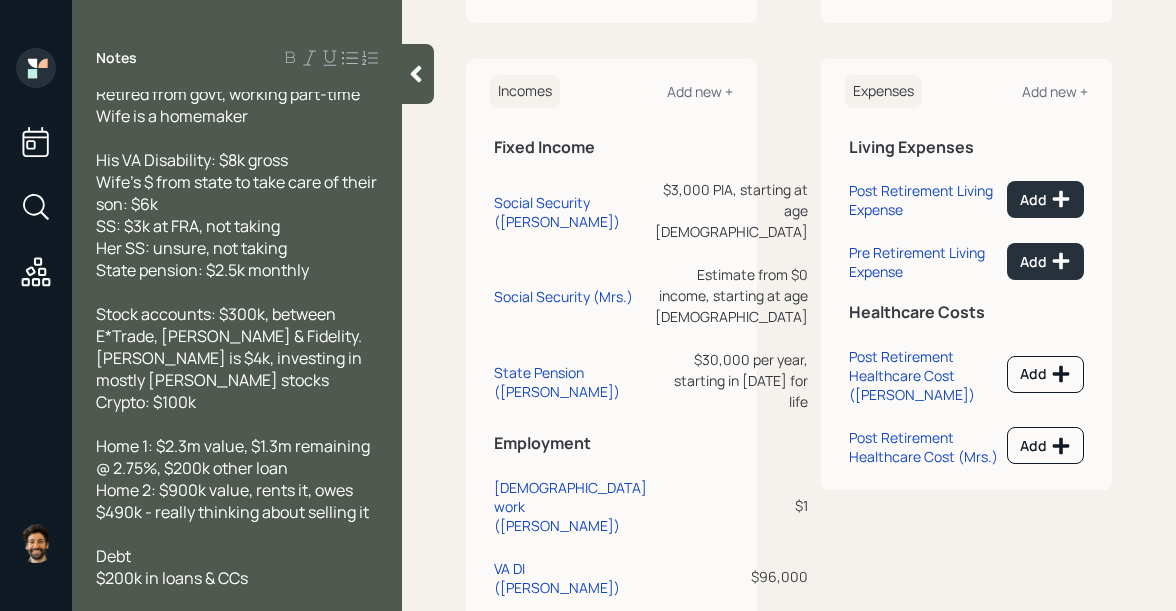 scroll, scrollTop: 80, scrollLeft: 0, axis: vertical 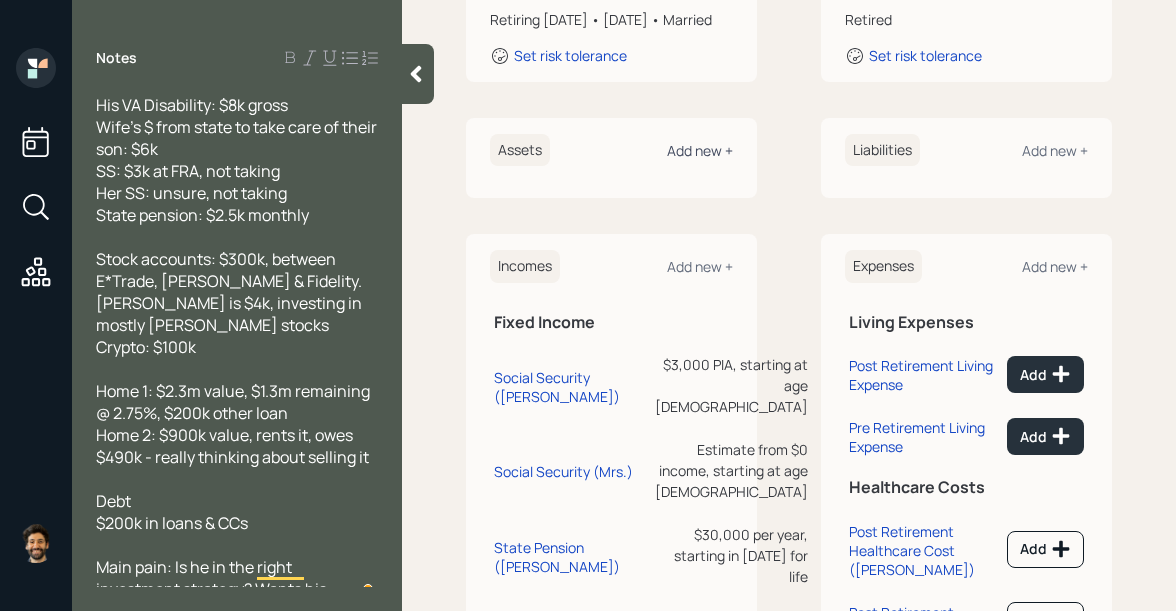 click on "Add new +" at bounding box center [700, 150] 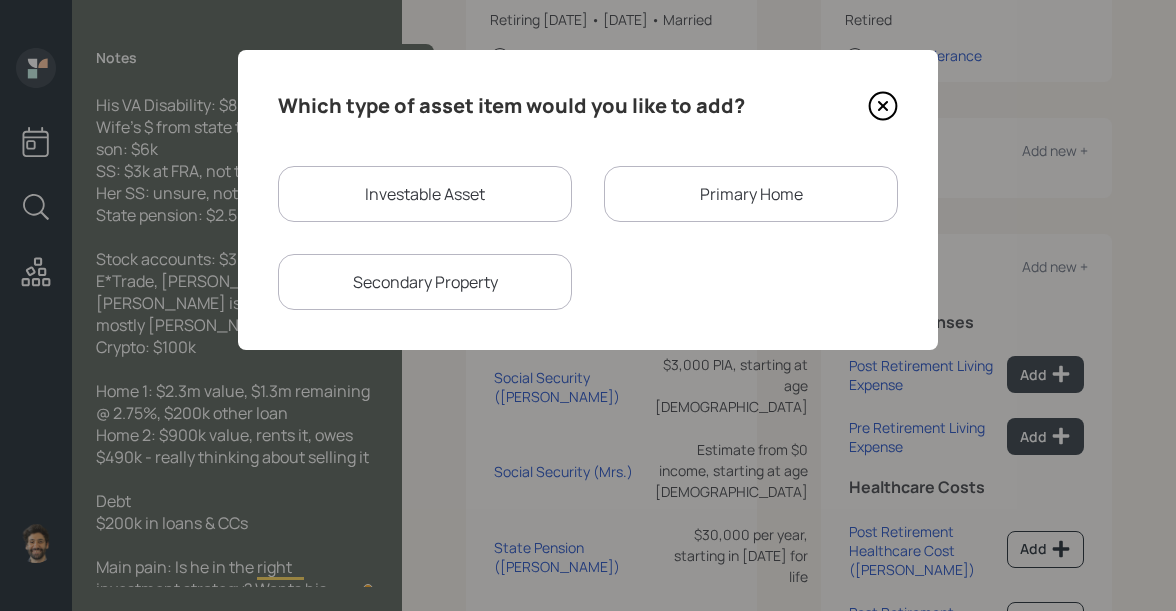 click on "Investable Asset" at bounding box center (425, 194) 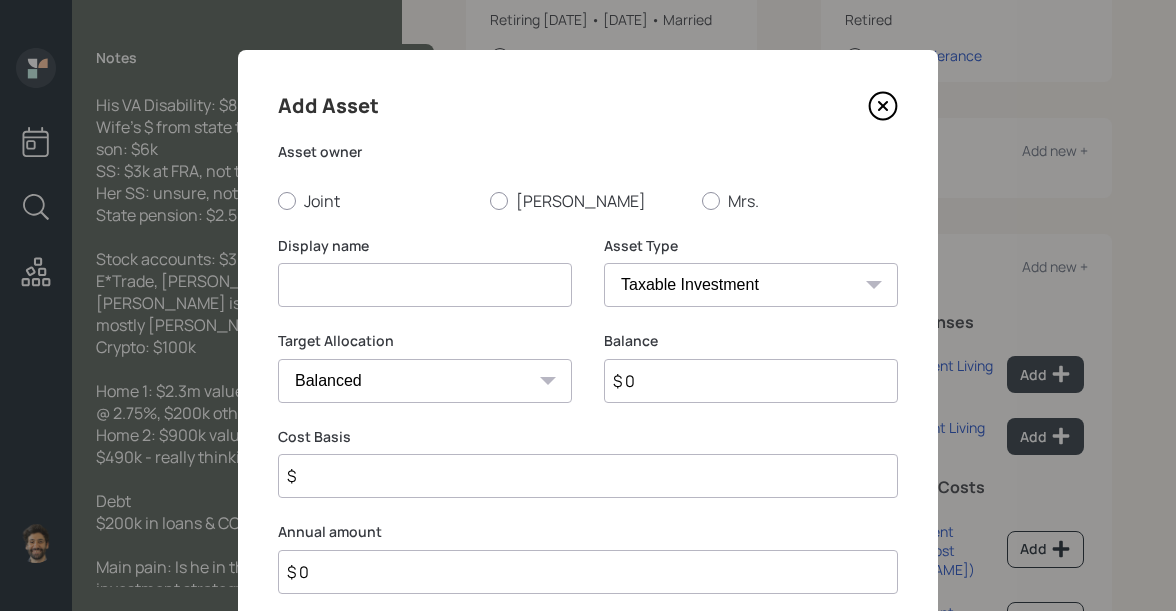 click at bounding box center [425, 285] 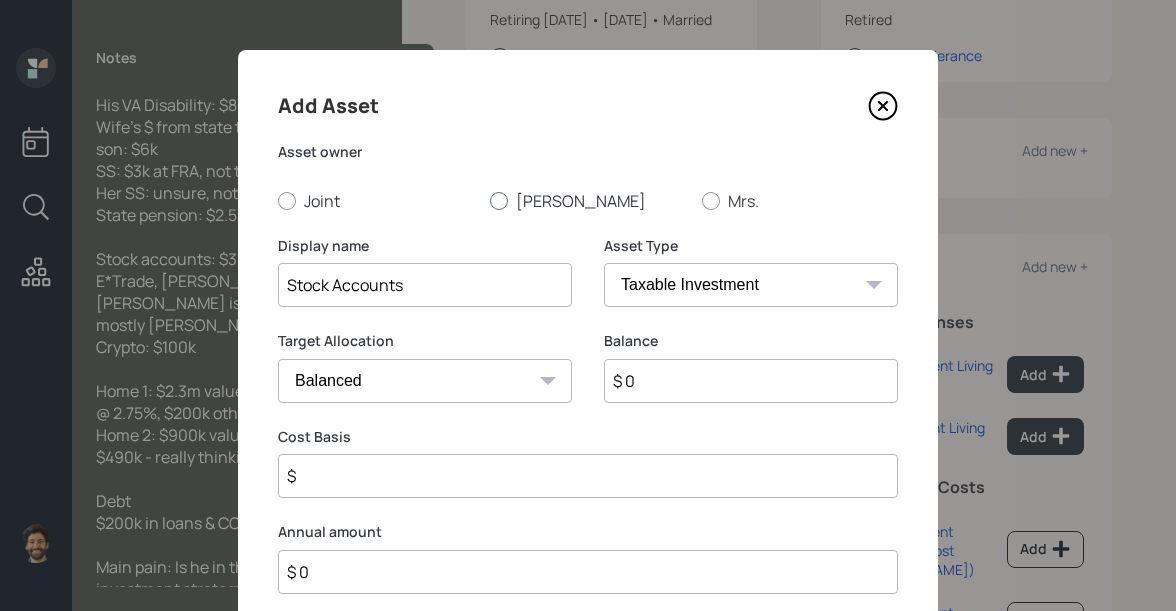 type on "Stock Accounts" 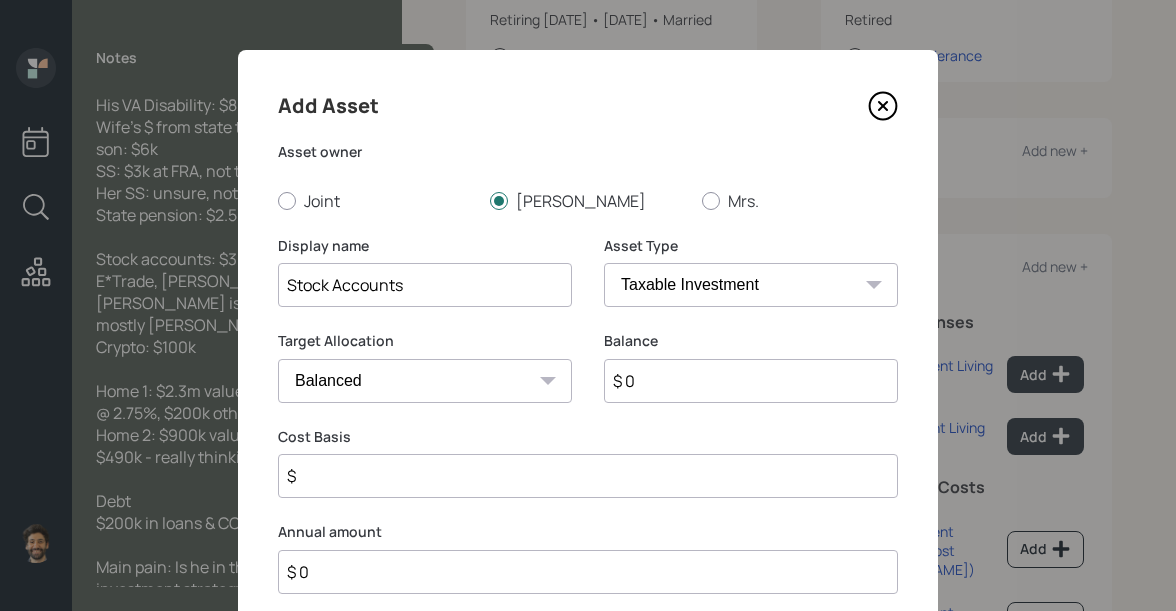 click on "$ 0" at bounding box center (751, 381) 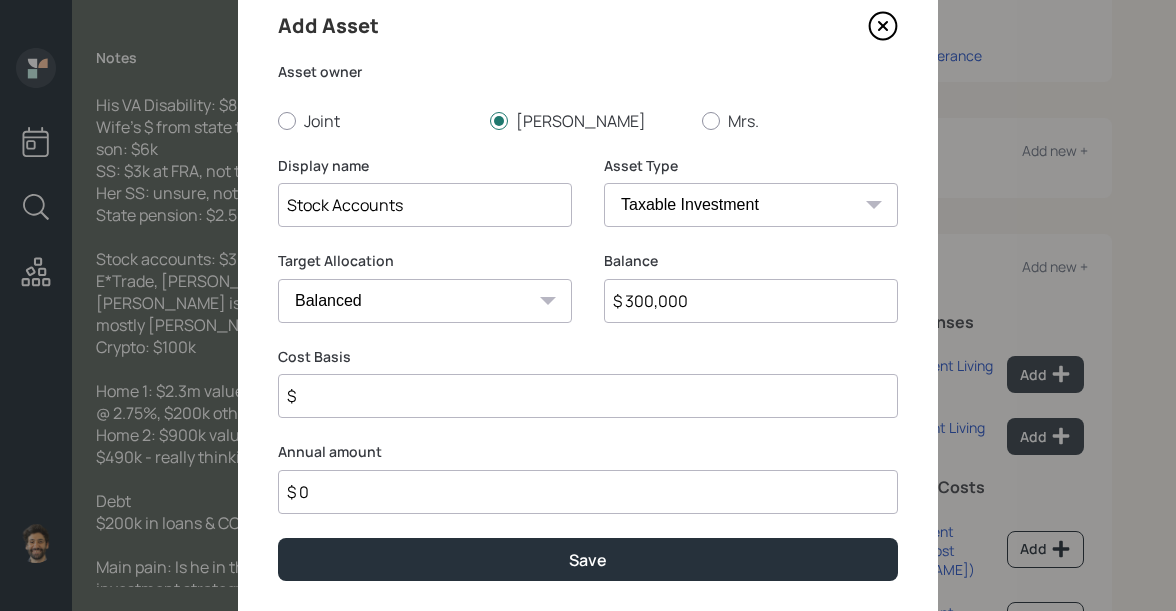 scroll, scrollTop: 140, scrollLeft: 0, axis: vertical 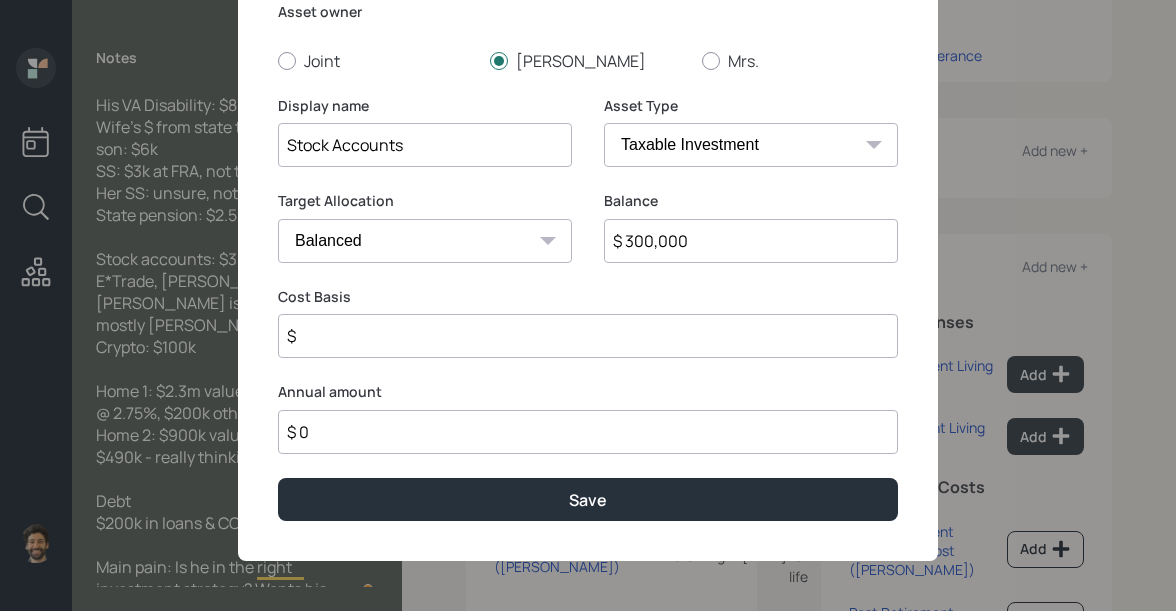 type on "$ 300,000" 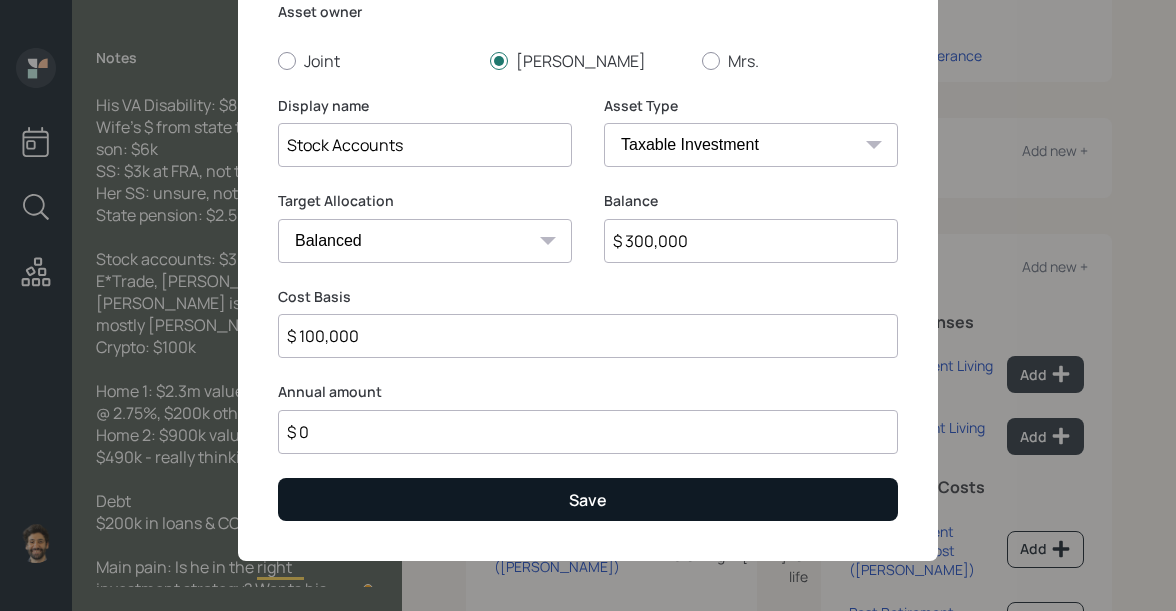 type on "$ 100,000" 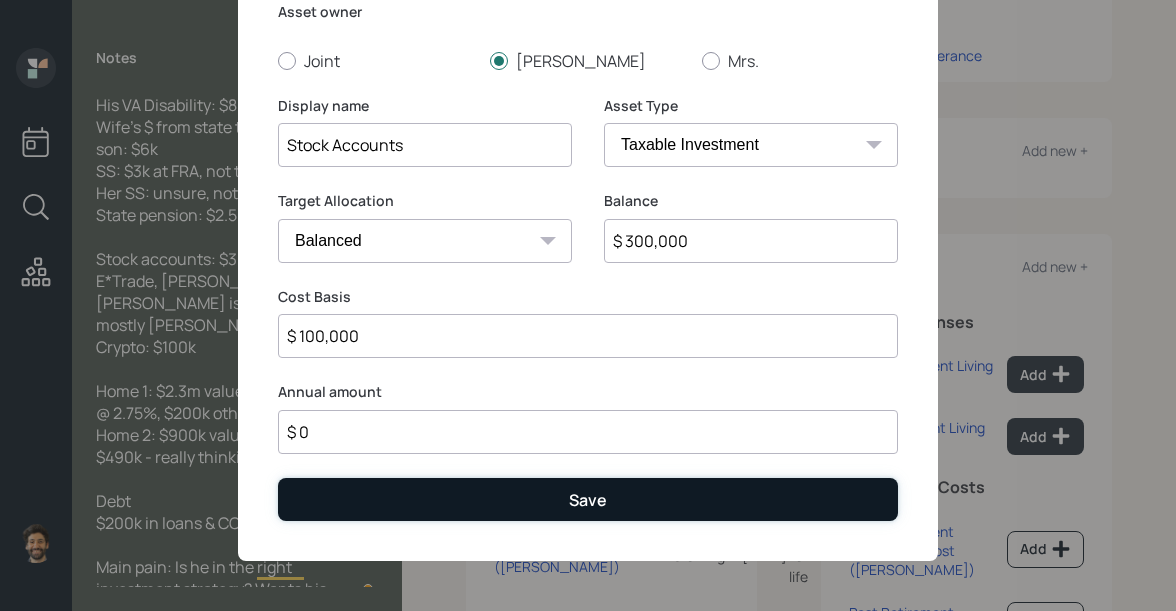 click on "Save" at bounding box center [588, 499] 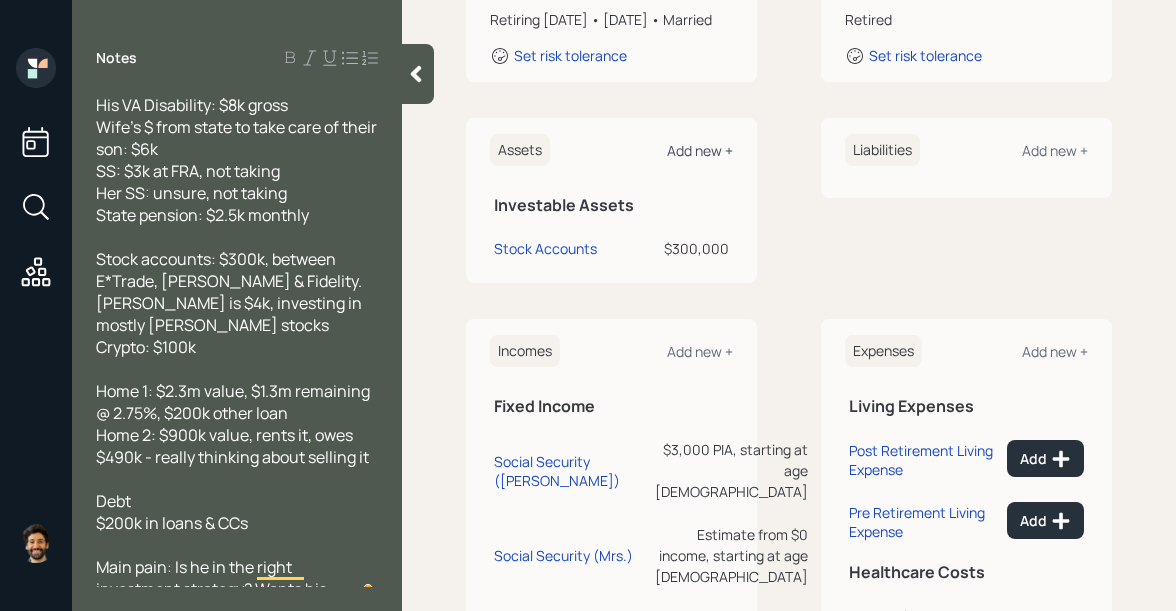 click on "Add new +" at bounding box center (700, 150) 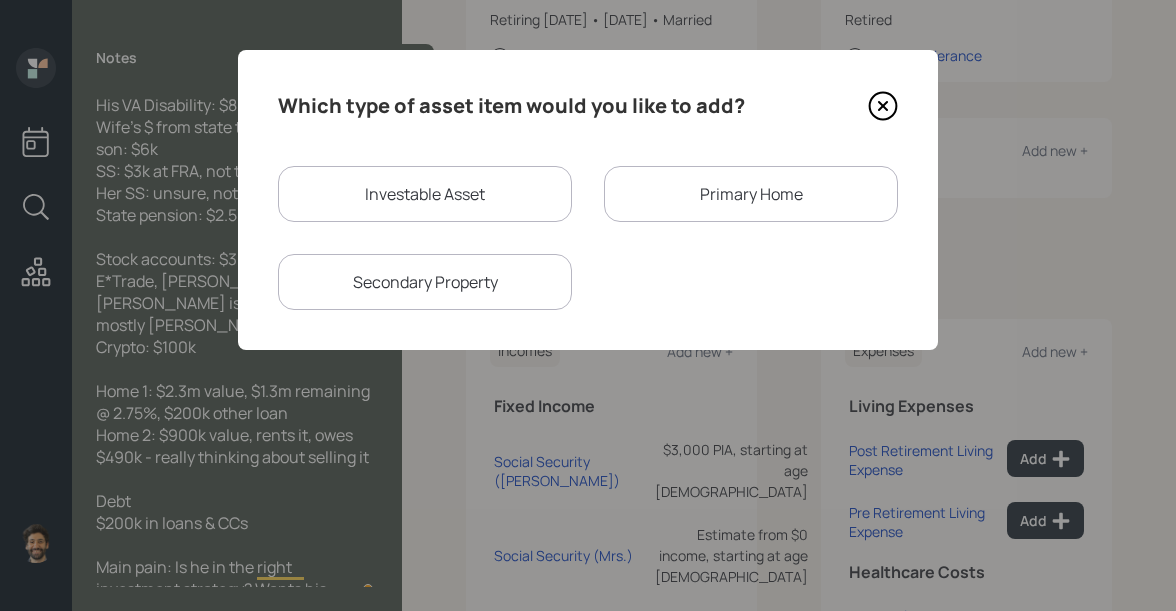 click on "Investable Asset" at bounding box center [425, 194] 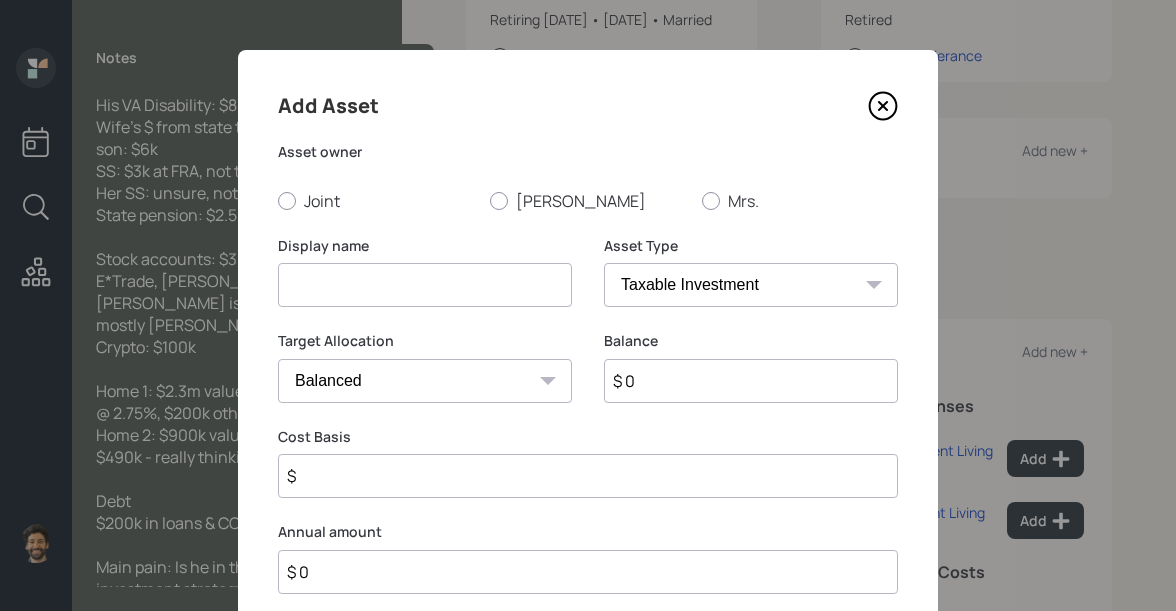 click at bounding box center (425, 285) 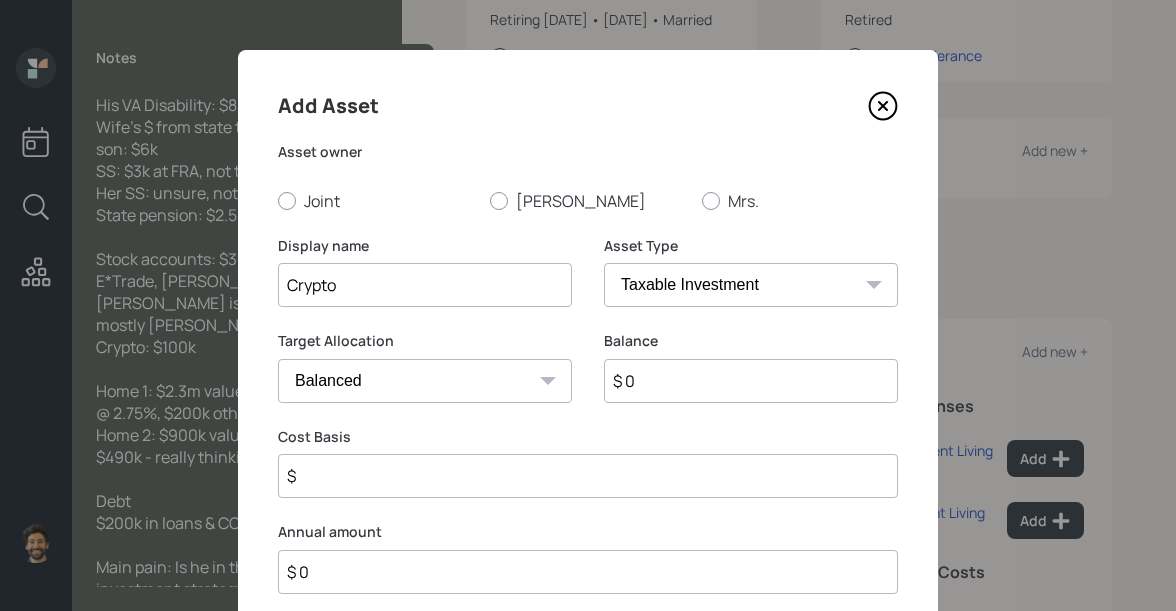 type on "Crypto" 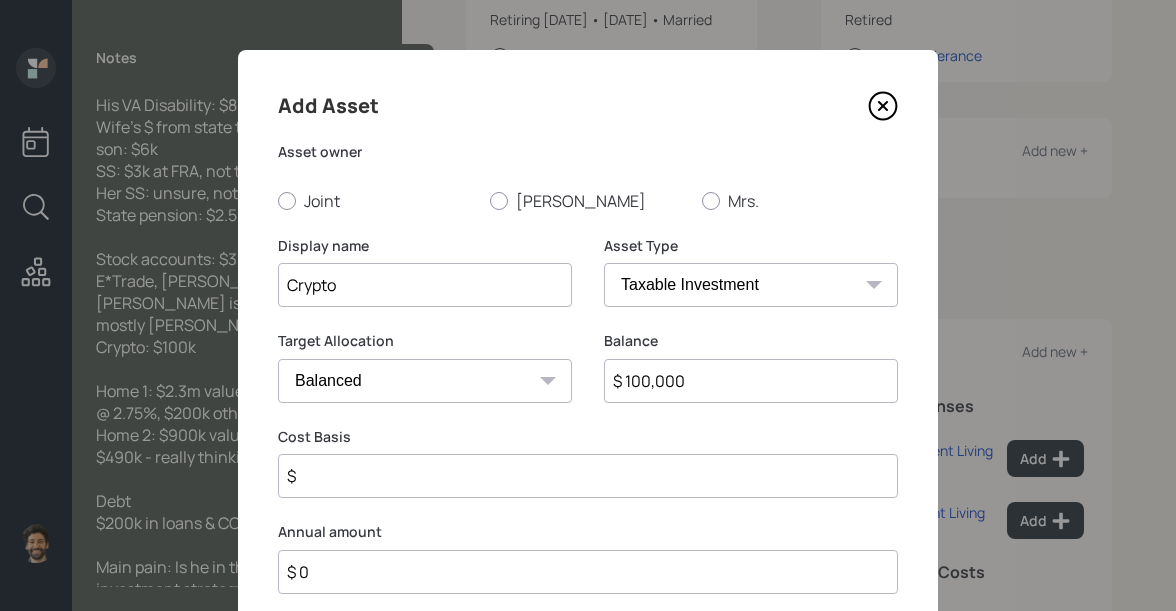 type on "$ 100,000" 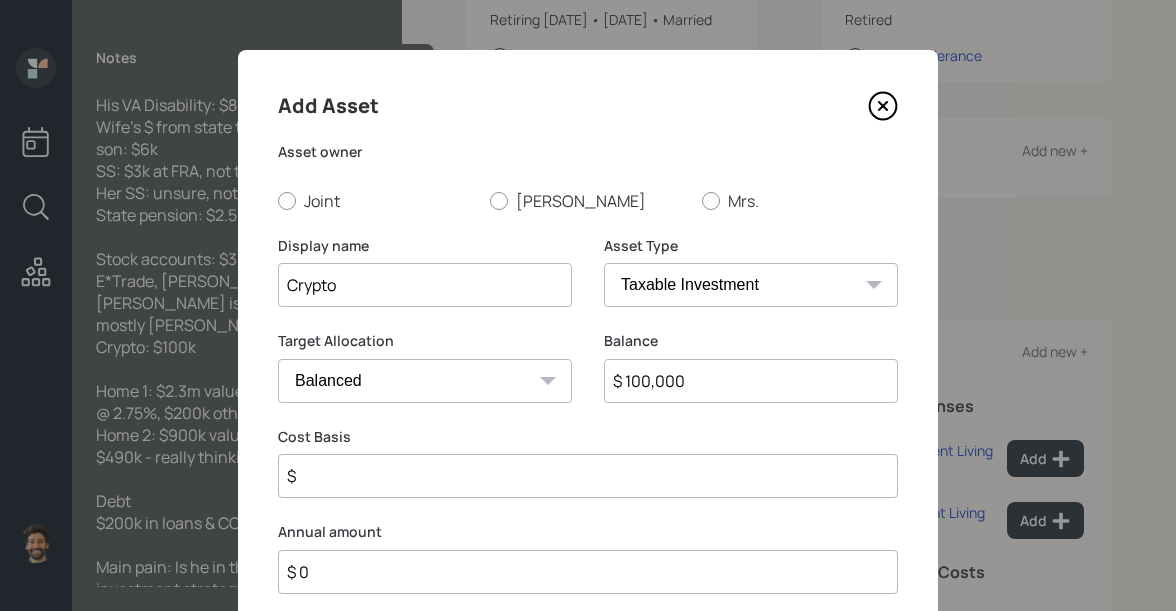 click on "SEP [PERSON_NAME] IRA 401(k) [PERSON_NAME] 401(k) 403(b) [PERSON_NAME] 403(b) 457(b) [PERSON_NAME] 457(b) Health Savings Account 529 Taxable Investment Checking / Savings Emergency Fund" at bounding box center (751, 285) 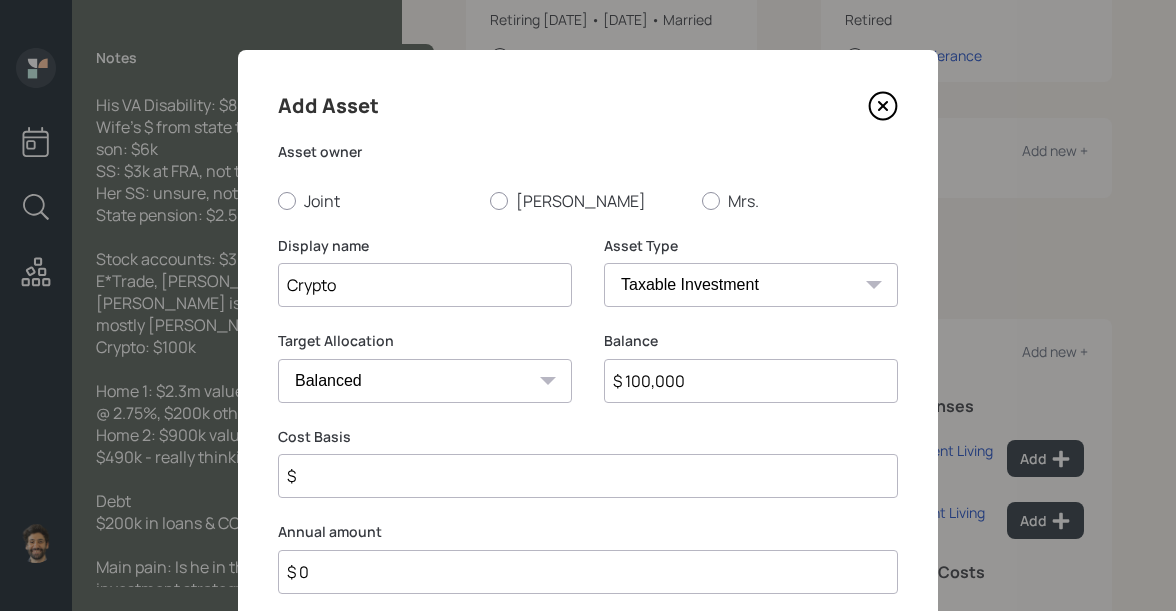 click on "$" at bounding box center (588, 476) 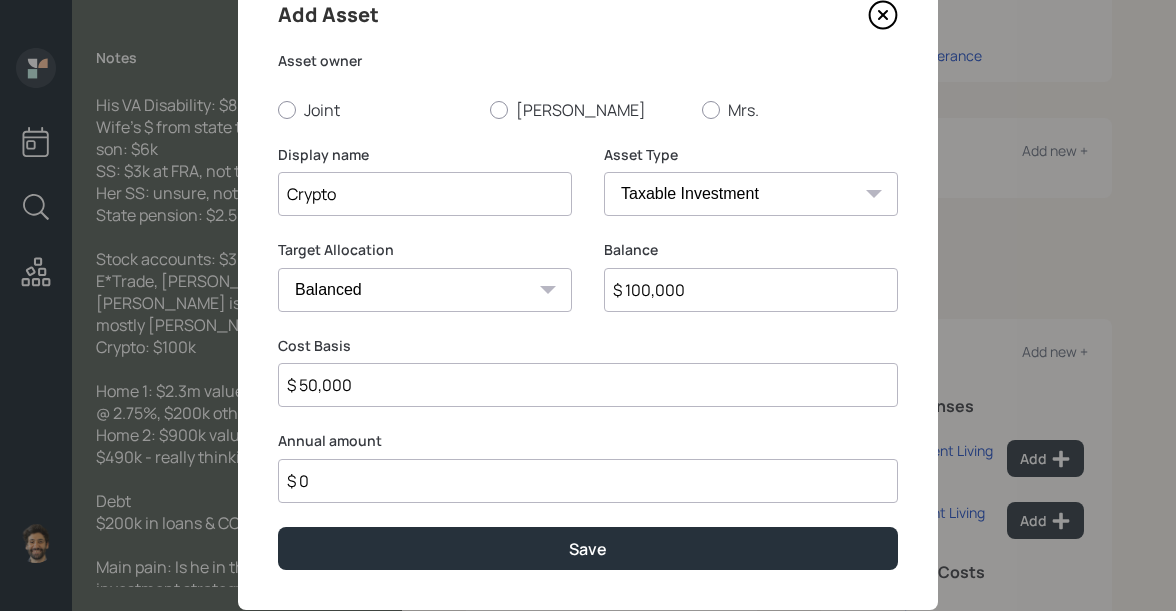scroll, scrollTop: 140, scrollLeft: 0, axis: vertical 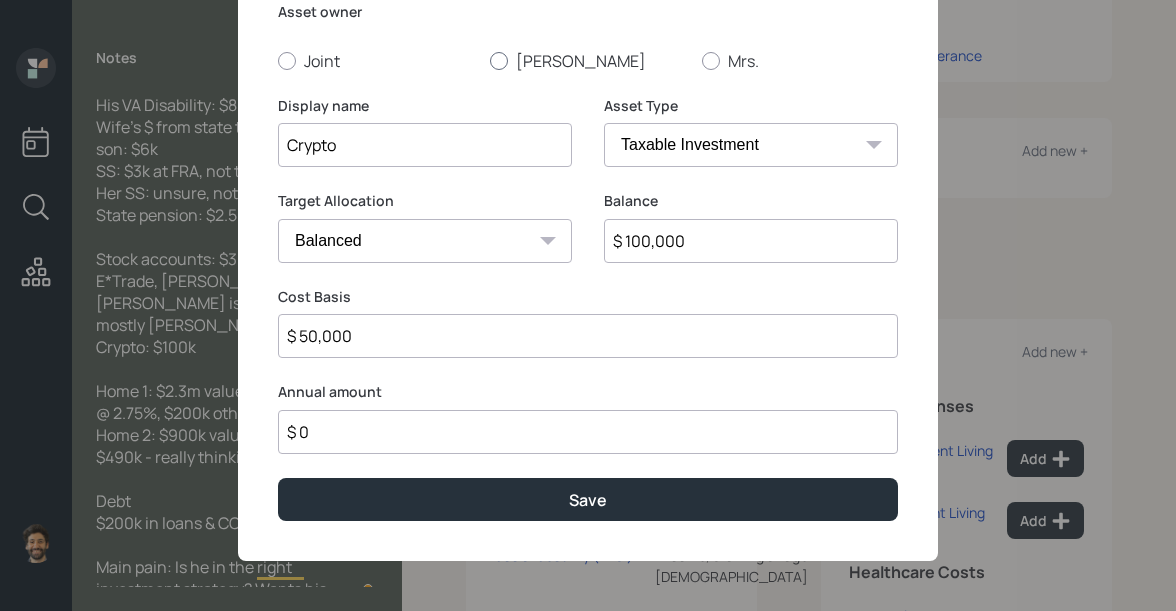 type on "$ 50,000" 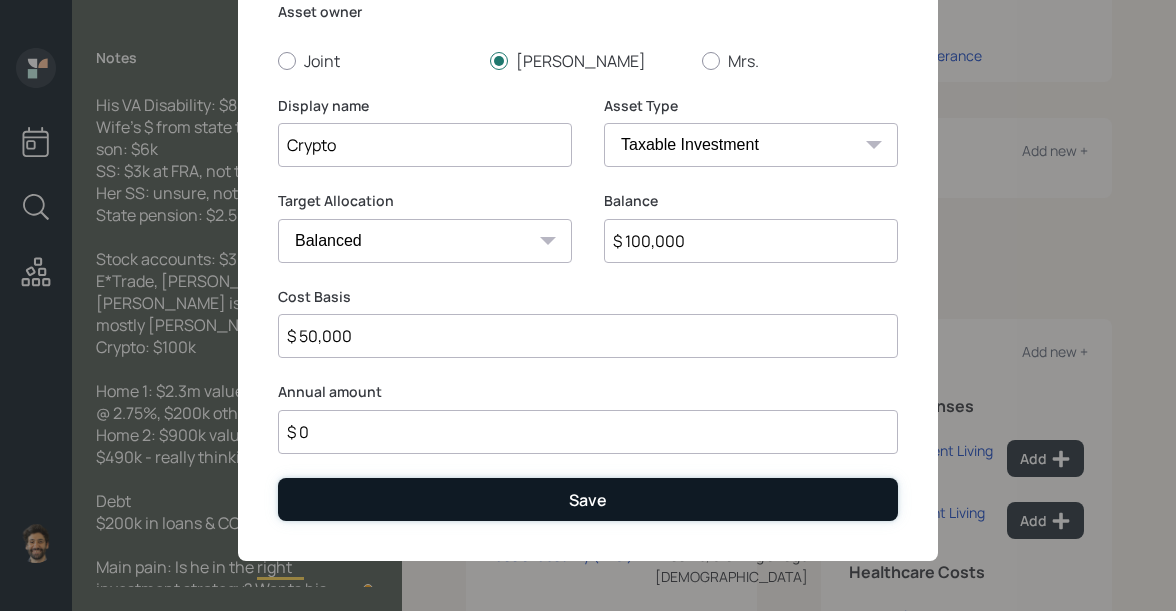 click on "Save" at bounding box center (588, 499) 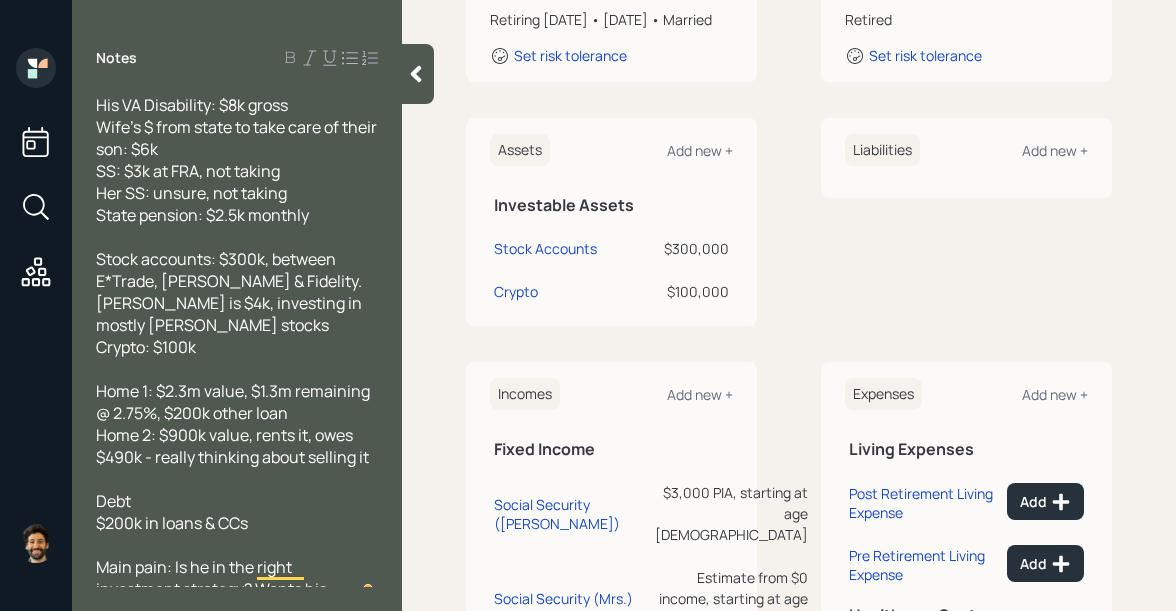 scroll, scrollTop: 98, scrollLeft: 0, axis: vertical 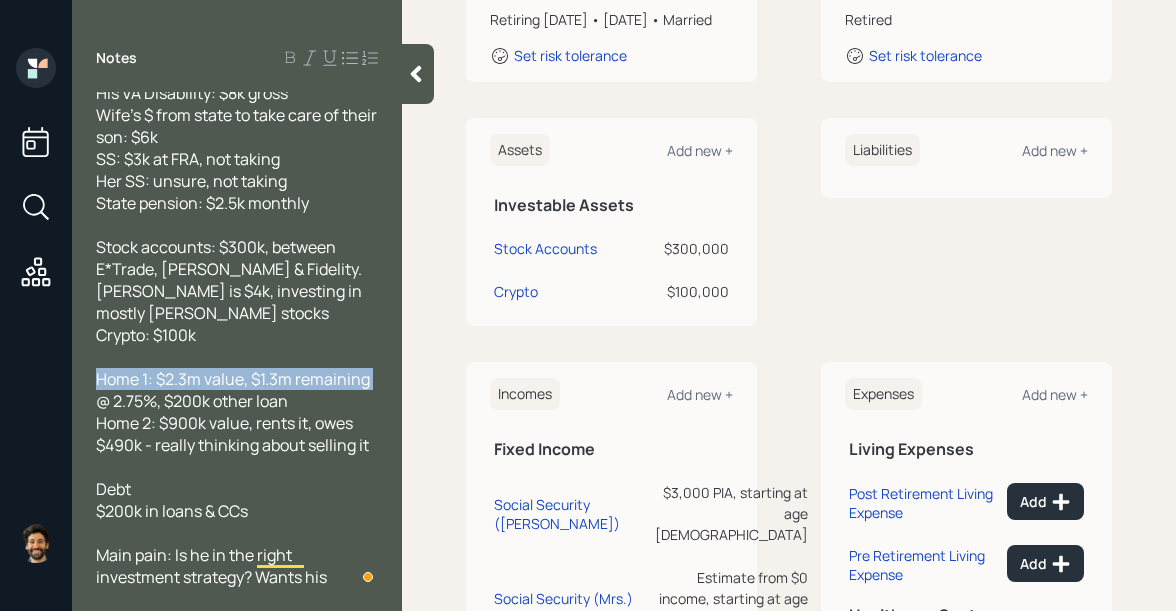 drag, startPoint x: 376, startPoint y: 358, endPoint x: 100, endPoint y: 353, distance: 276.0453 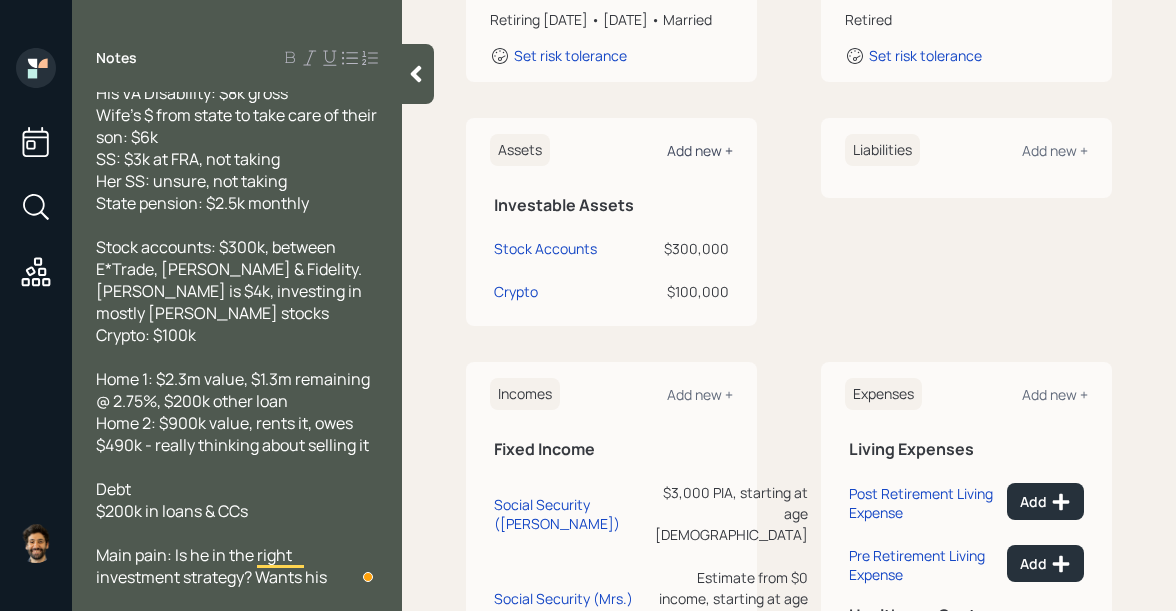 click on "Add new +" at bounding box center [700, 150] 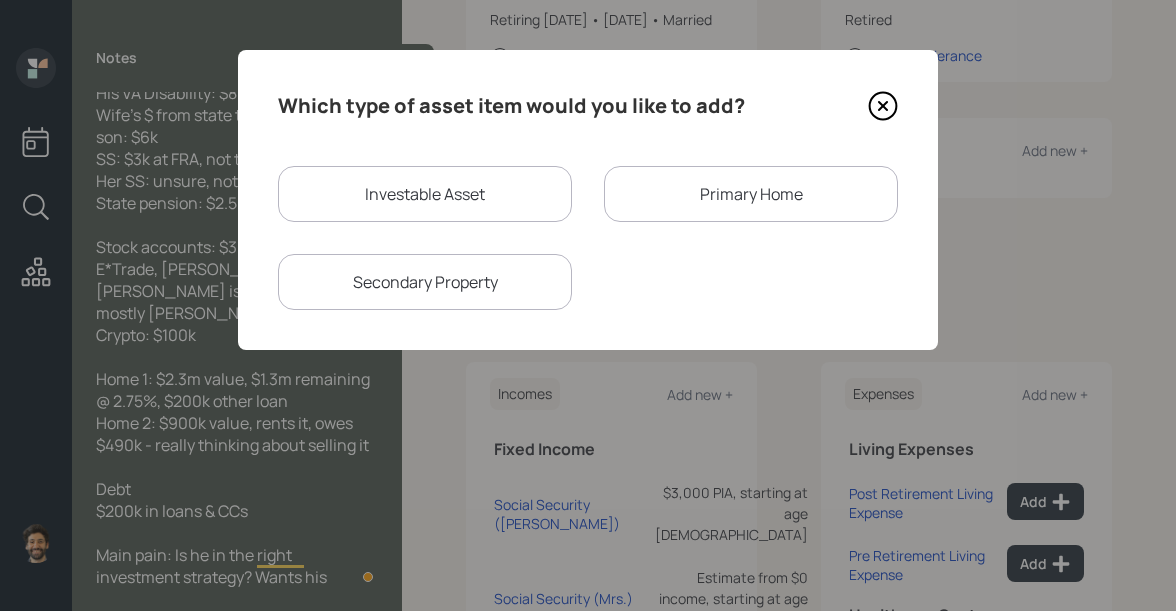 click on "Primary Home" at bounding box center [751, 194] 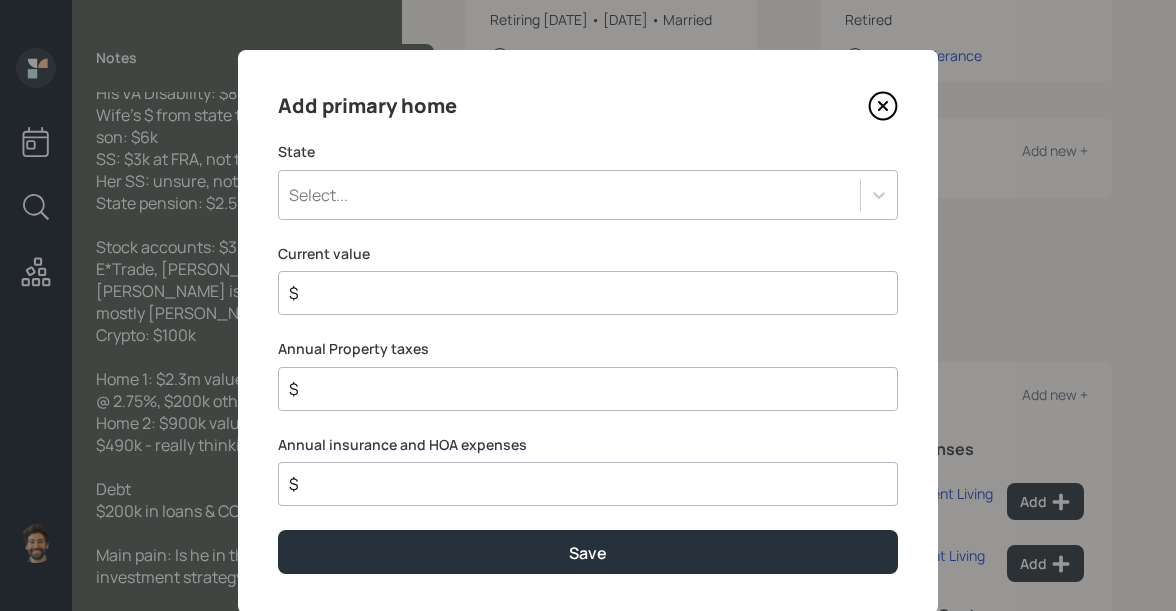 click on "Select..." at bounding box center (588, 195) 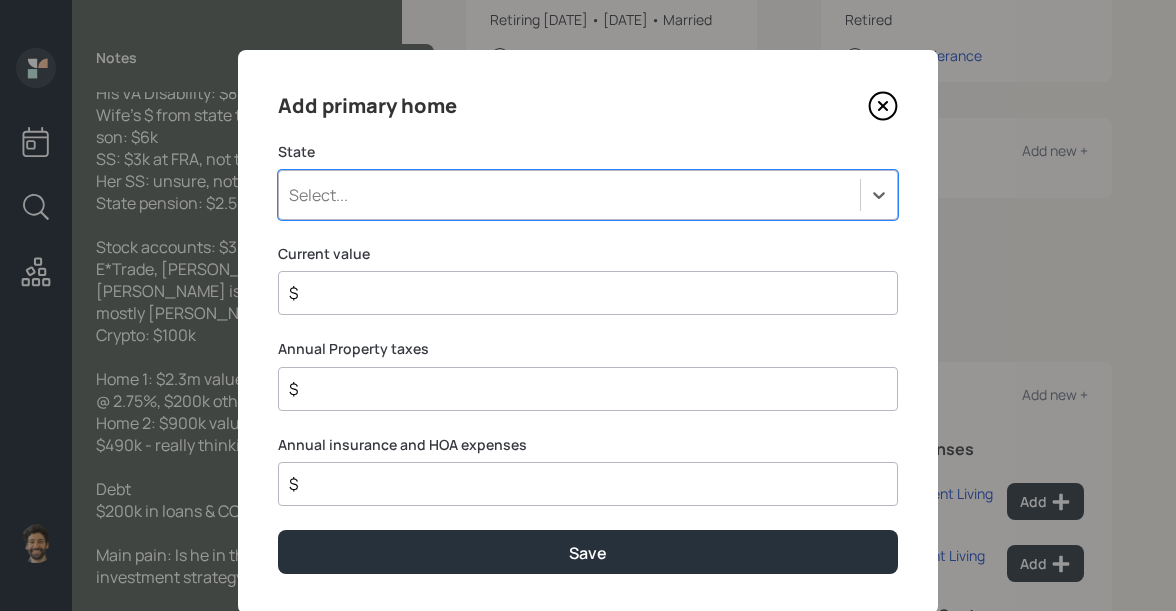 click on "Select..." at bounding box center [569, 195] 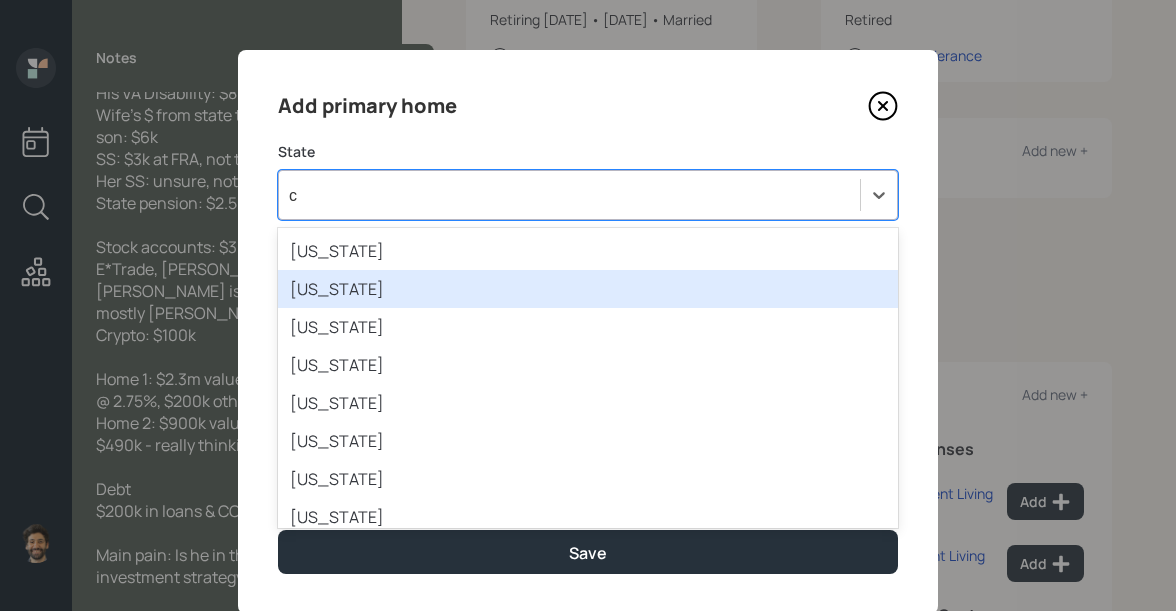 type on "ca" 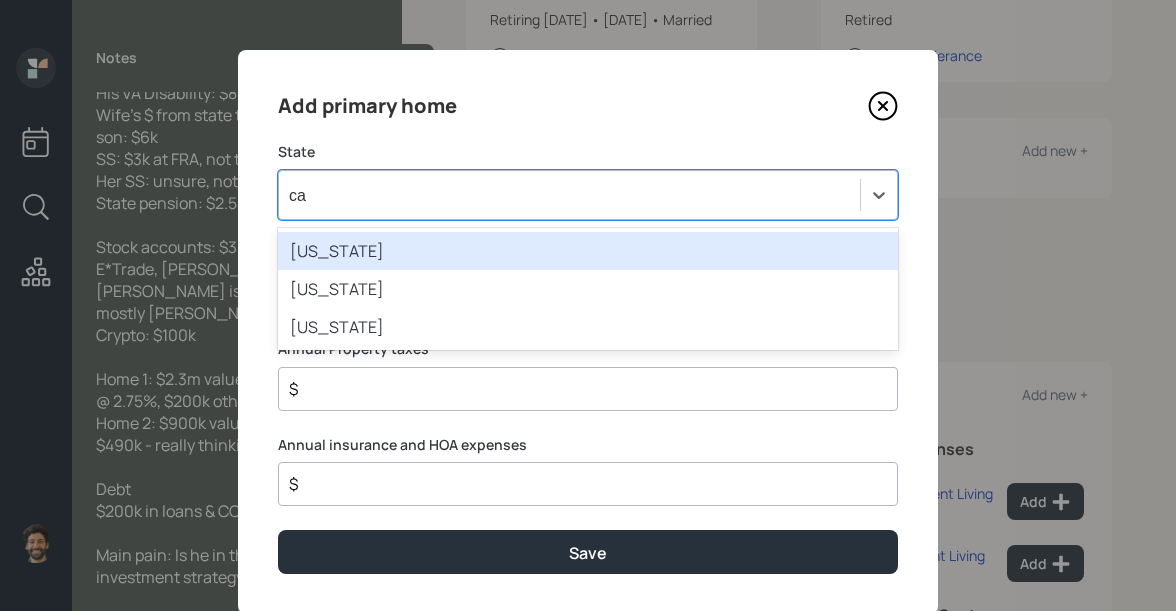 click on "[US_STATE]" at bounding box center [588, 251] 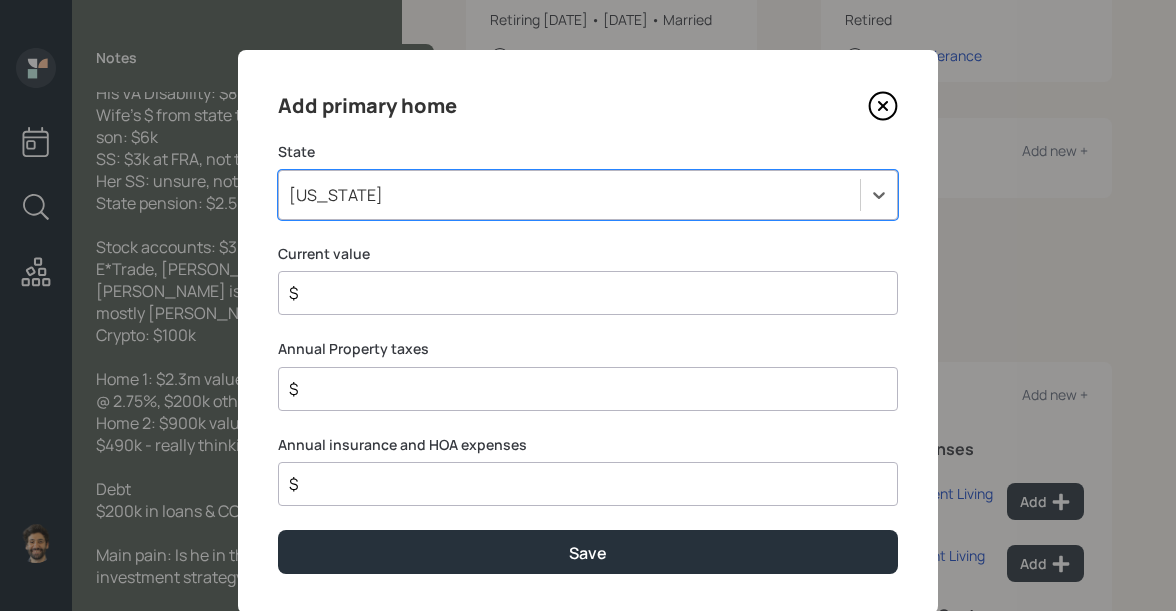 click on "$" at bounding box center (580, 293) 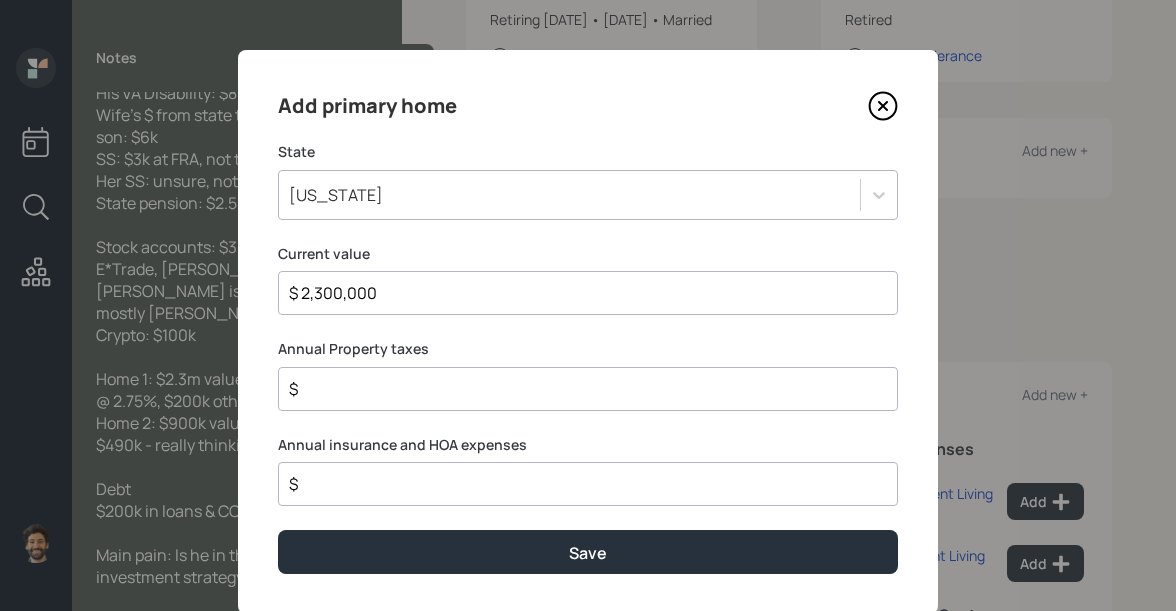 type on "$ 2,300,000" 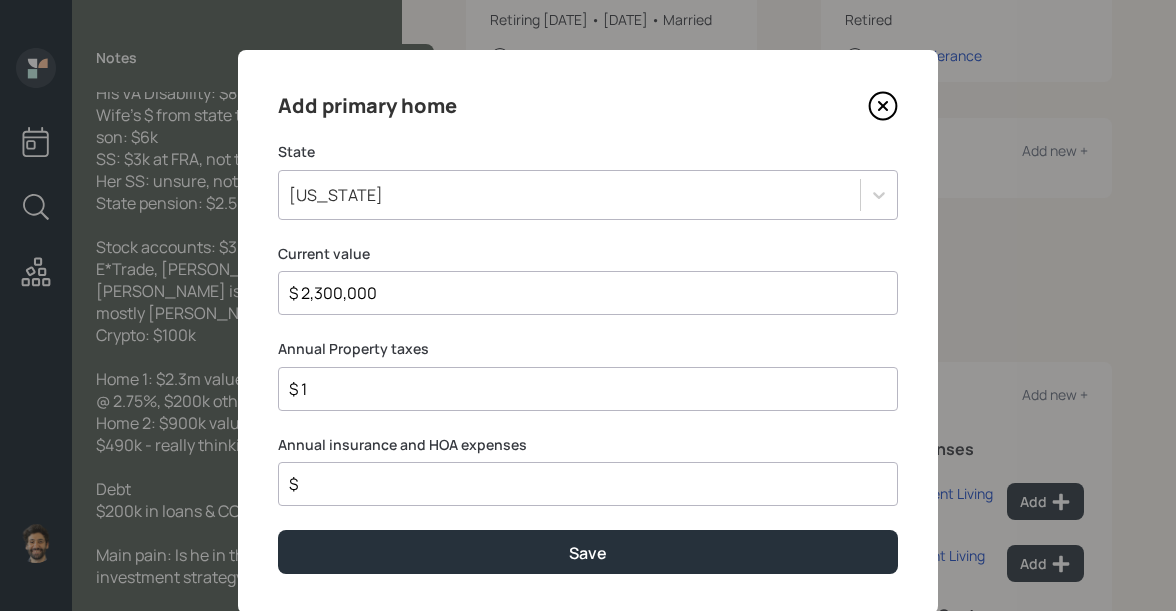 type on "$ 1" 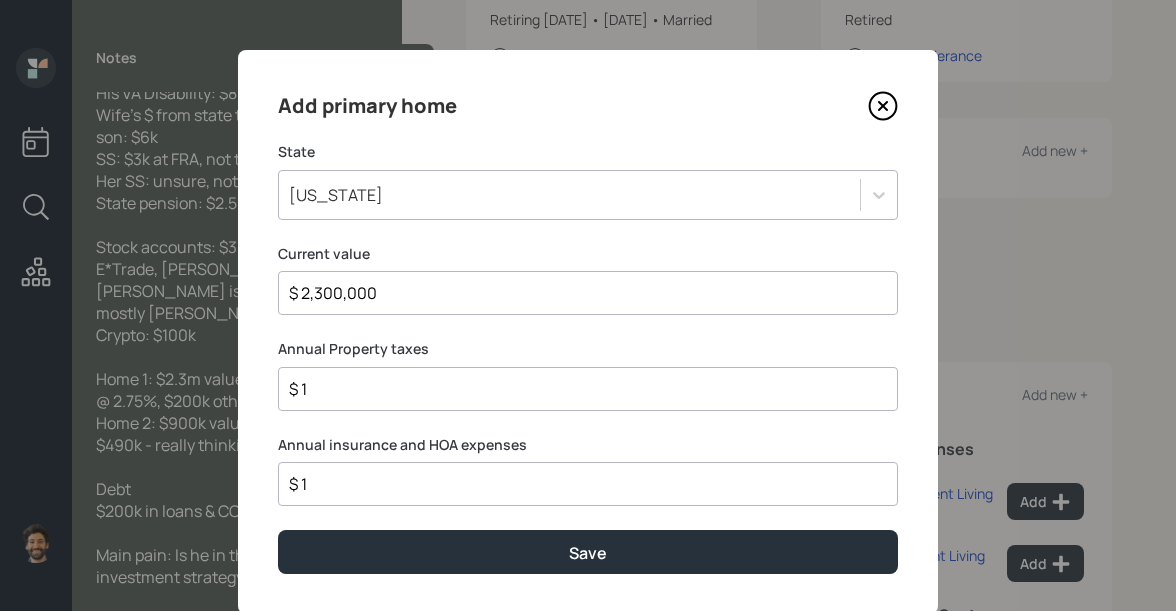 type on "$ 1" 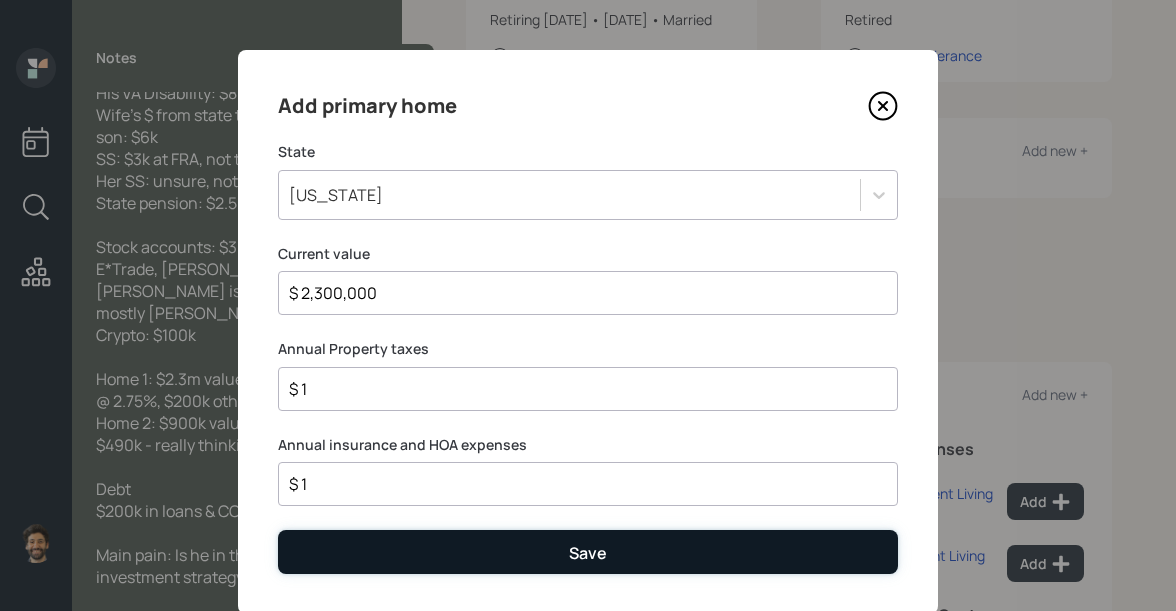 click on "Save" at bounding box center [588, 551] 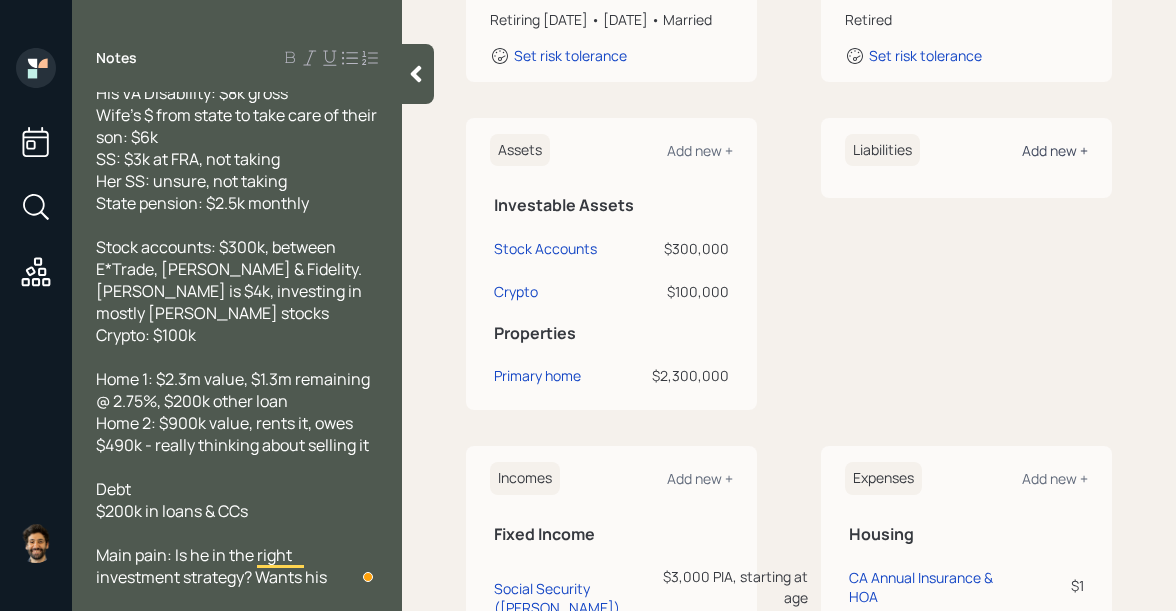 click on "Add new +" at bounding box center (1055, 150) 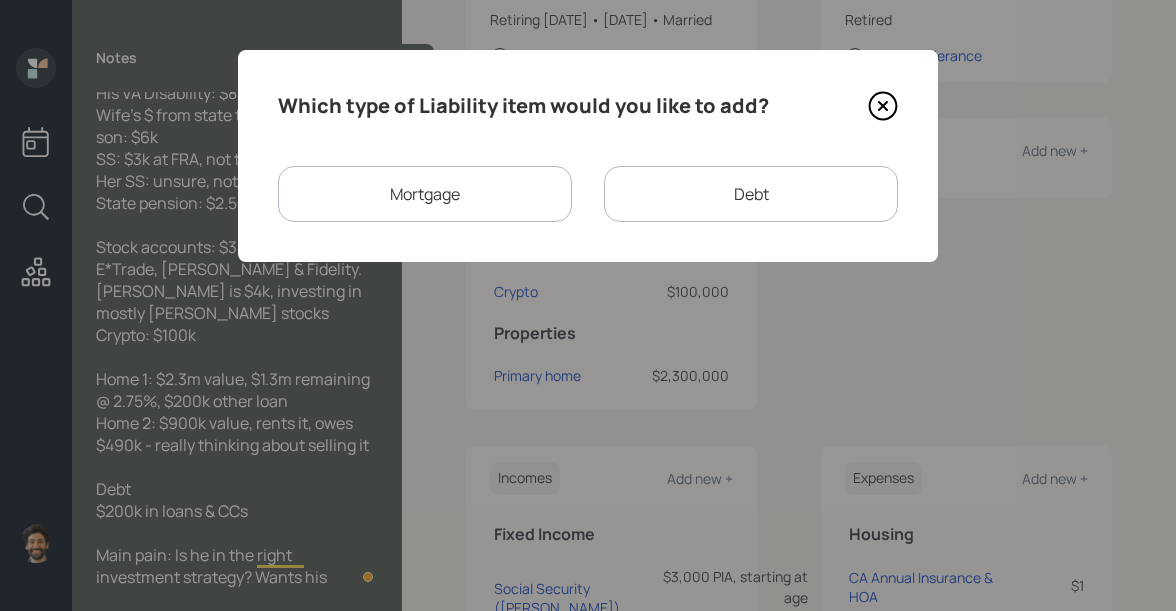 click on "Mortgage" at bounding box center (425, 194) 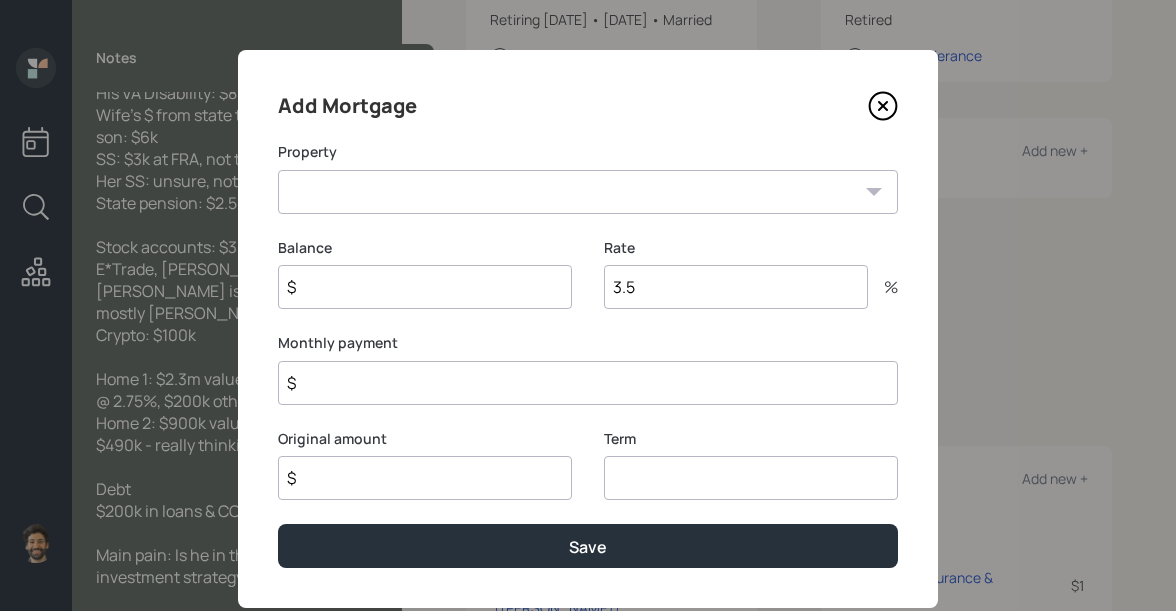 click on "CA Primary home" at bounding box center [588, 192] 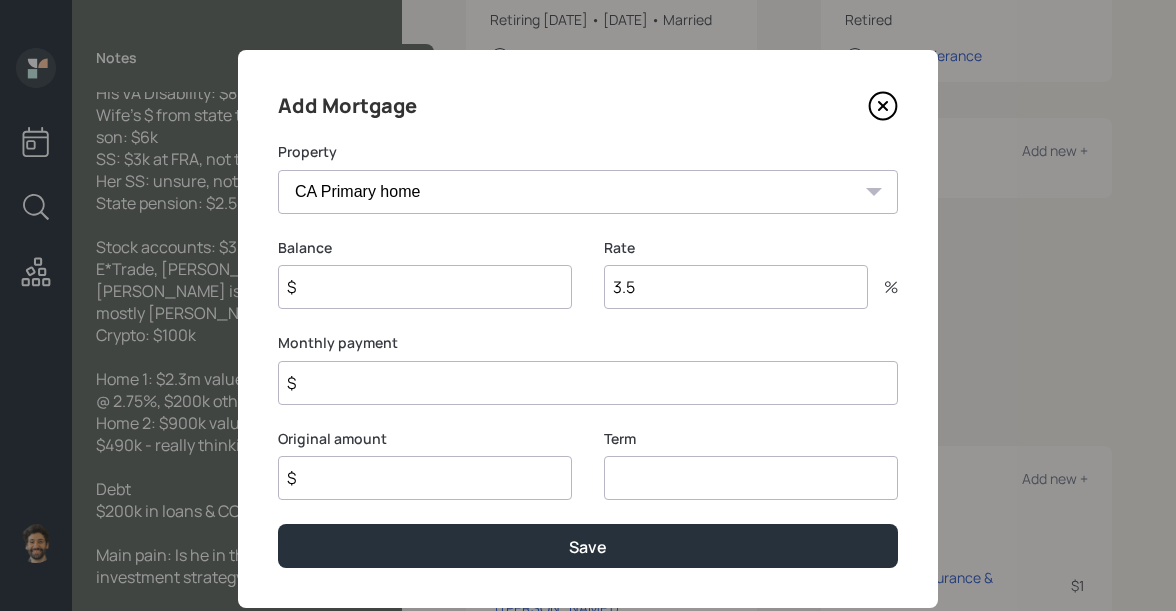 click on "$" at bounding box center [425, 287] 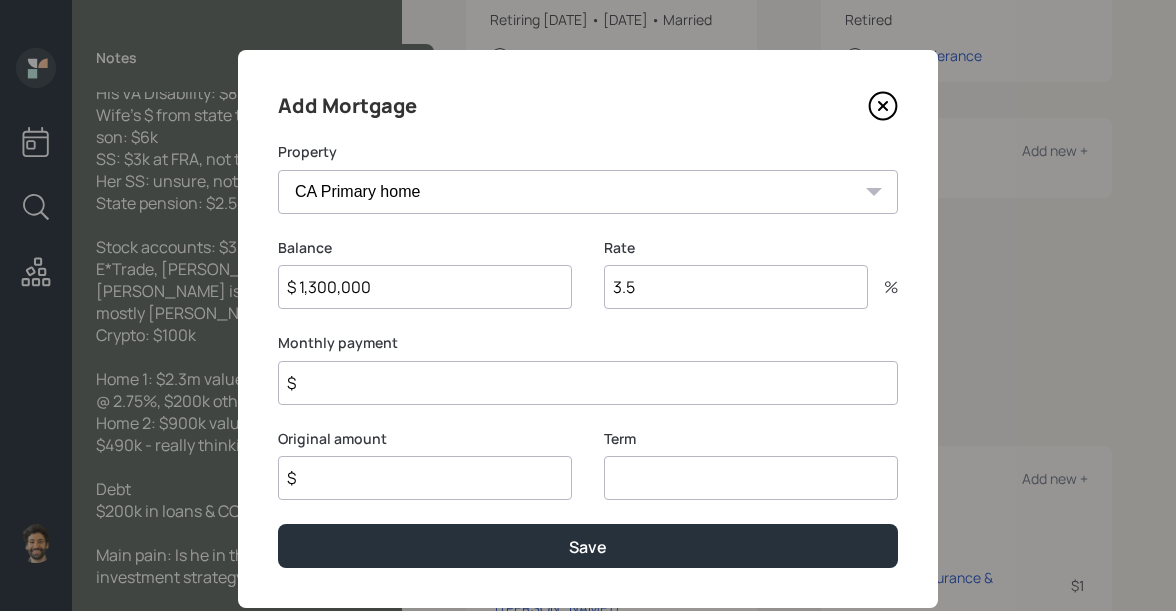 type on "$ 1,300,000" 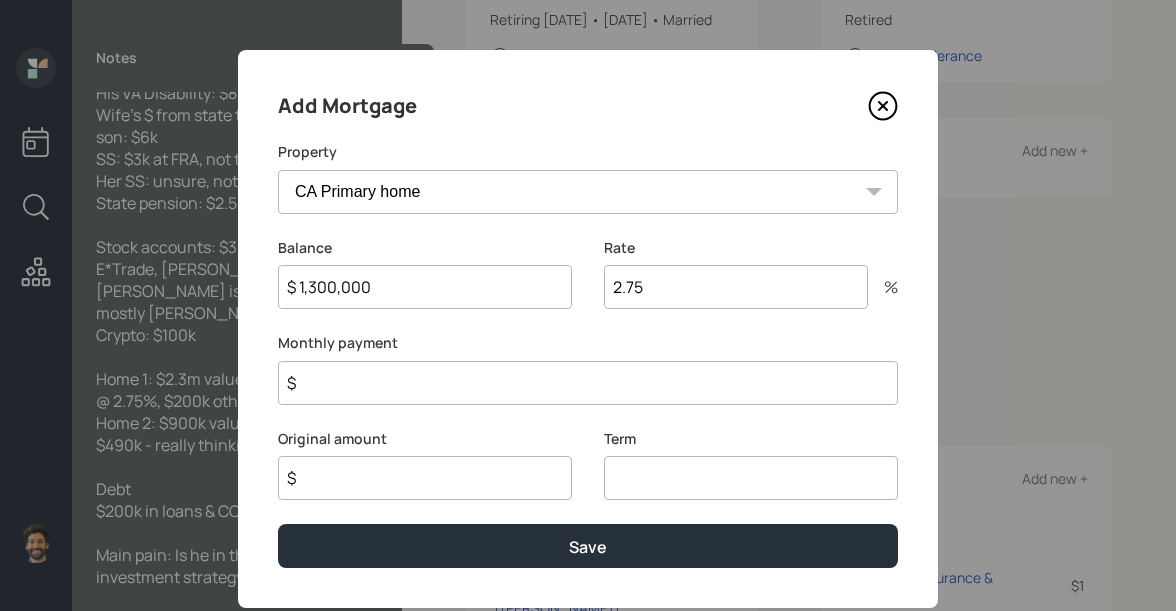type on "2.75" 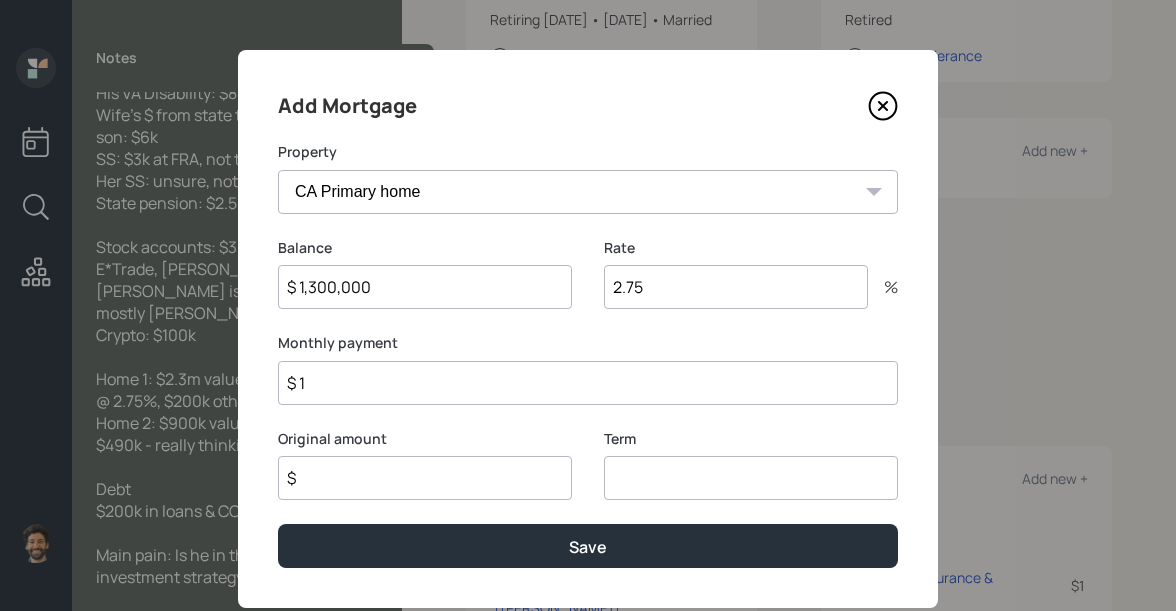 type on "$ 1" 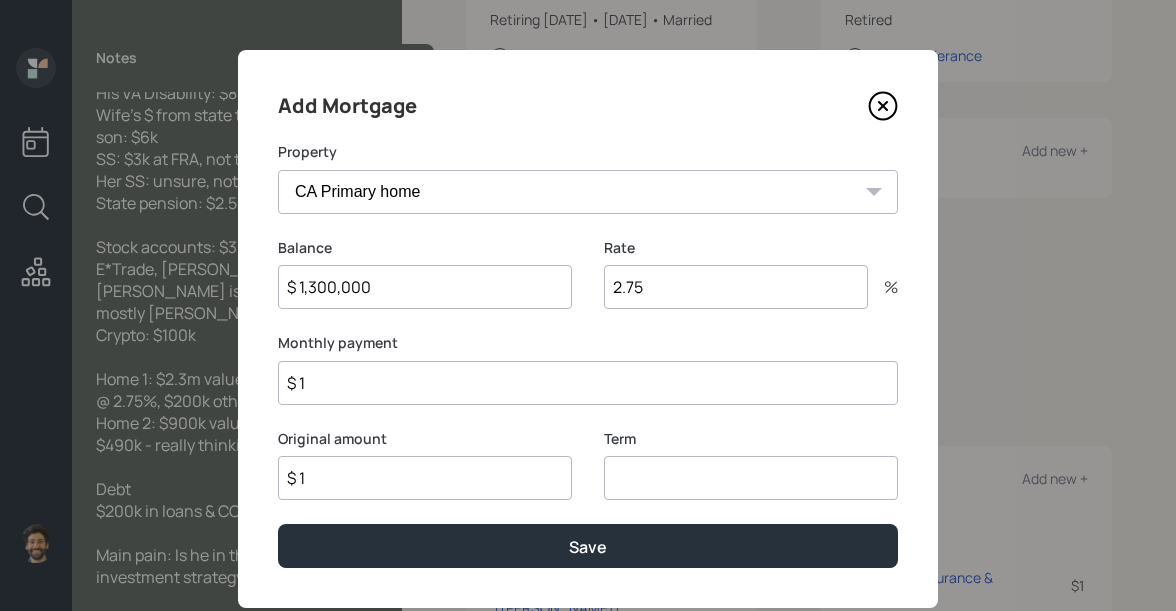 type on "$ 1" 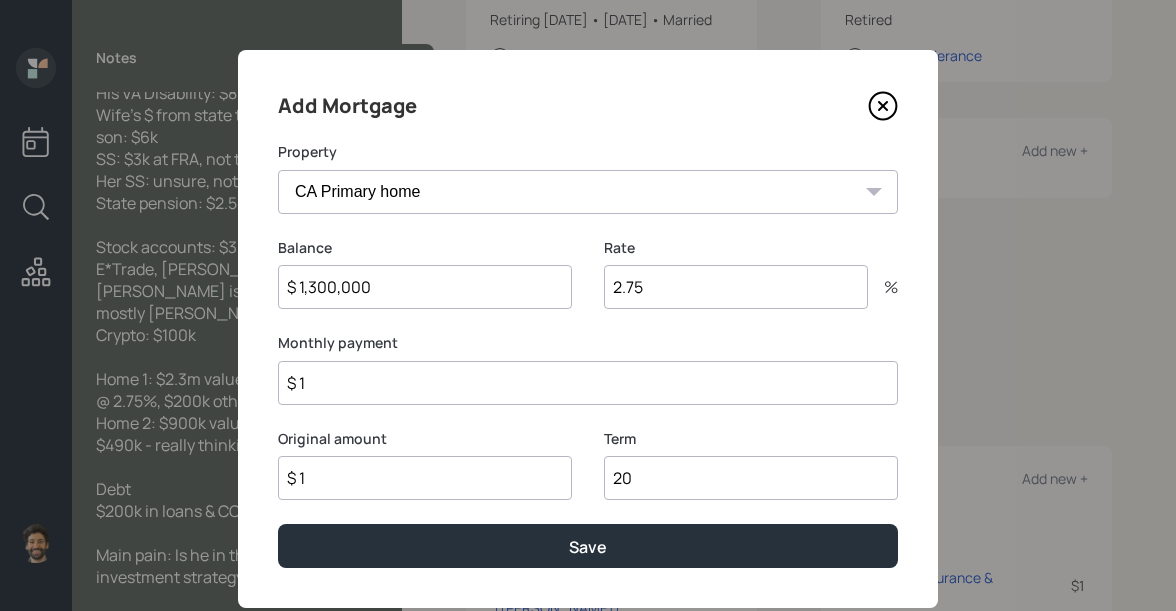 type on "2" 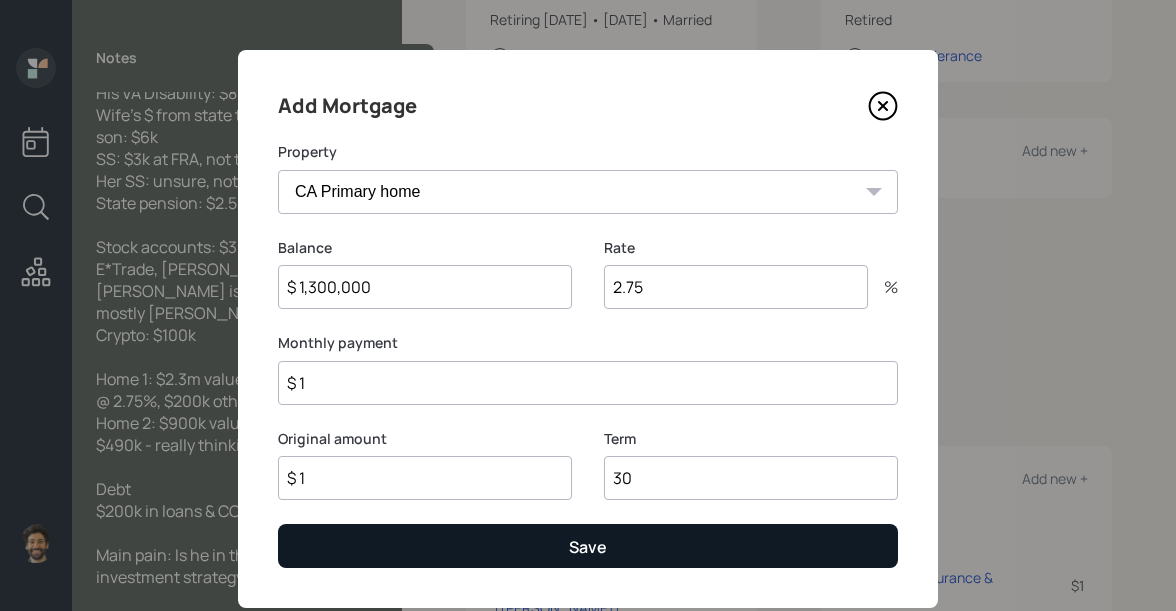 type on "30" 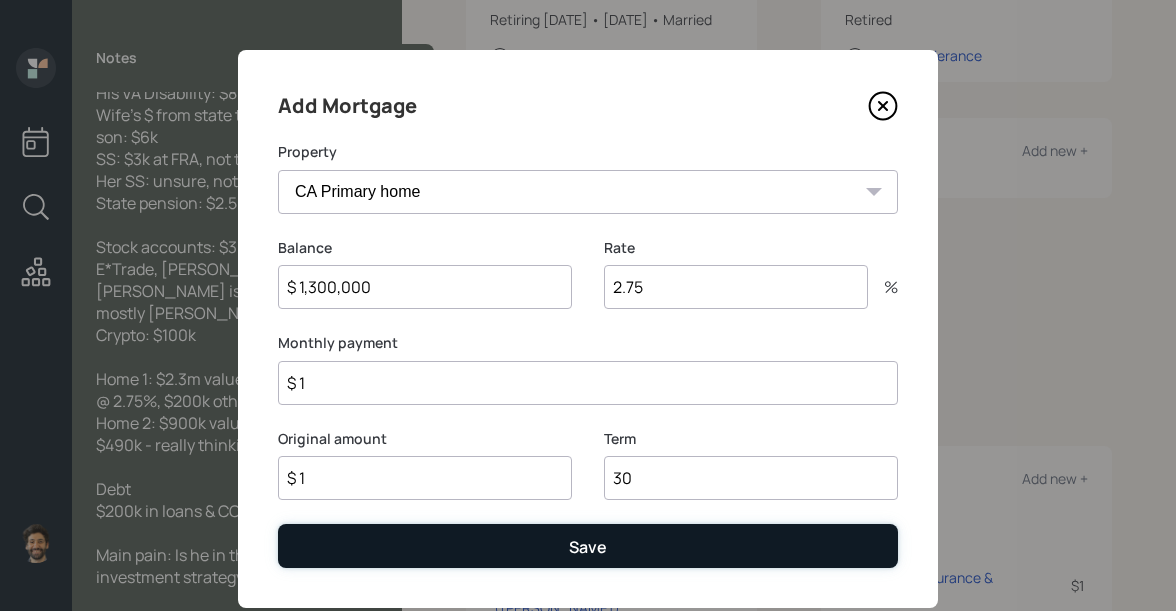 click on "Save" at bounding box center [588, 545] 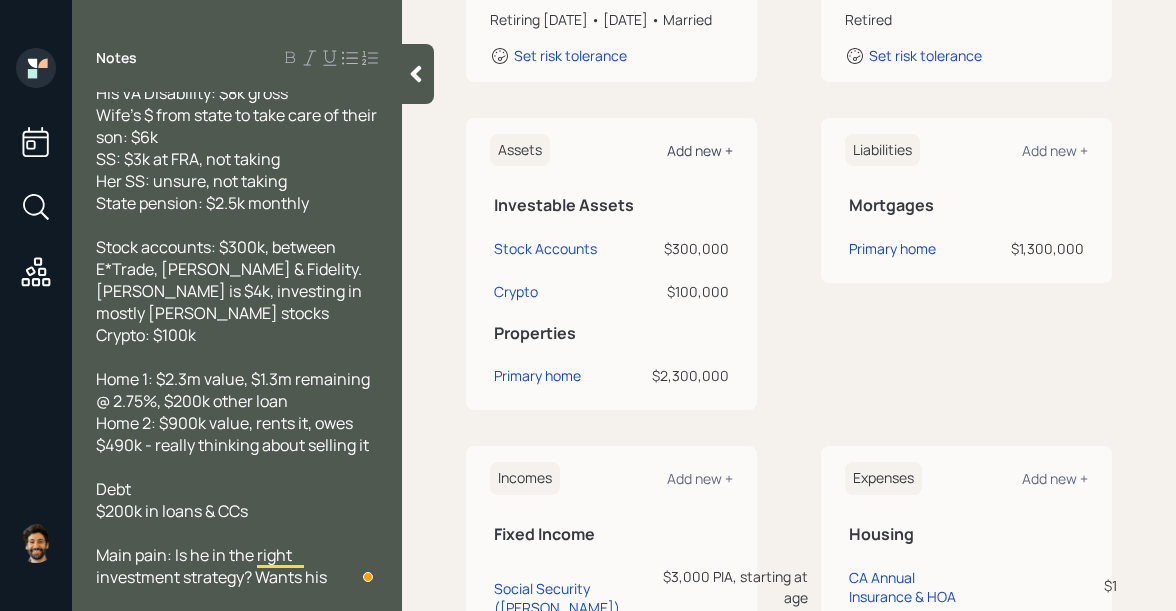 click on "Add new +" at bounding box center [700, 150] 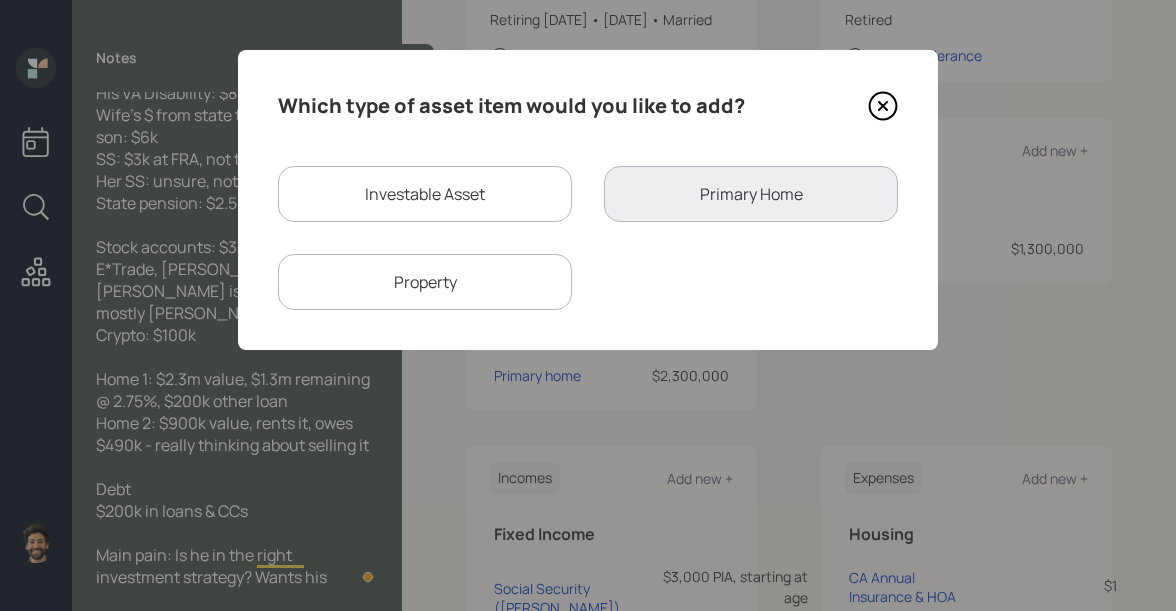 click on "Property" at bounding box center (425, 282) 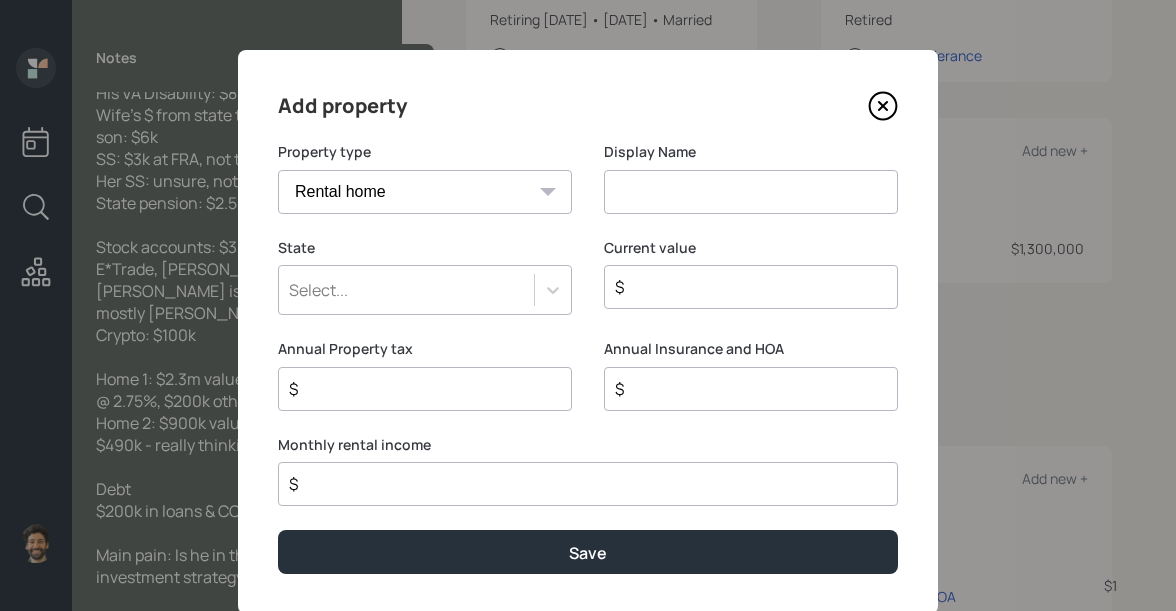click at bounding box center (751, 192) 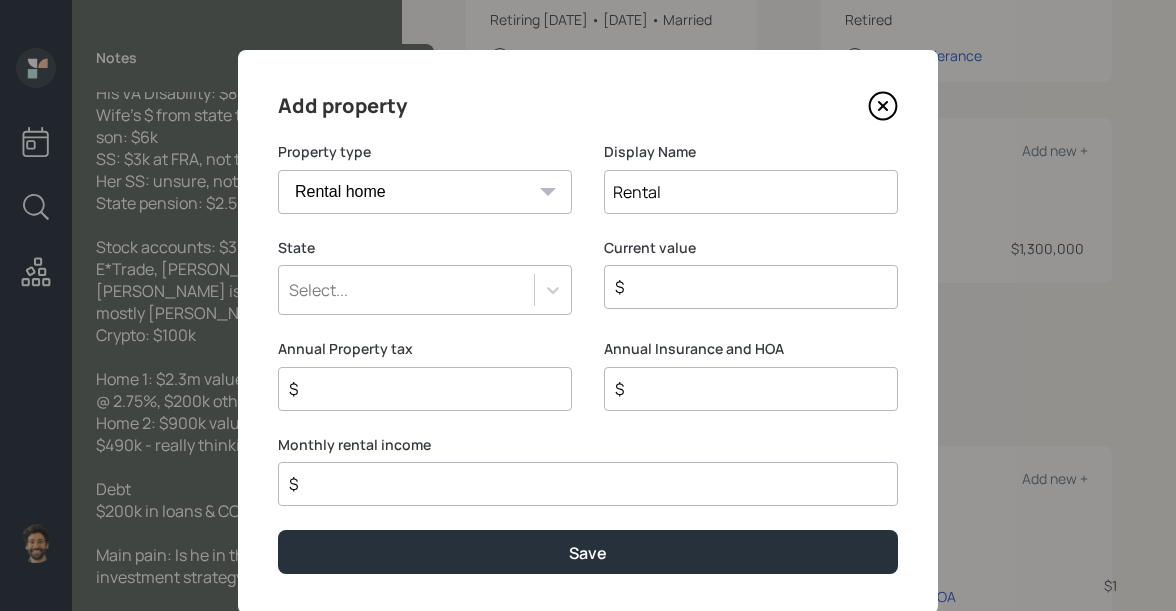 type on "Rental" 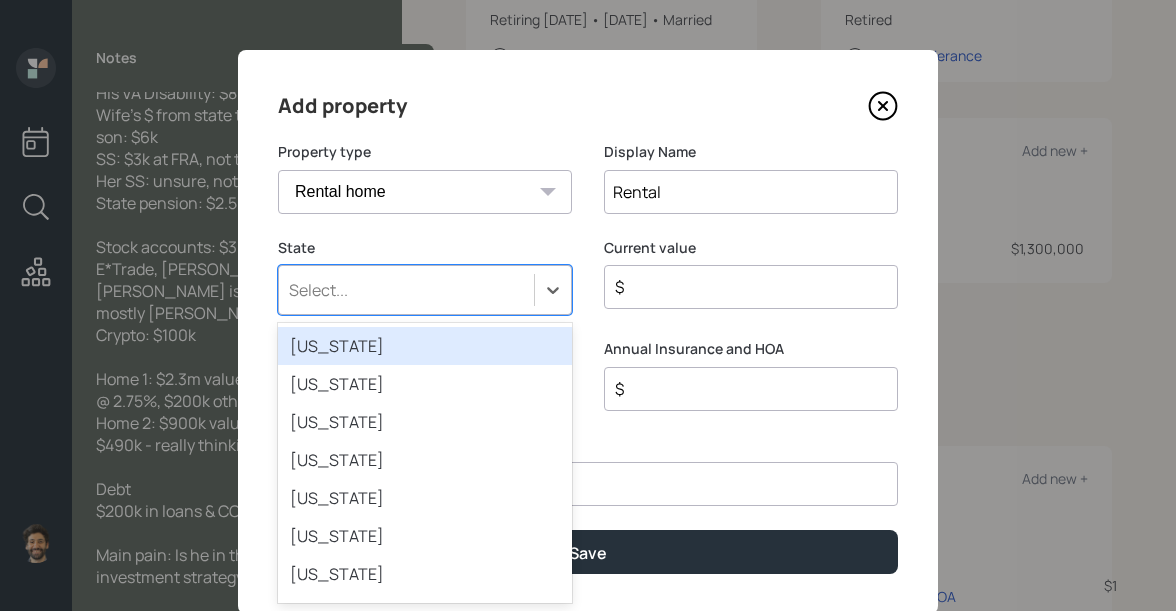 click on "Select..." at bounding box center (425, 290) 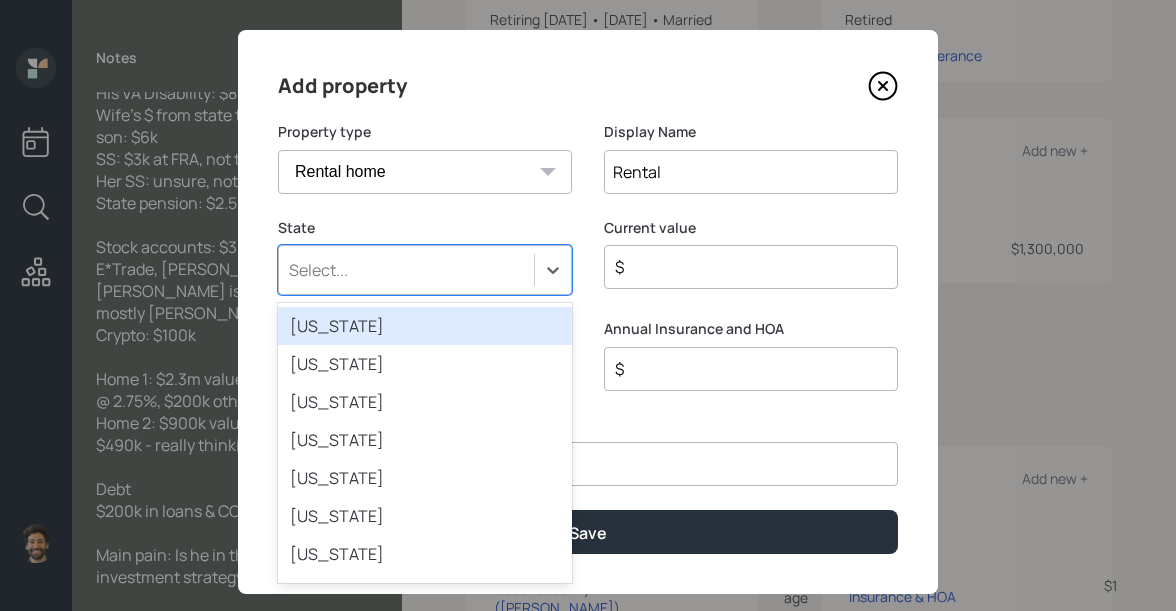 scroll, scrollTop: 20, scrollLeft: 0, axis: vertical 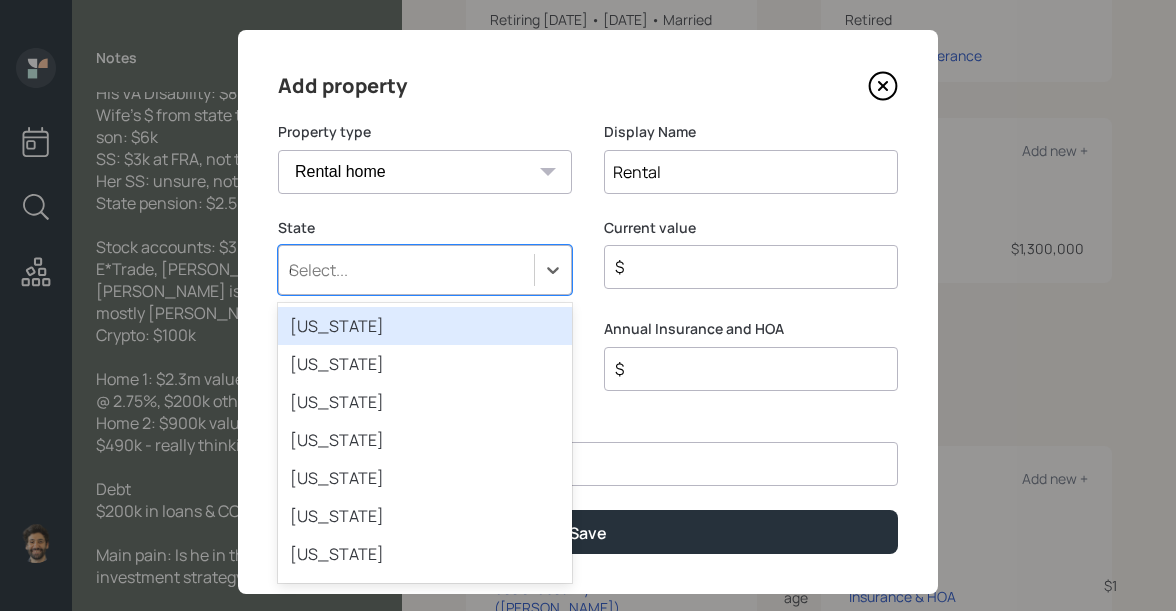 type on "ca" 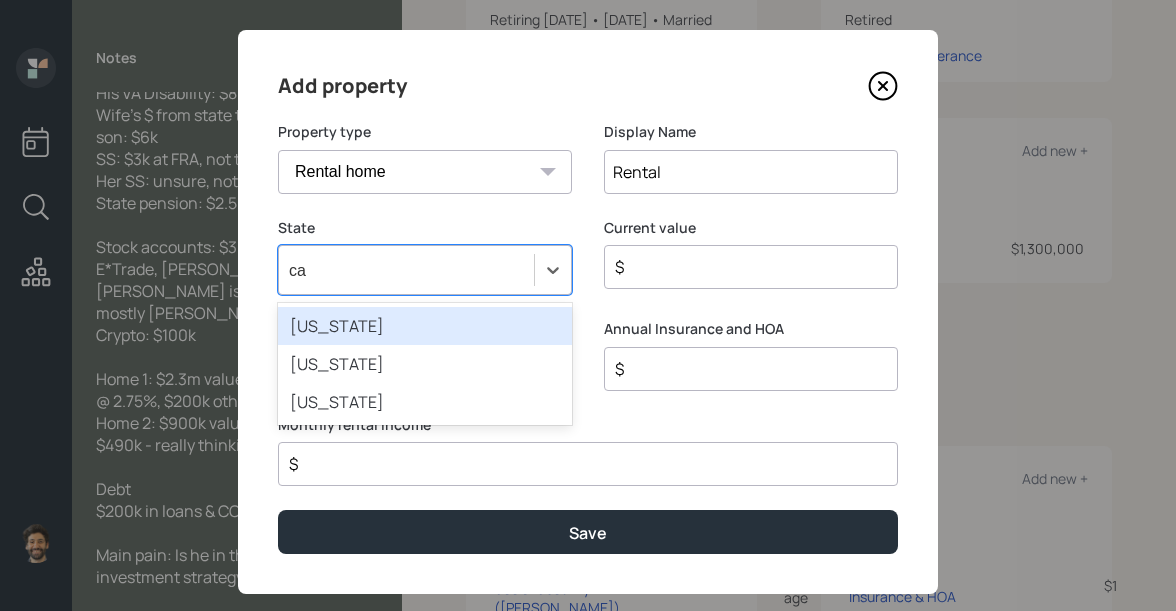 click on "[US_STATE]" at bounding box center (425, 326) 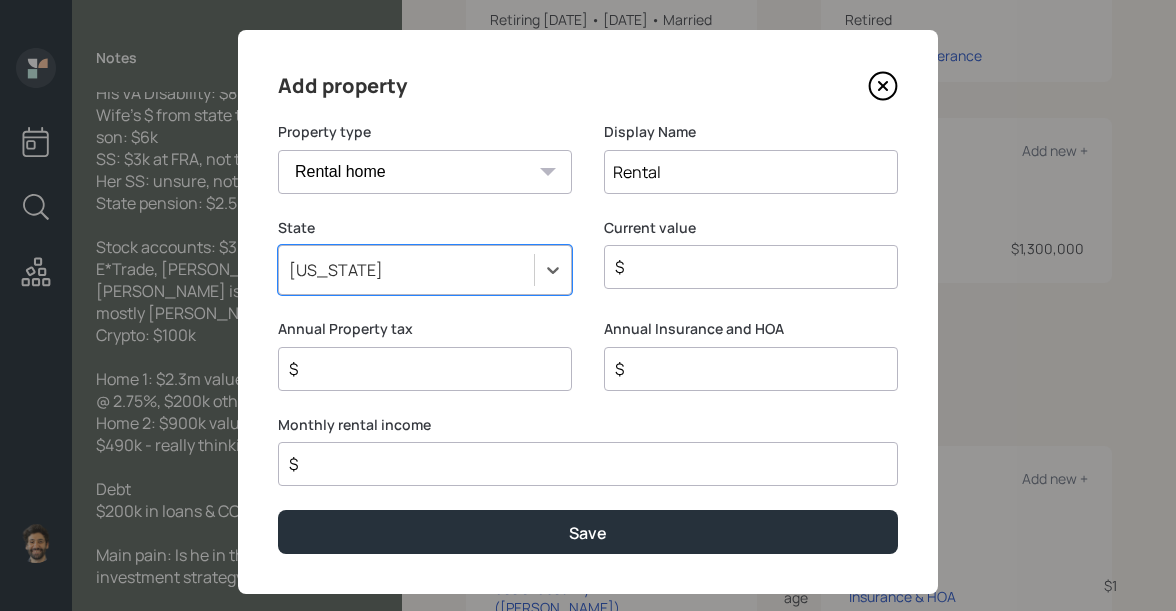 click on "$" at bounding box center (743, 267) 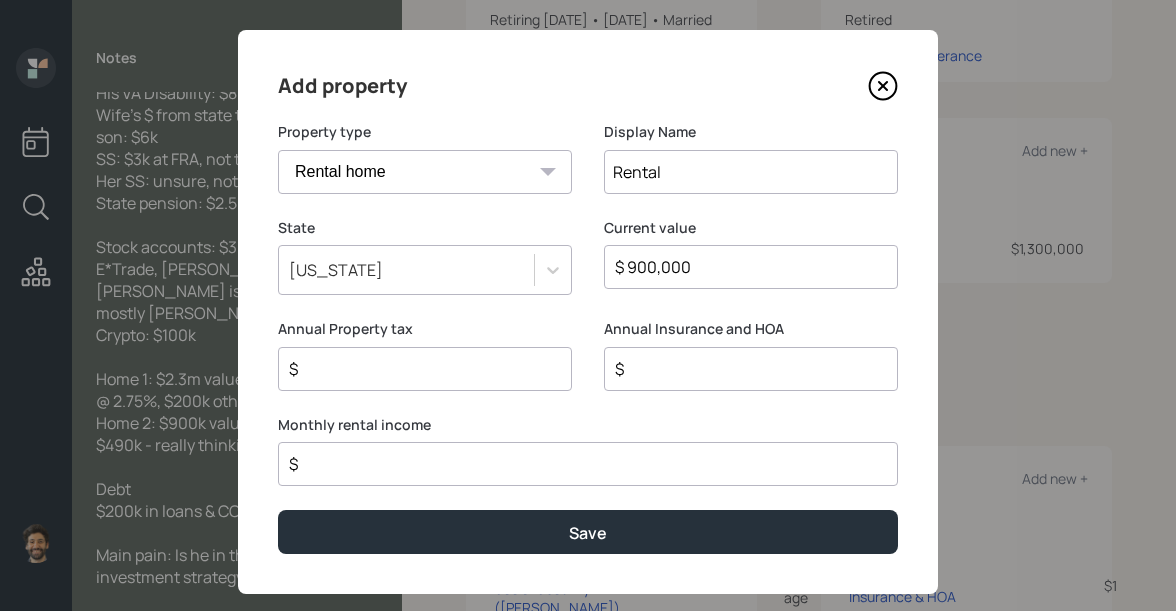 type on "$ 900,000" 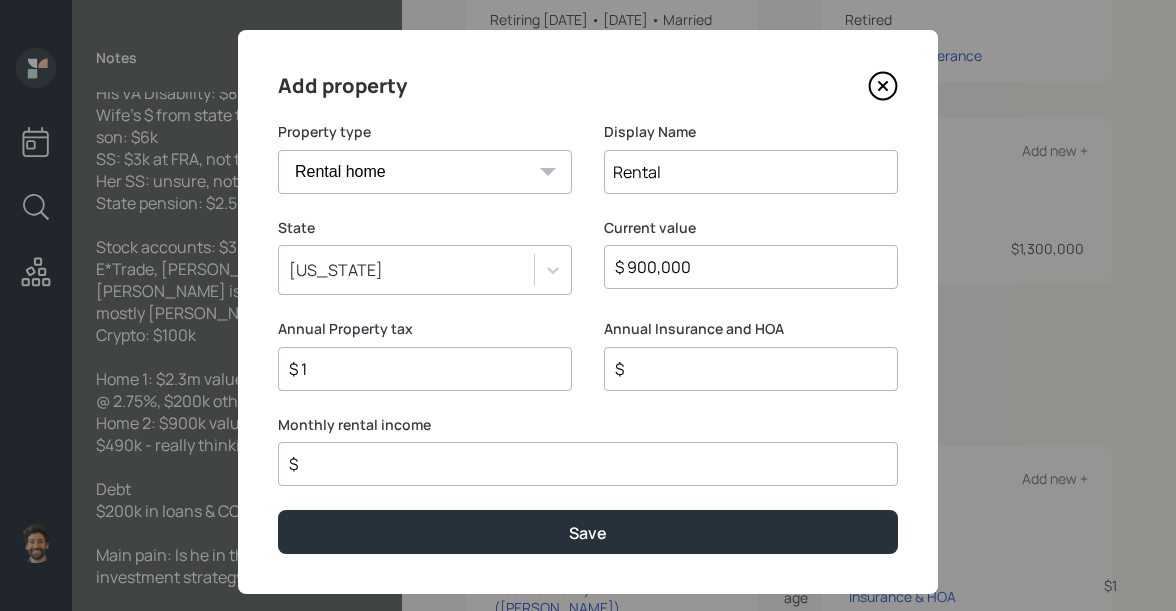 type on "$ 1" 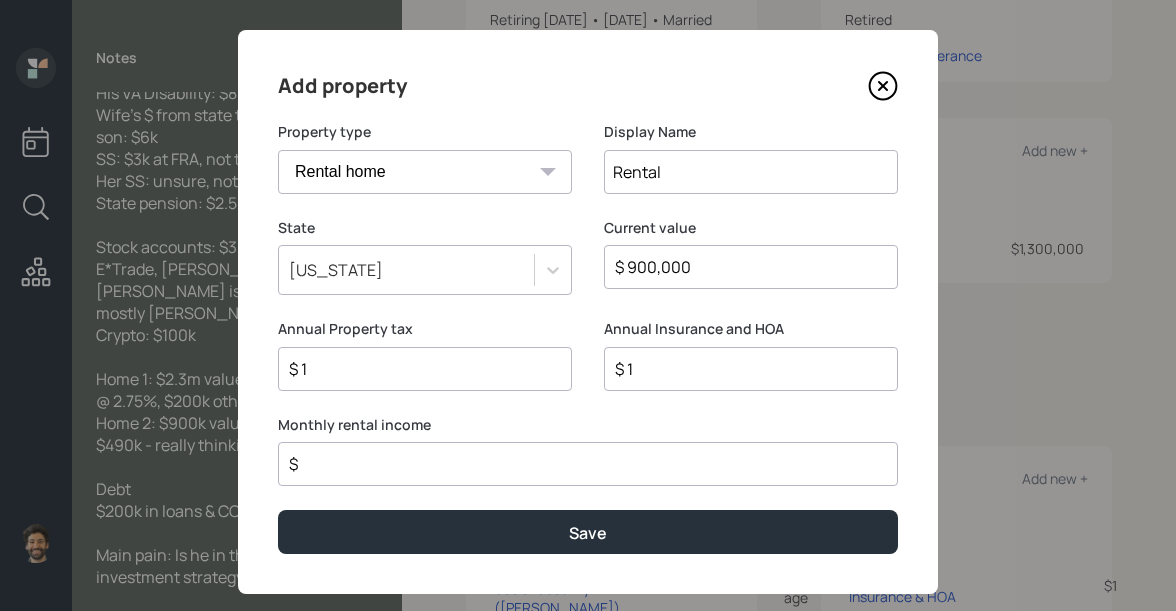 type on "$ 1" 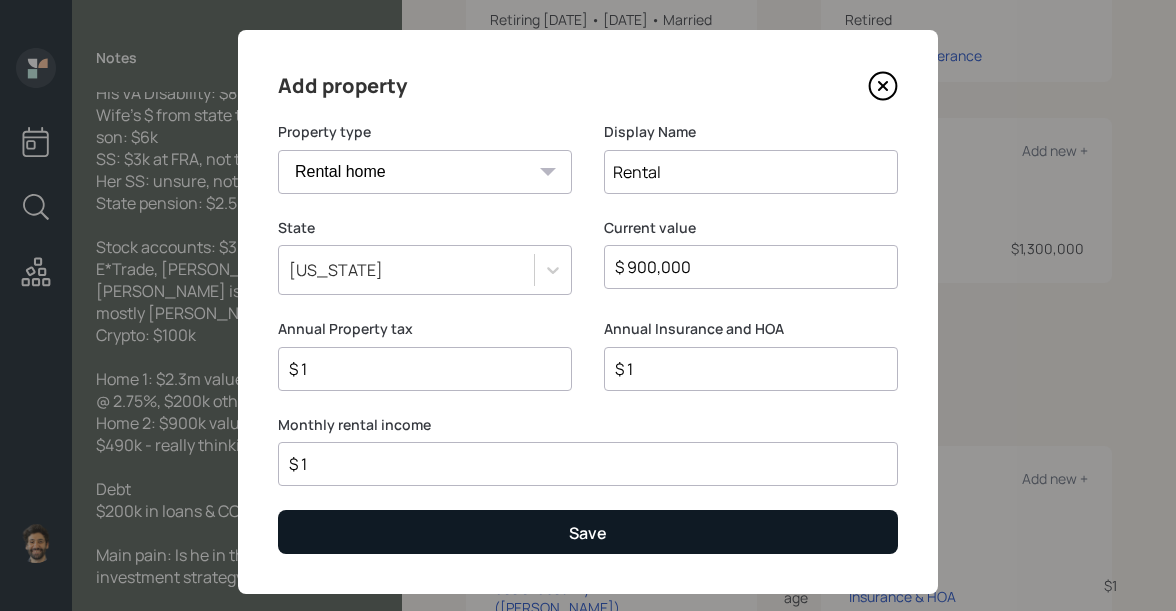 type on "$ 1" 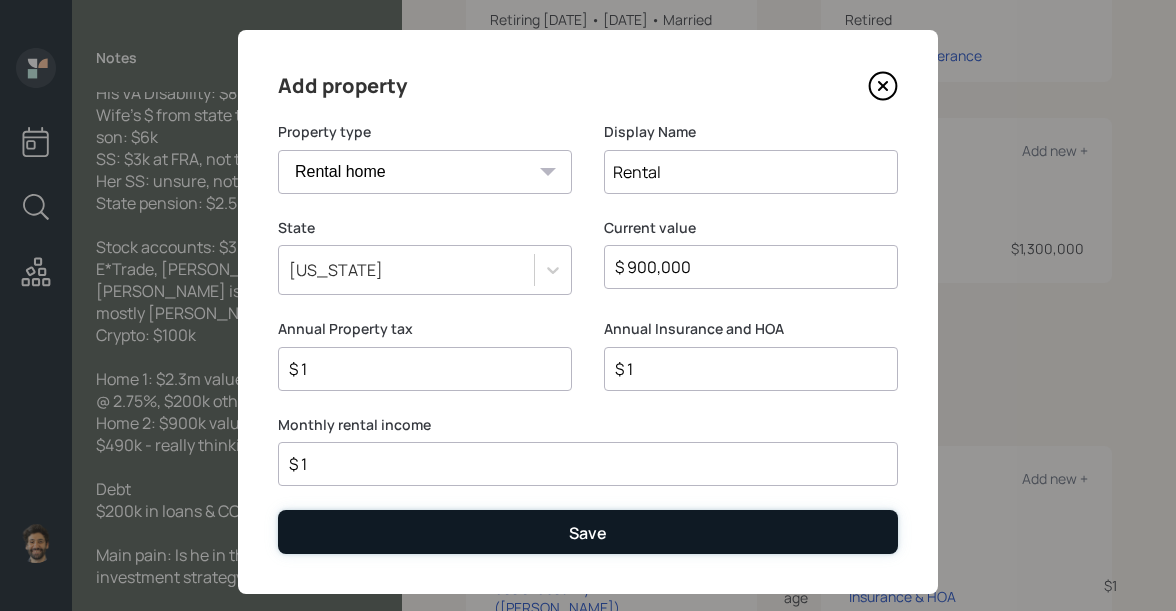 click on "Save" at bounding box center [588, 531] 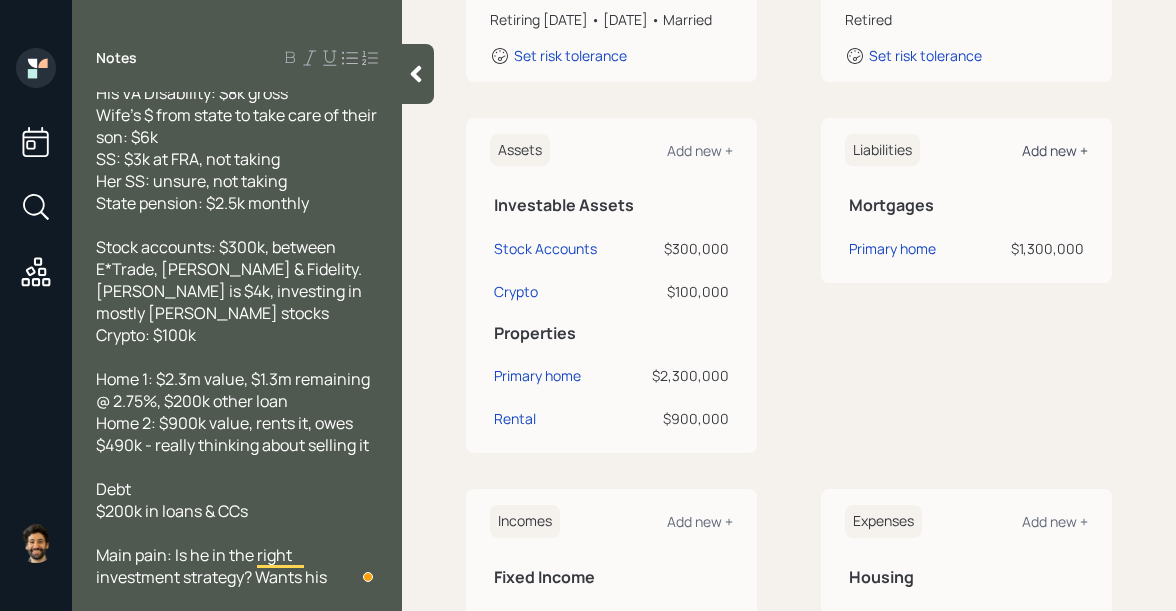 click on "Add new +" at bounding box center [1055, 150] 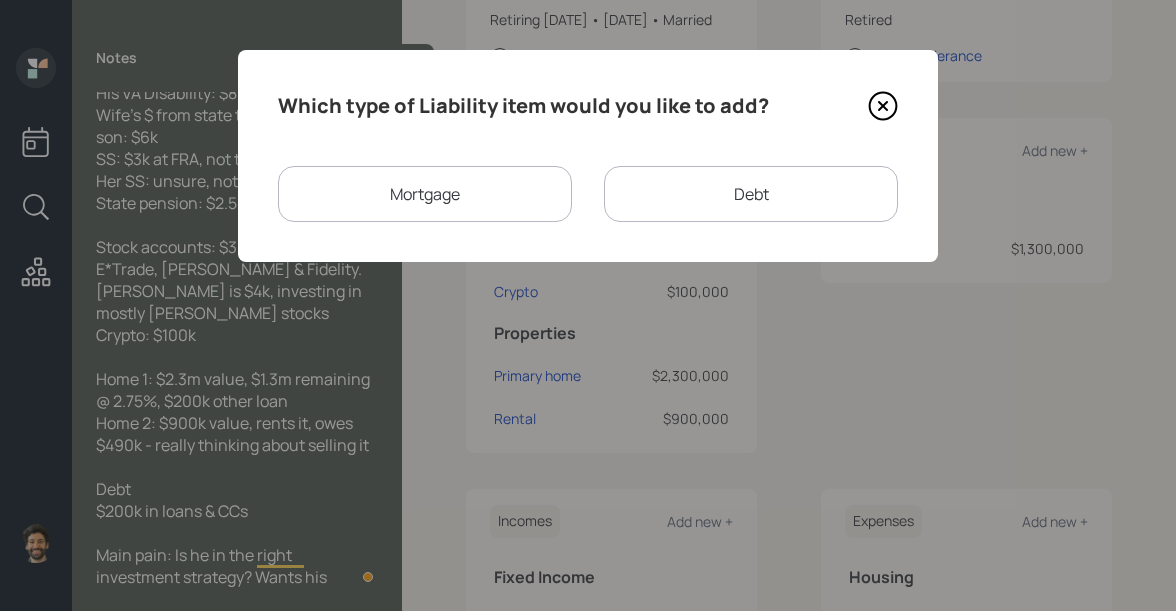click on "Mortgage" at bounding box center (425, 194) 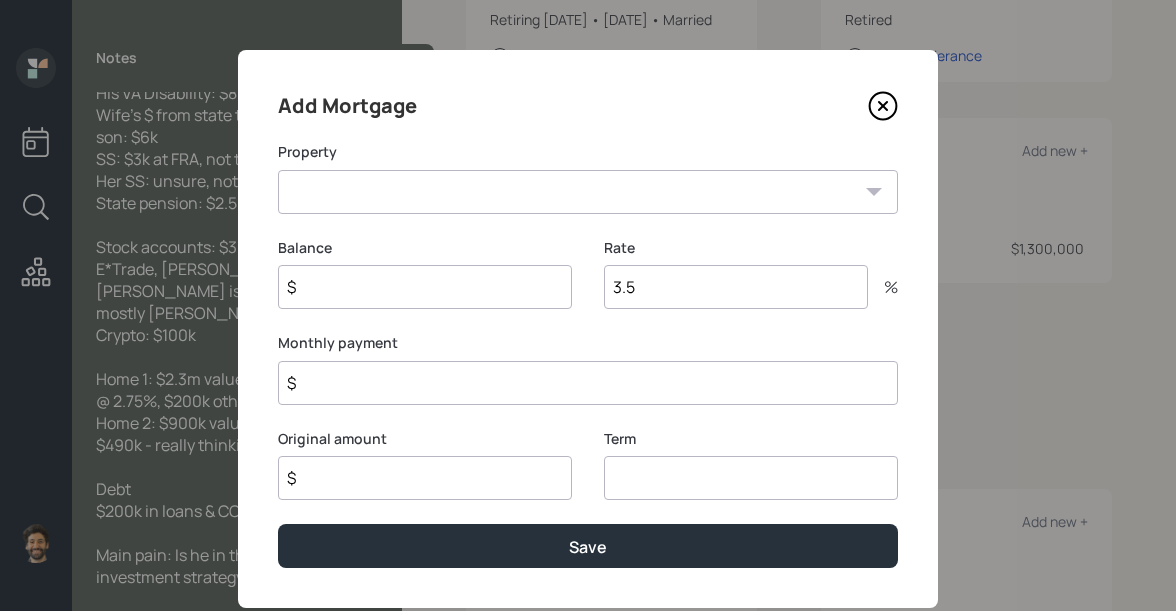 click on "Rental" at bounding box center (588, 192) 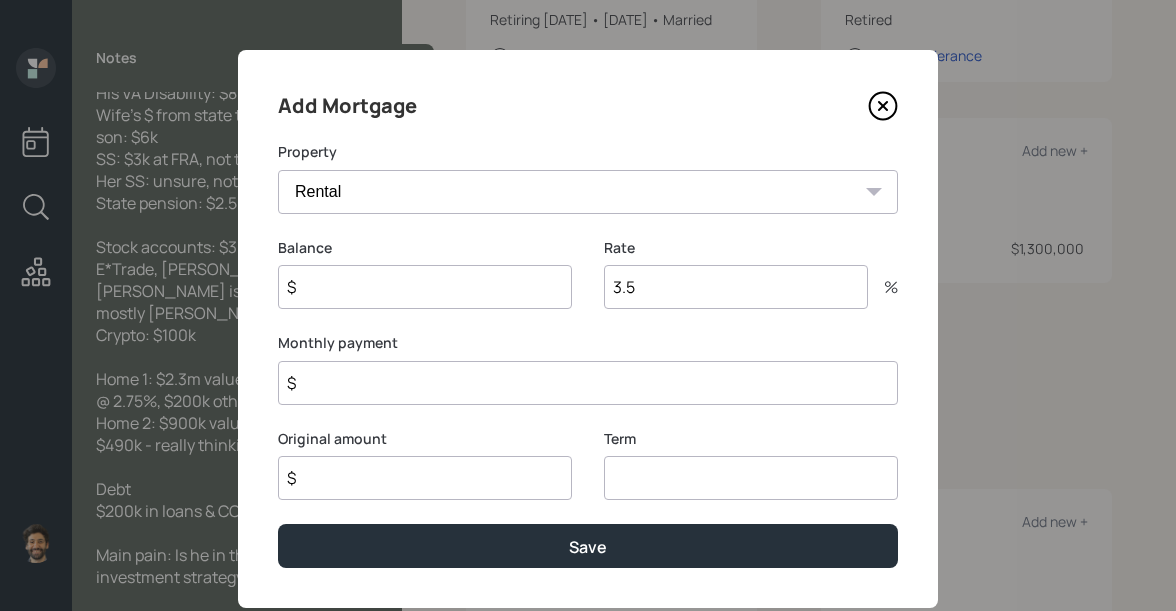 click on "$" at bounding box center (425, 287) 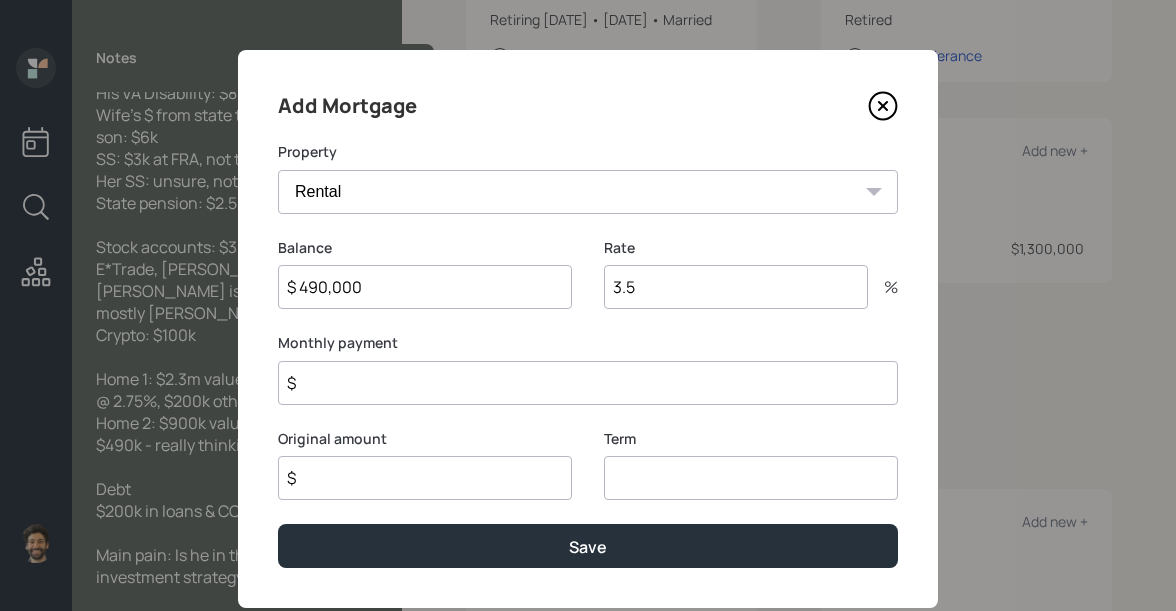 type on "$ 490,000" 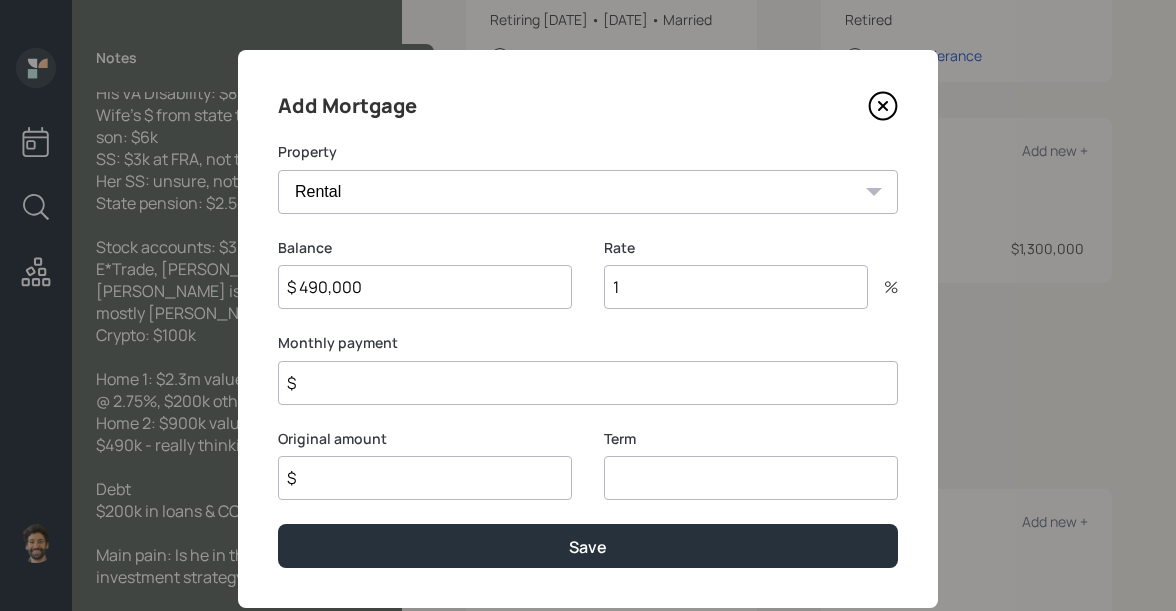 type on "1" 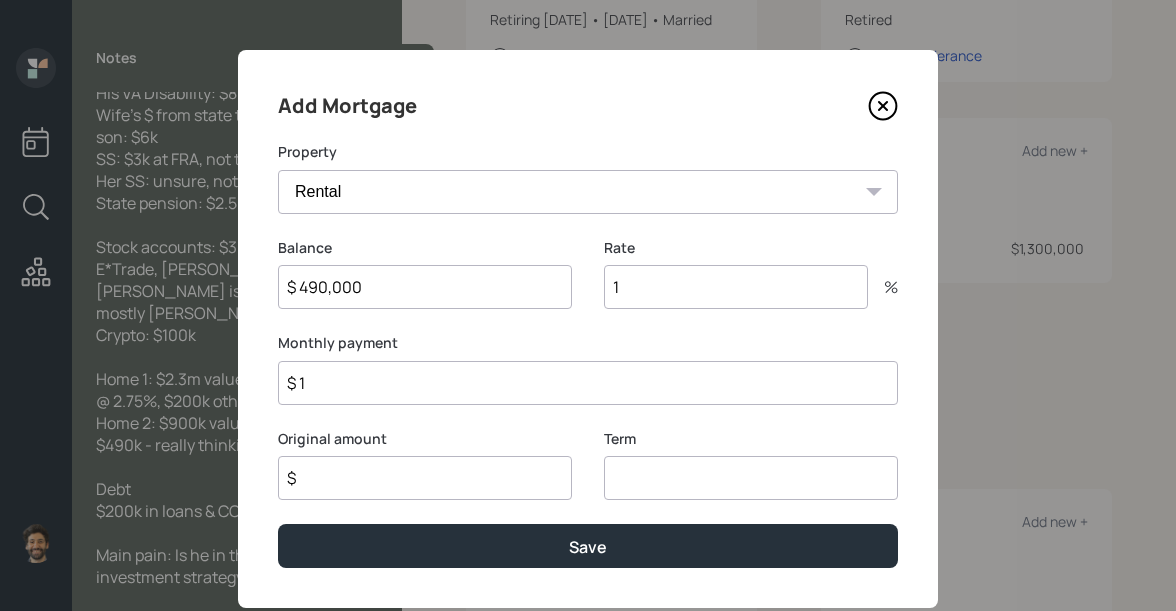 type on "$ 1" 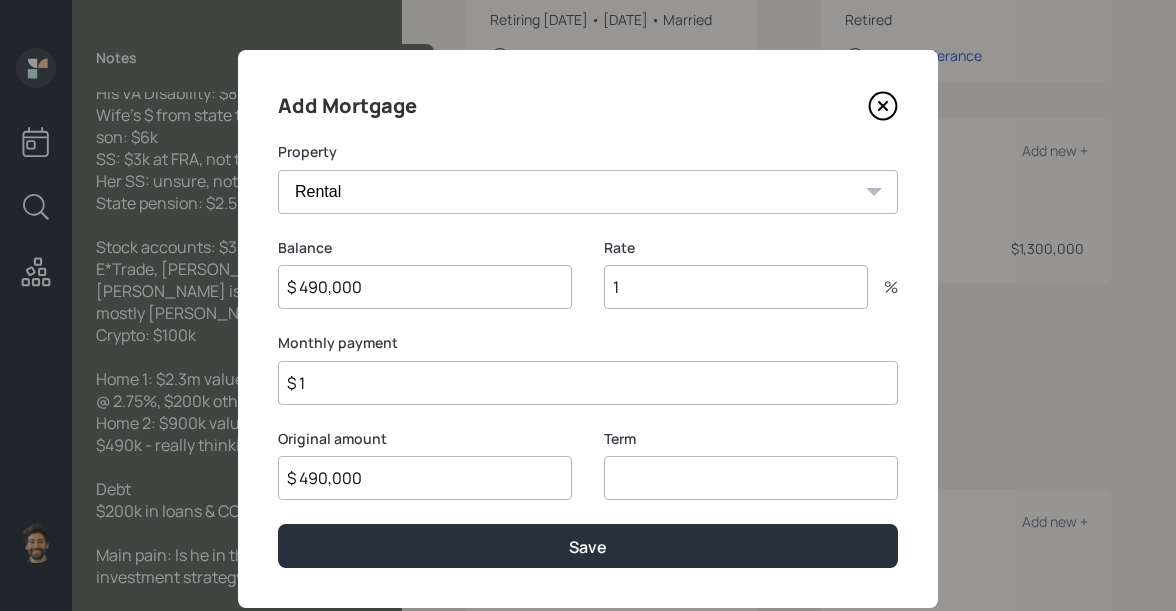 type on "$ 490,000" 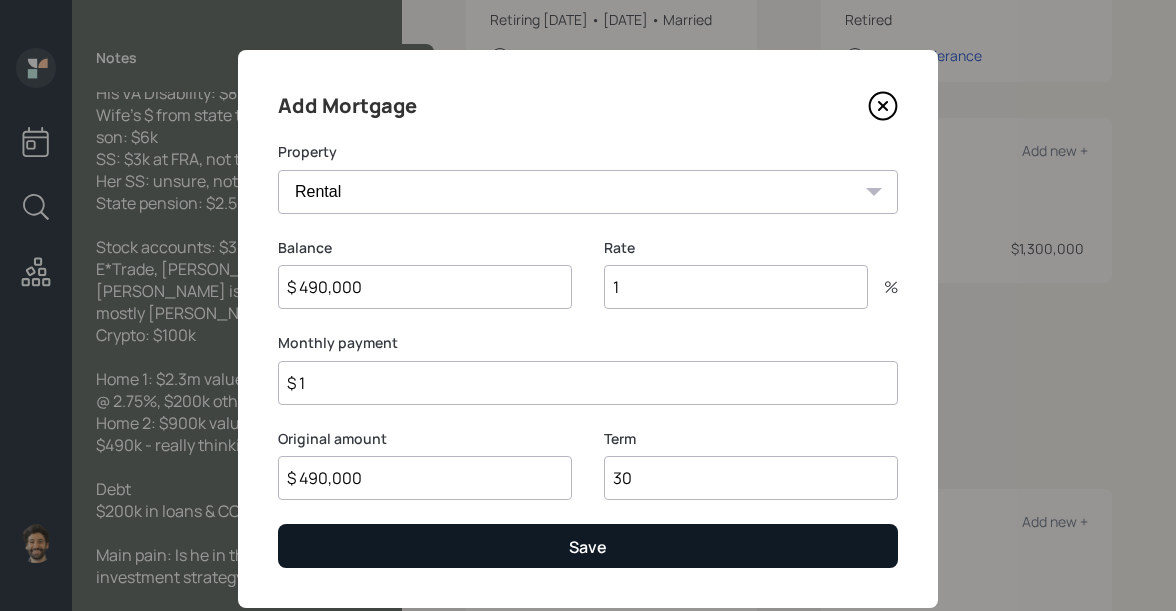 type on "30" 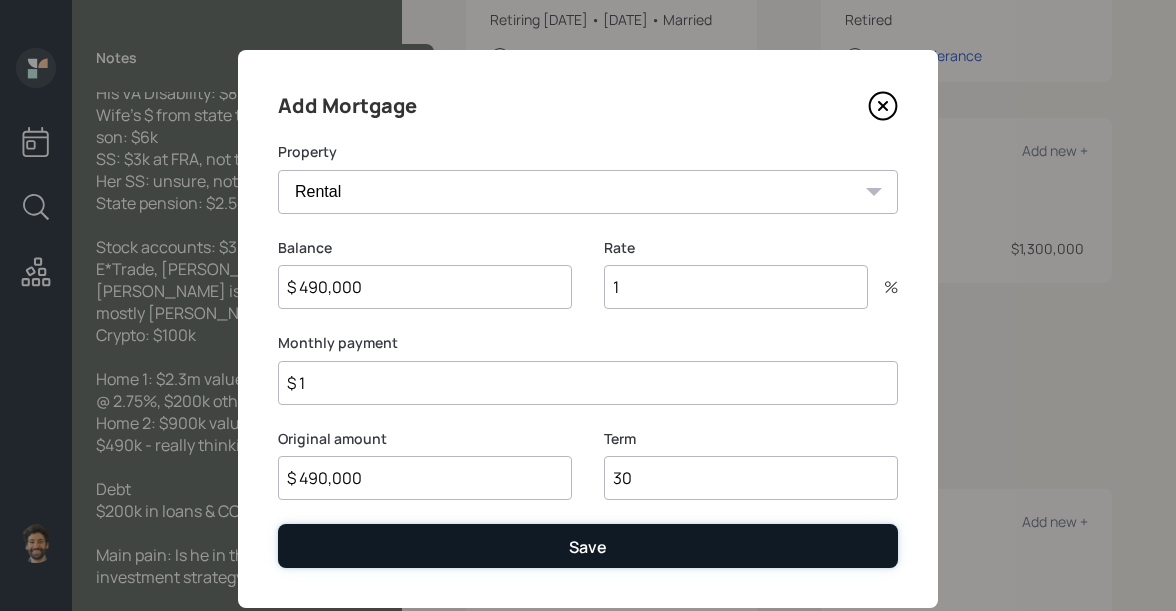 click on "Save" at bounding box center (588, 545) 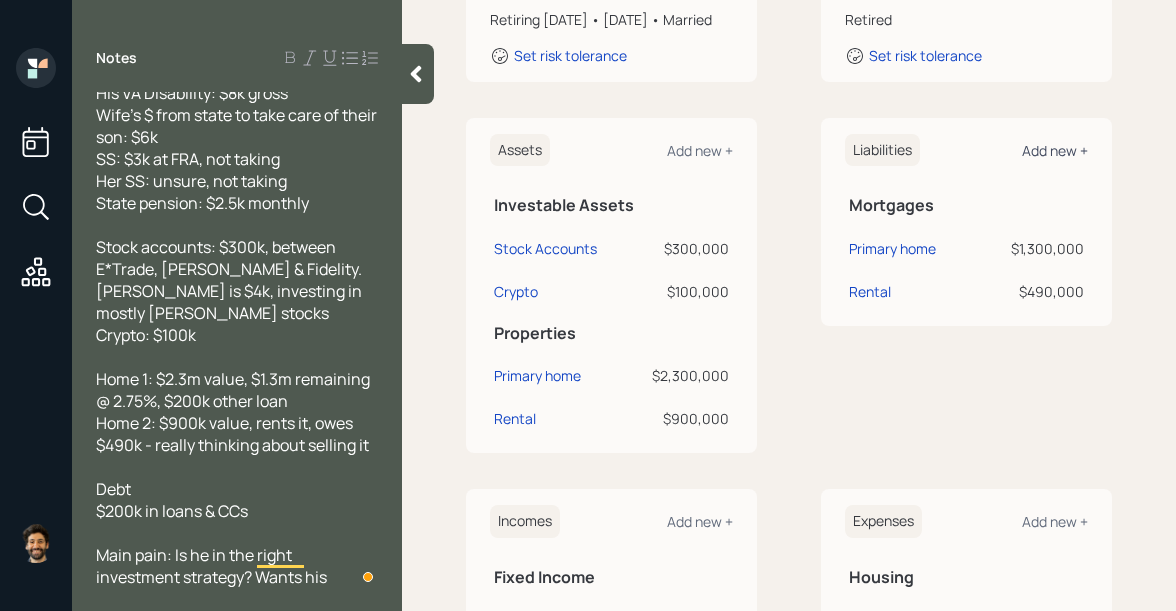 click on "Add new +" at bounding box center [1055, 150] 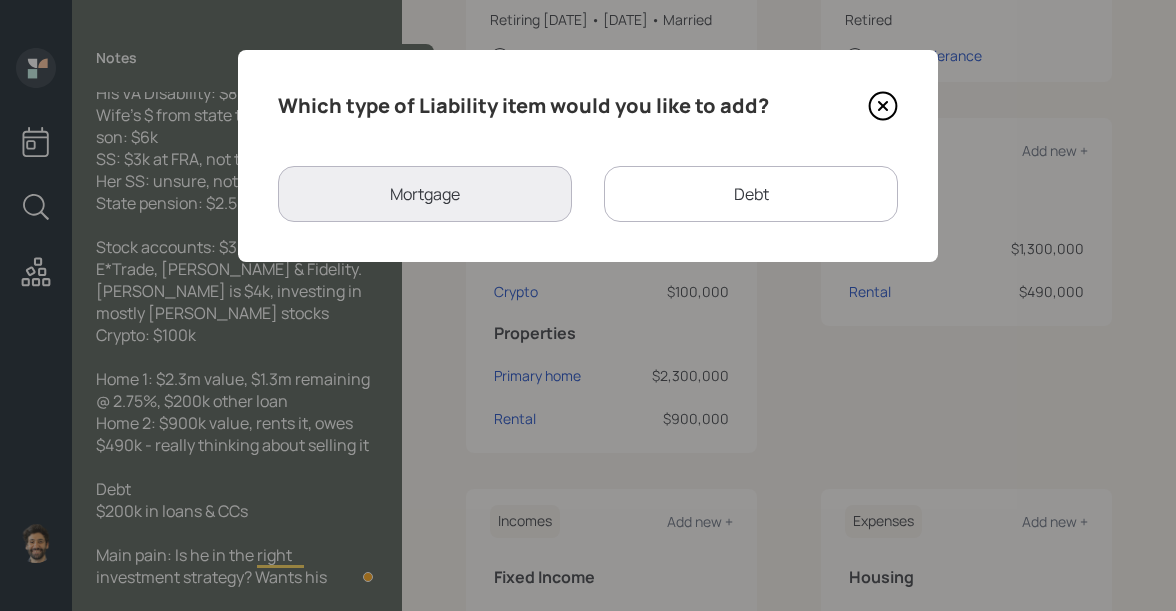click on "Debt" at bounding box center (751, 194) 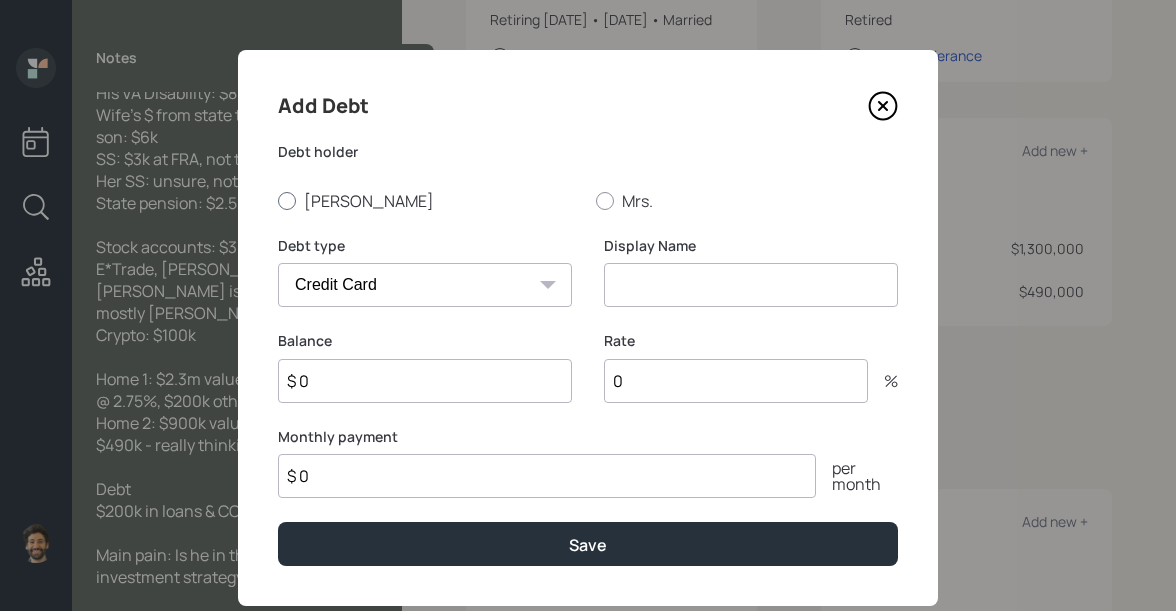 click on "[PERSON_NAME]" at bounding box center [429, 201] 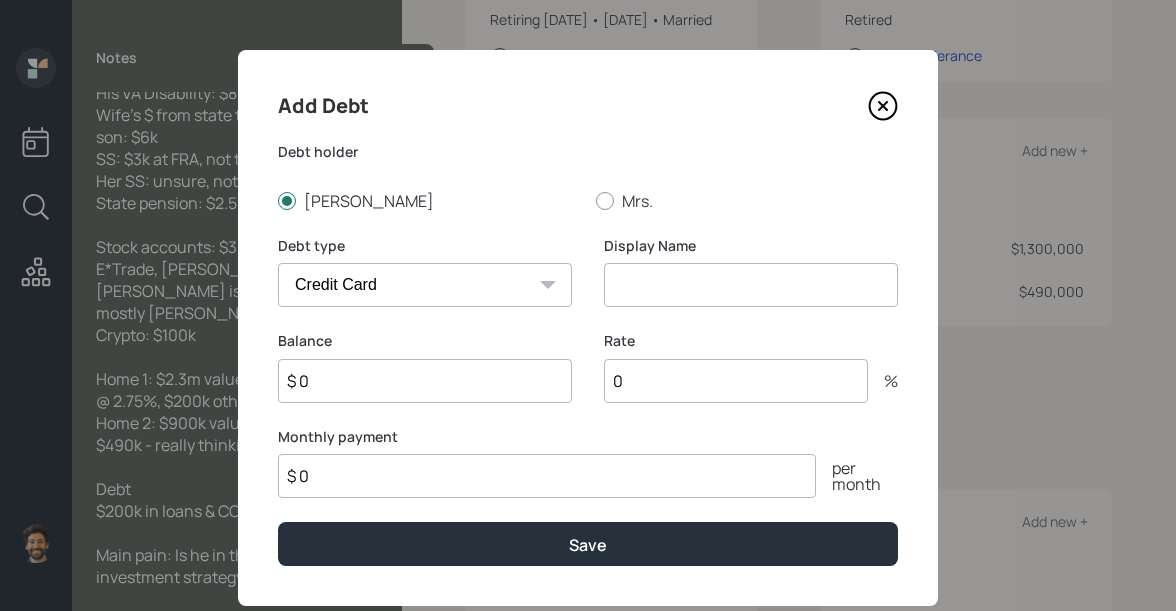 click at bounding box center [751, 285] 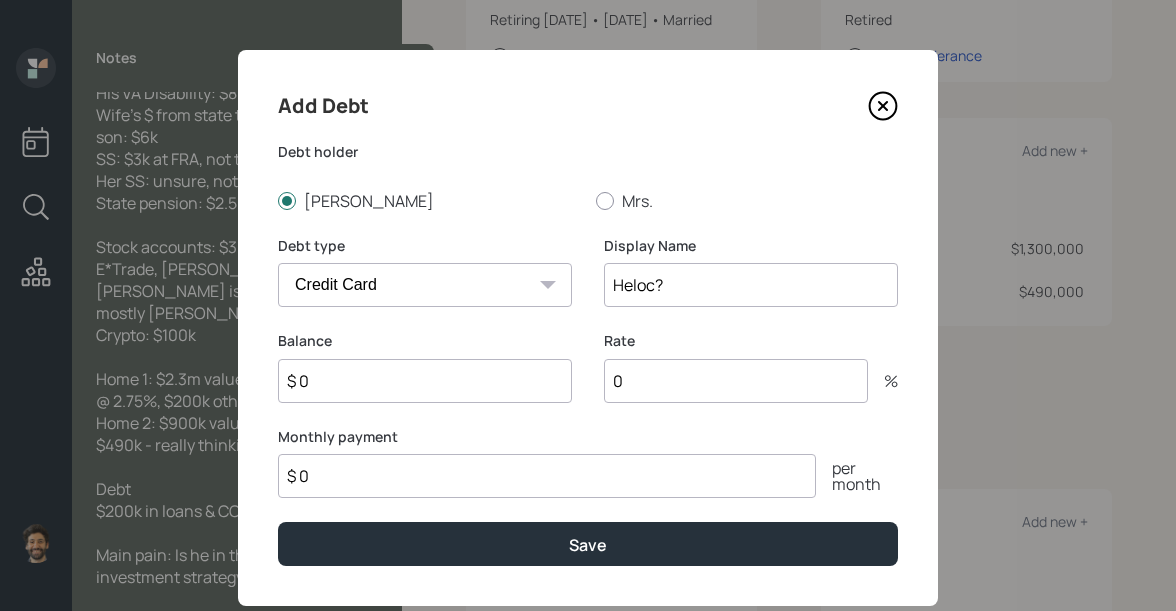 type on "Heloc?" 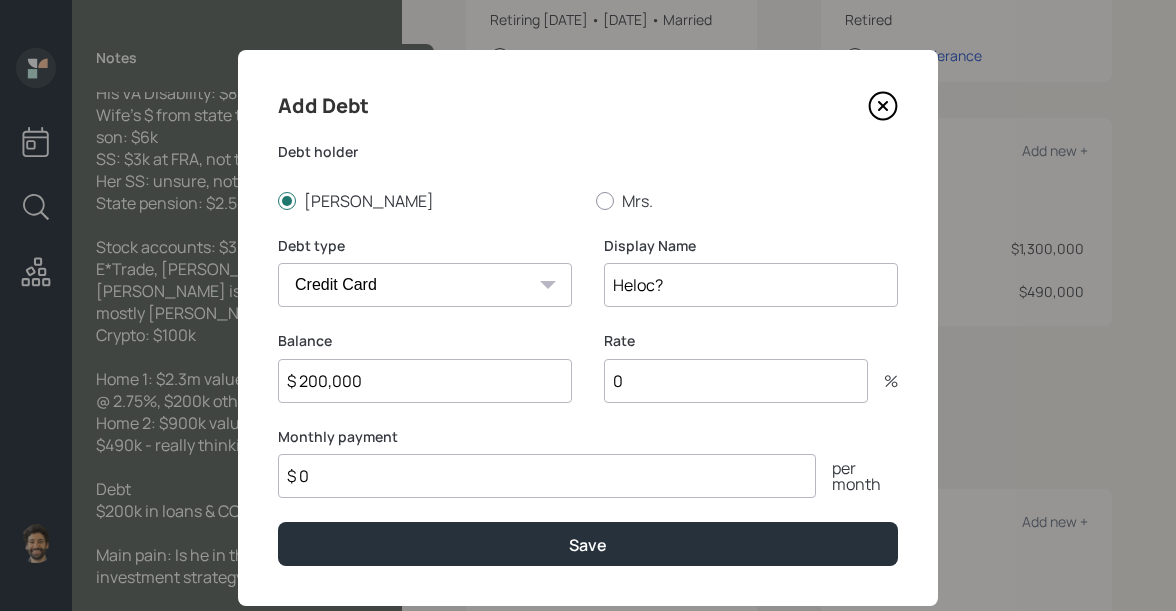 type on "$ 200,000" 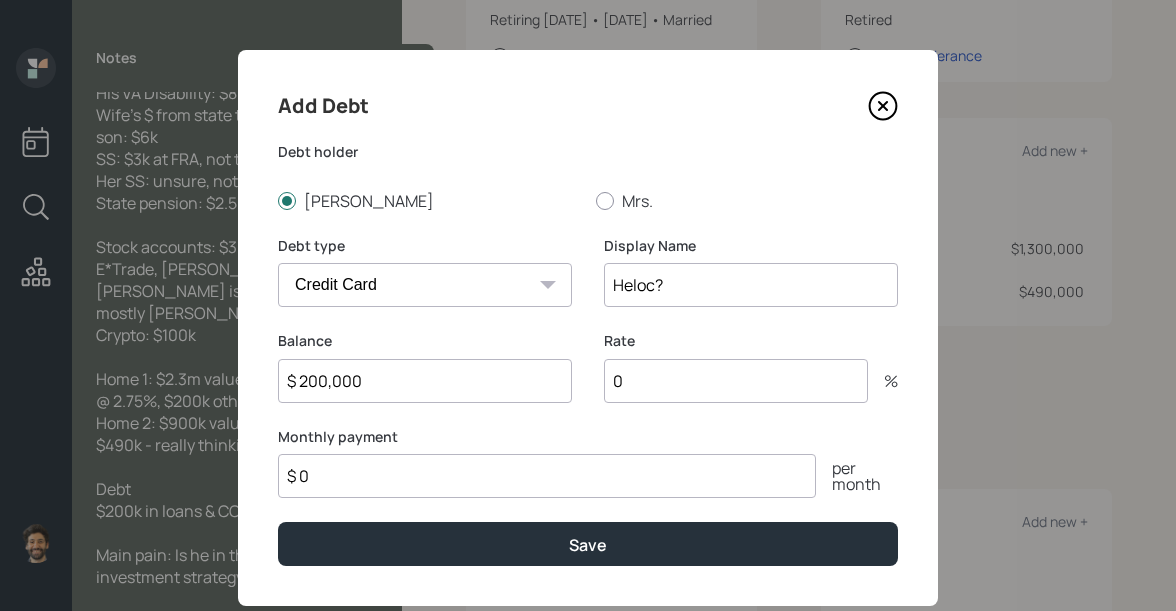 click on "Car Credit Card Medical Student Other" at bounding box center [425, 285] 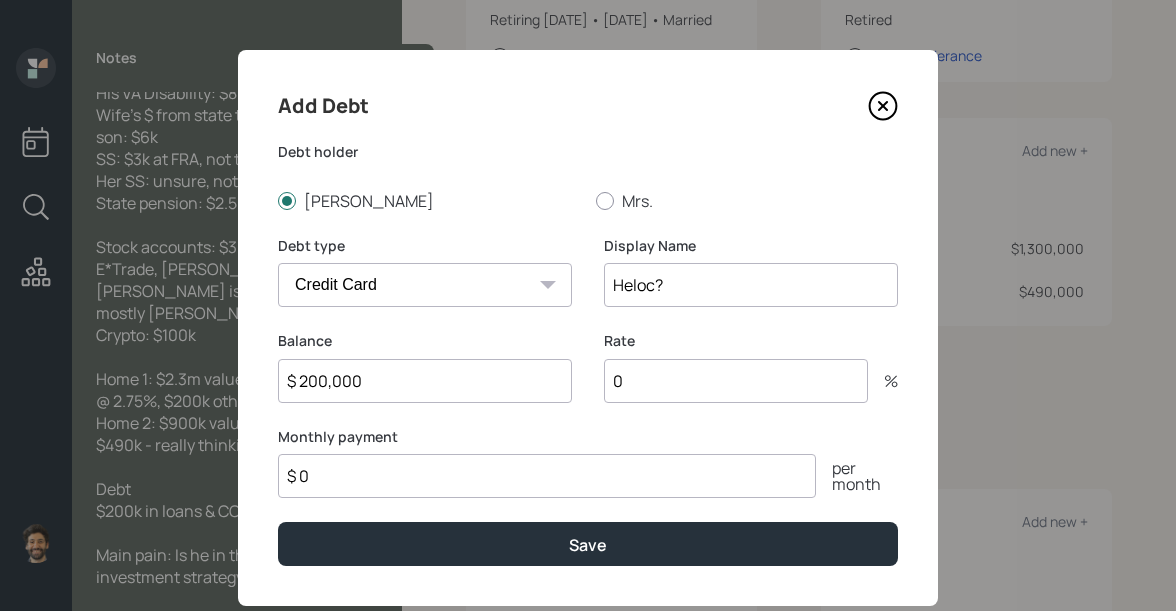 select on "other" 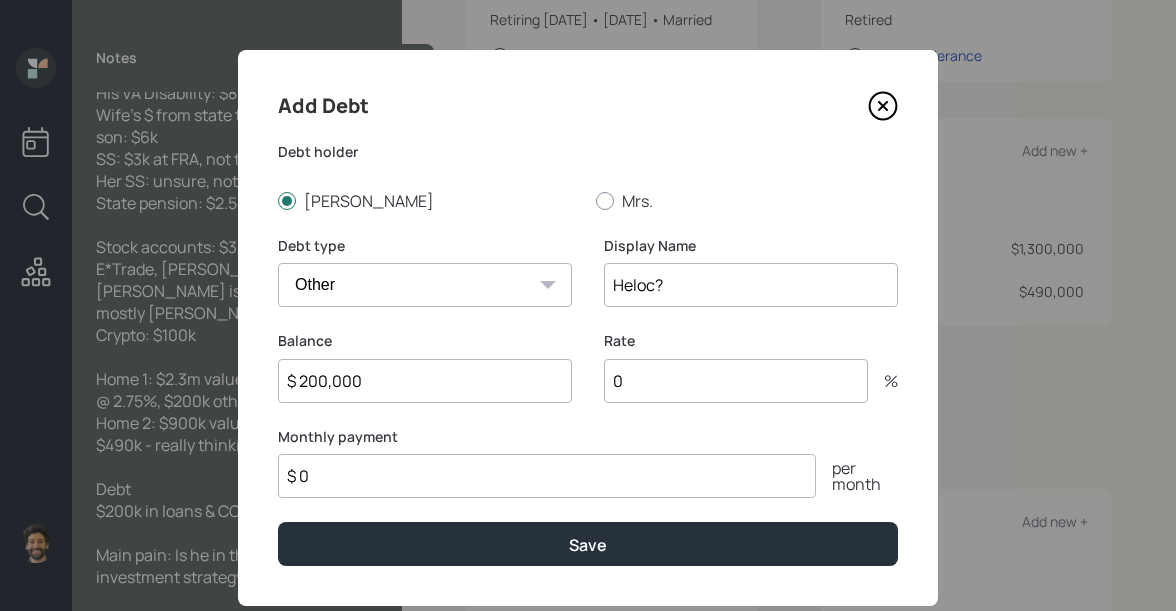 click on "0" at bounding box center (736, 381) 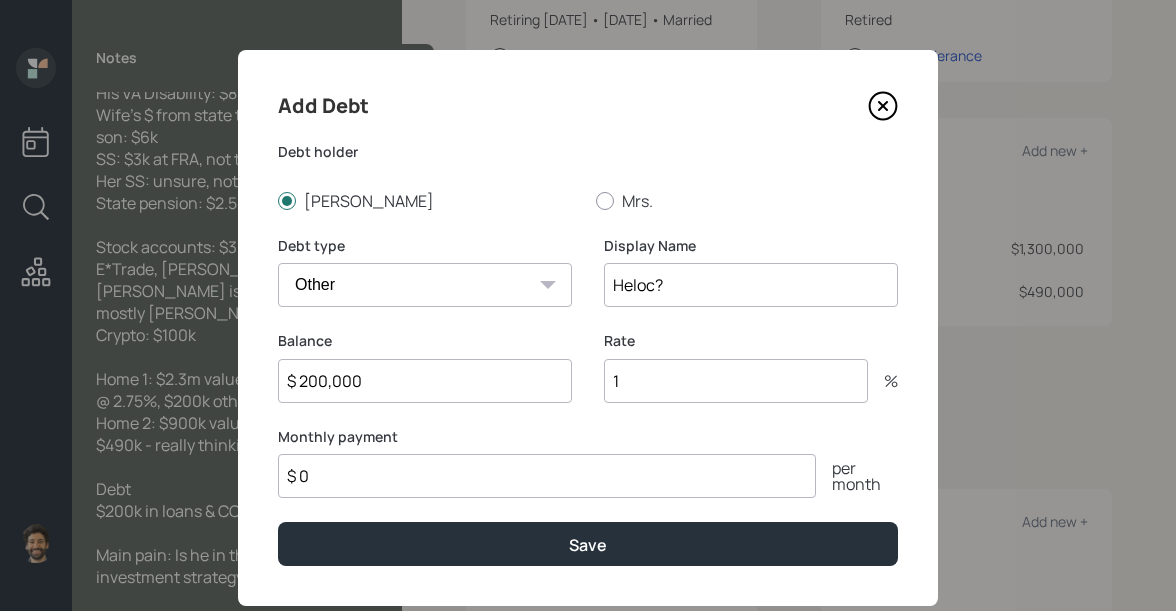 type on "1" 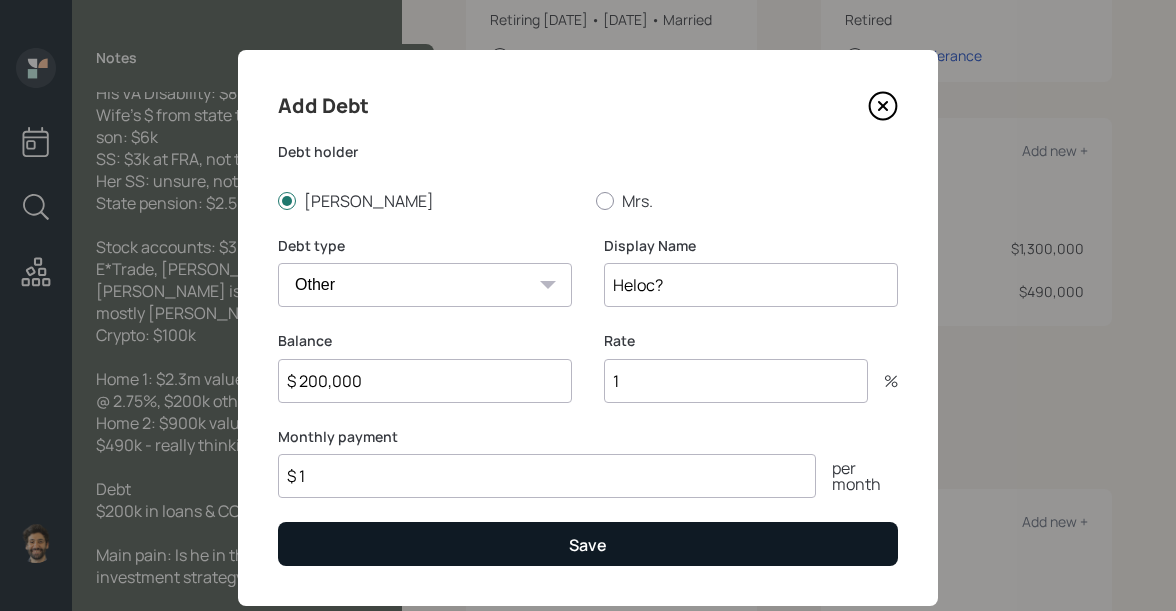 type on "$ 1" 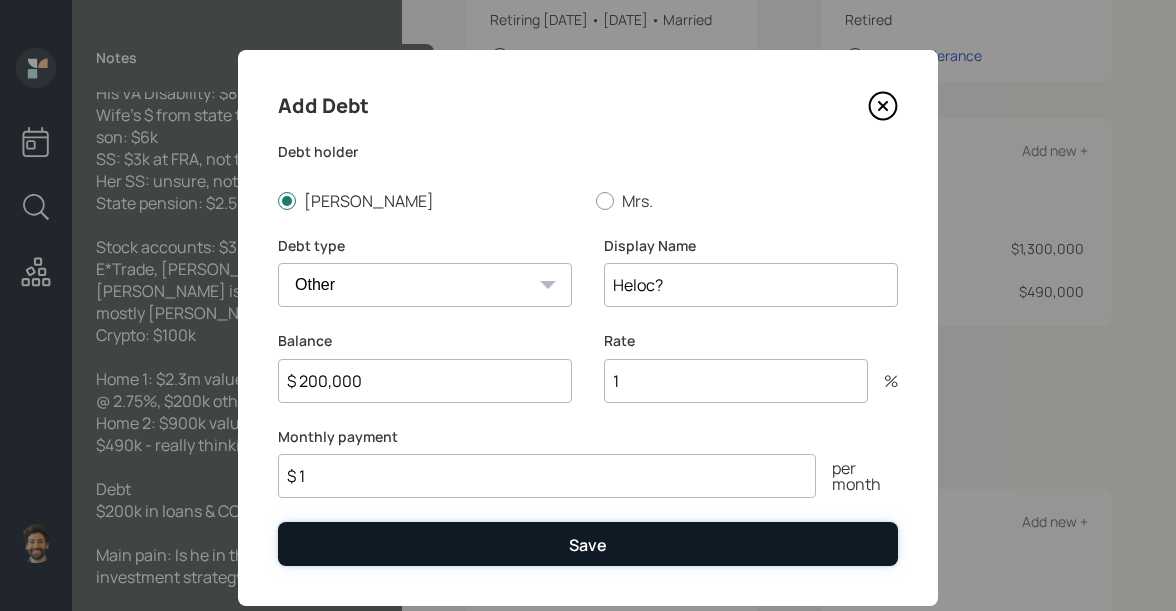 click on "Save" at bounding box center [588, 543] 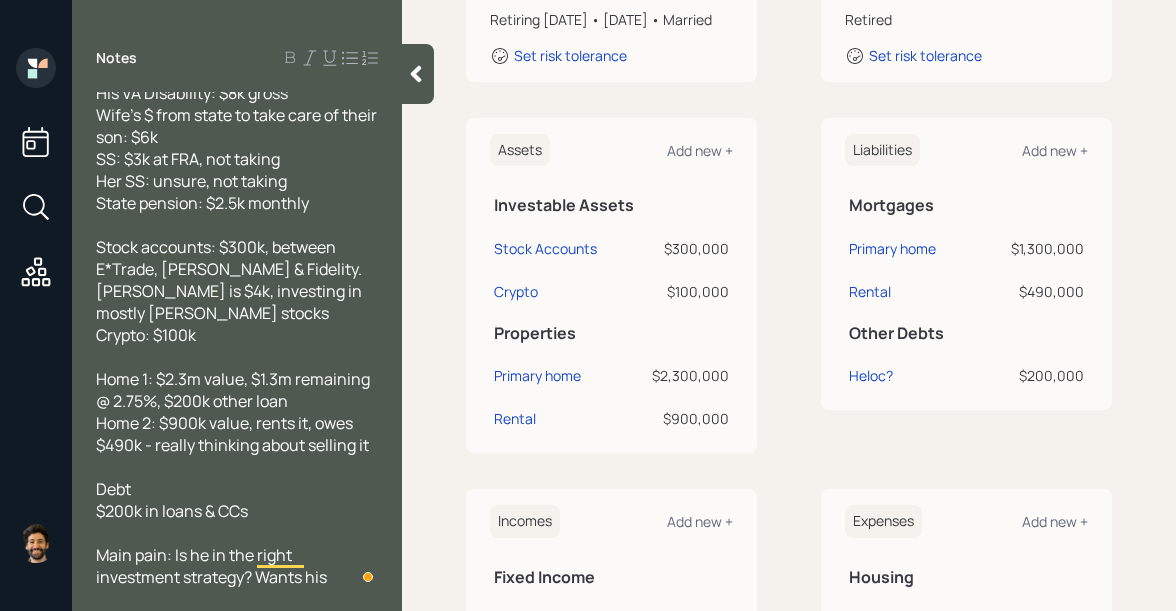 scroll, scrollTop: 0, scrollLeft: 0, axis: both 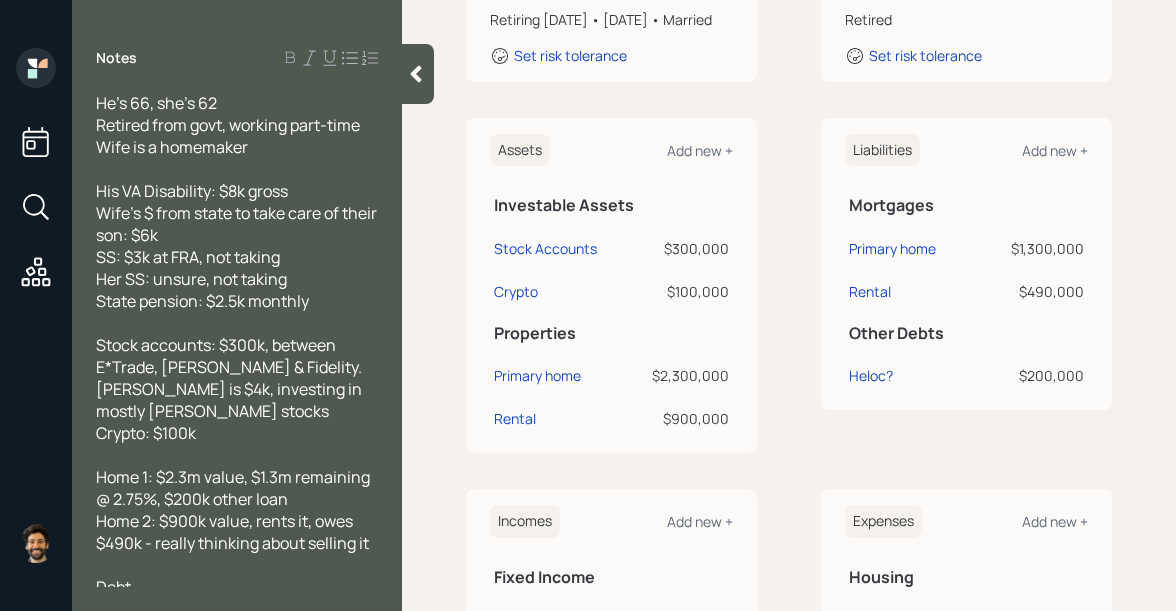 click 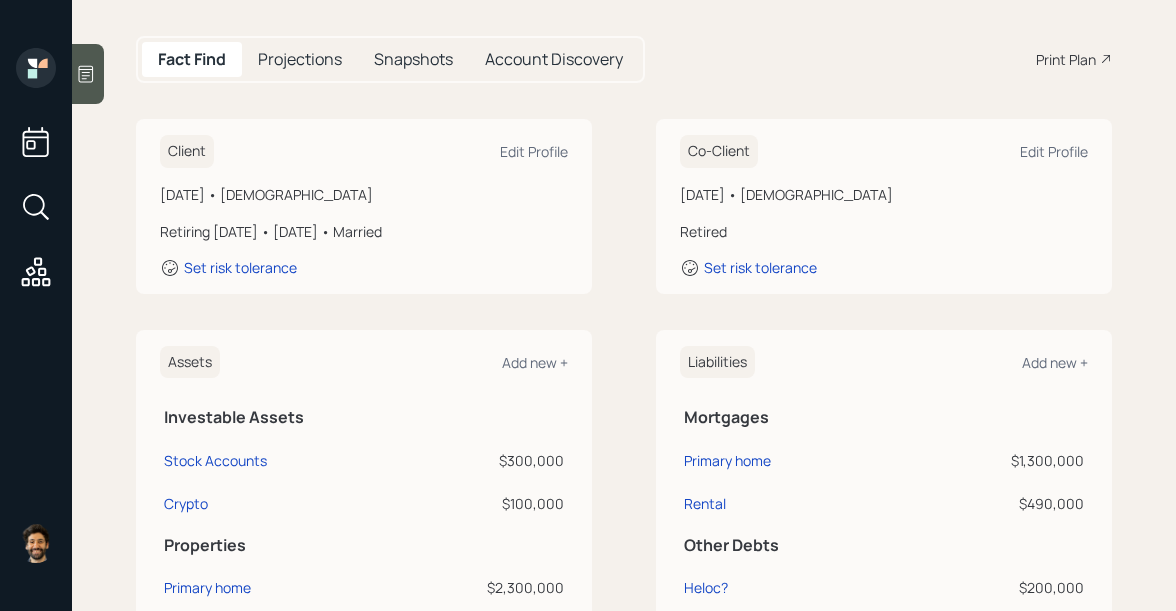 scroll, scrollTop: 0, scrollLeft: 0, axis: both 